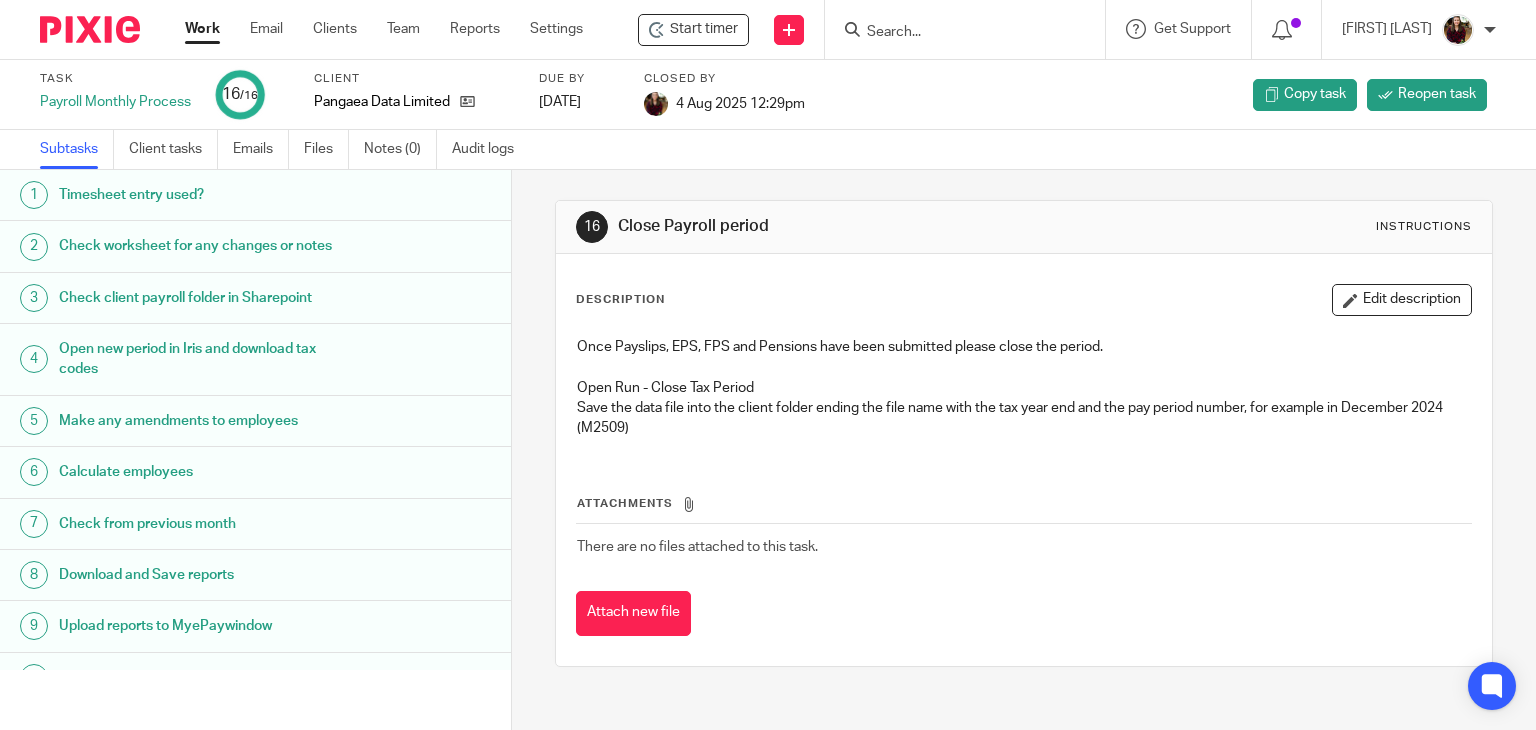 scroll, scrollTop: 0, scrollLeft: 0, axis: both 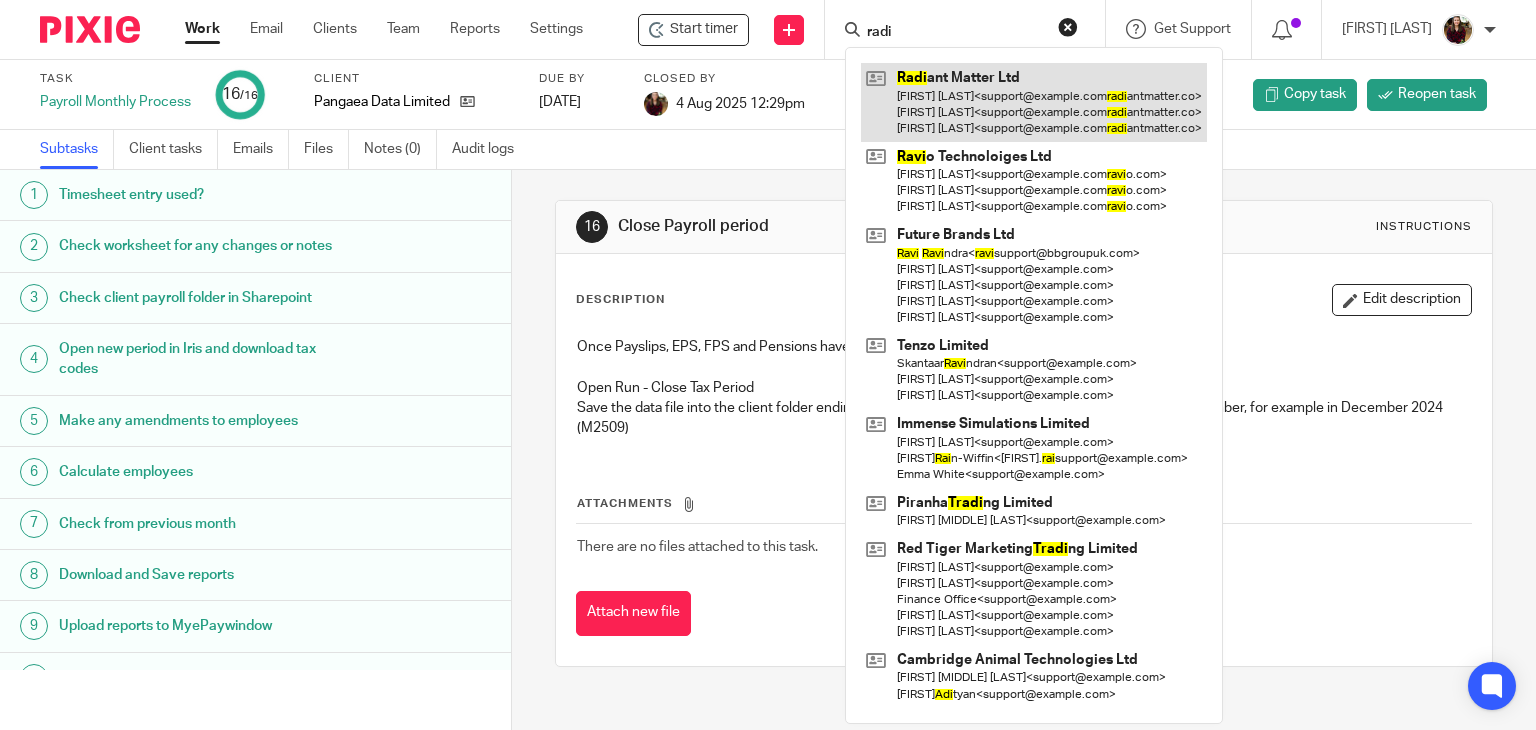 type on "radi" 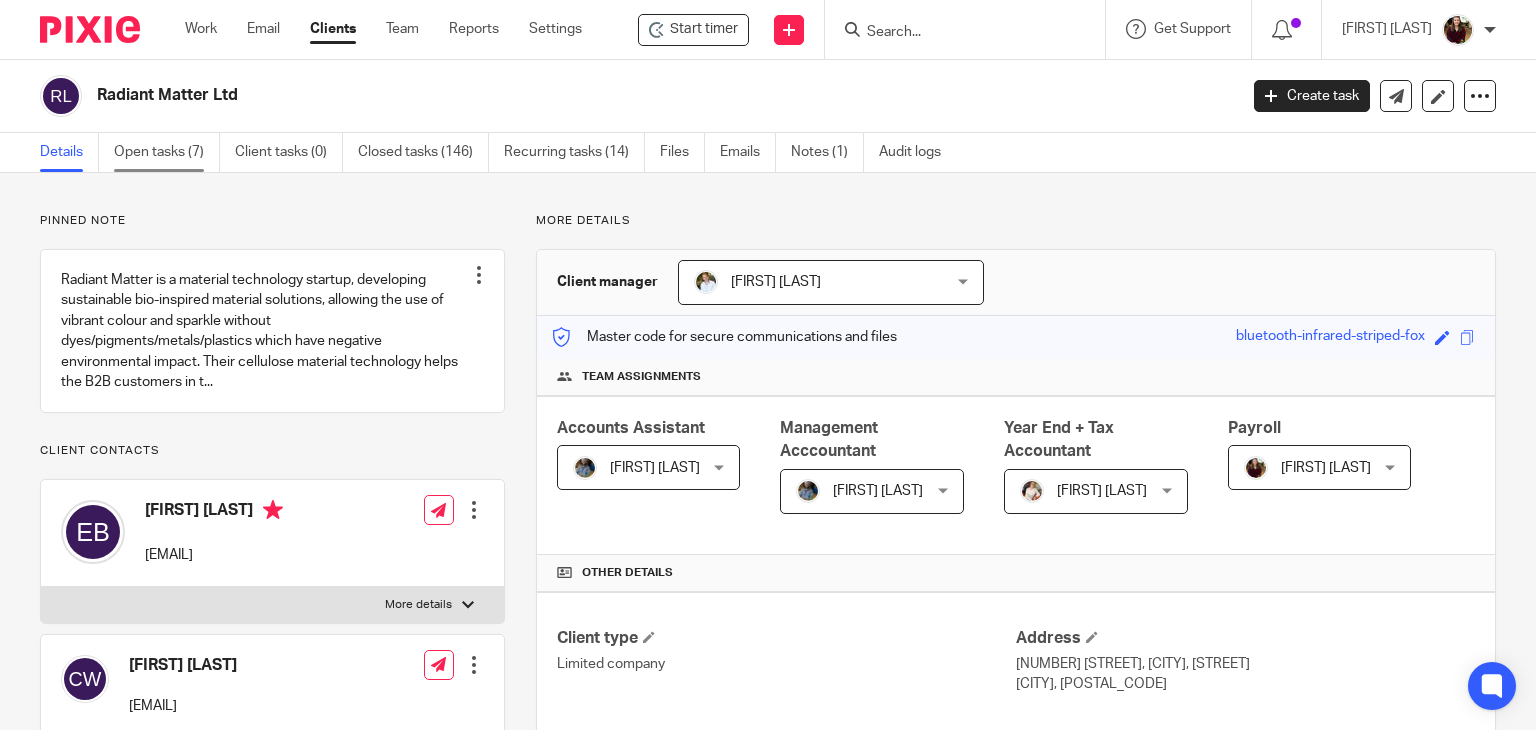 scroll, scrollTop: 0, scrollLeft: 0, axis: both 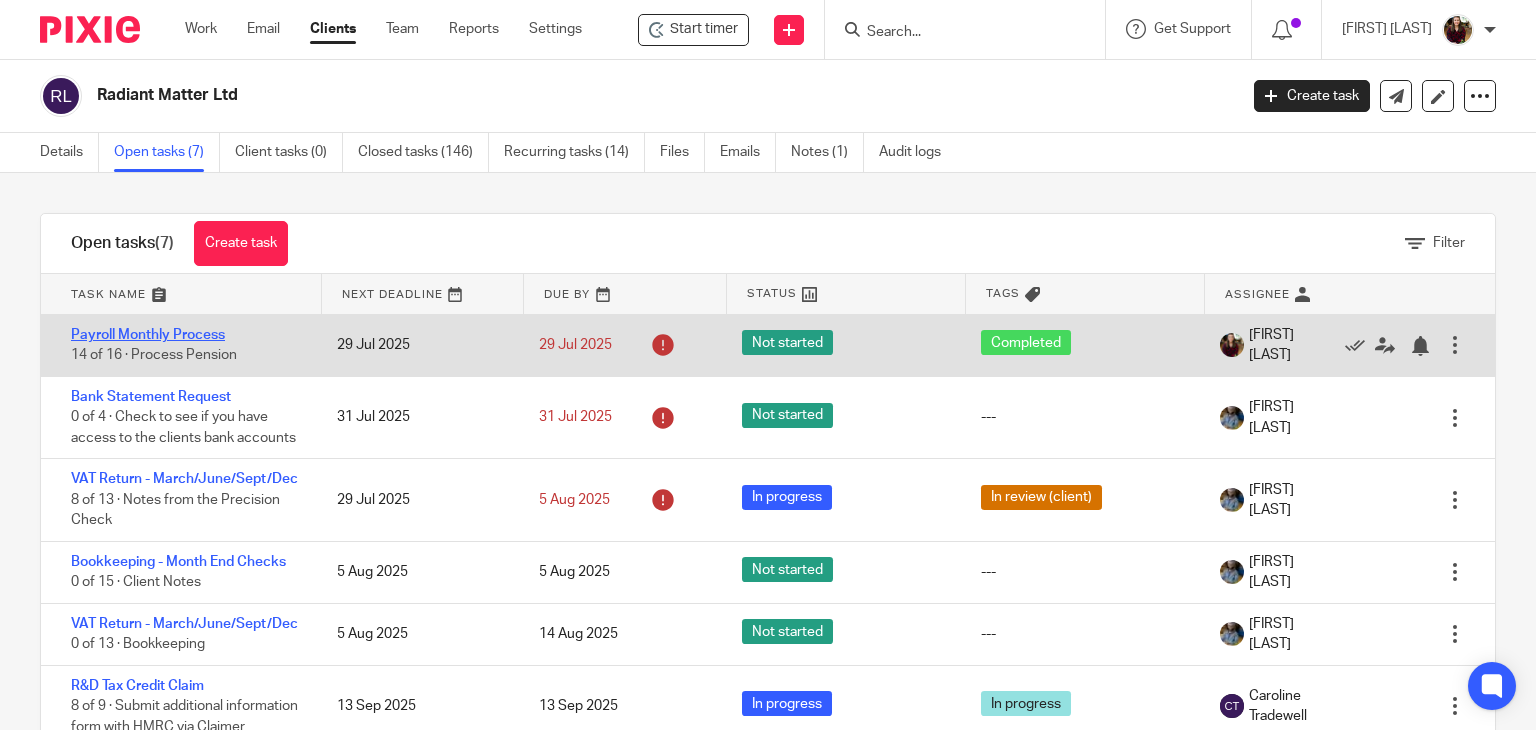 click on "Payroll Monthly Process" at bounding box center (148, 335) 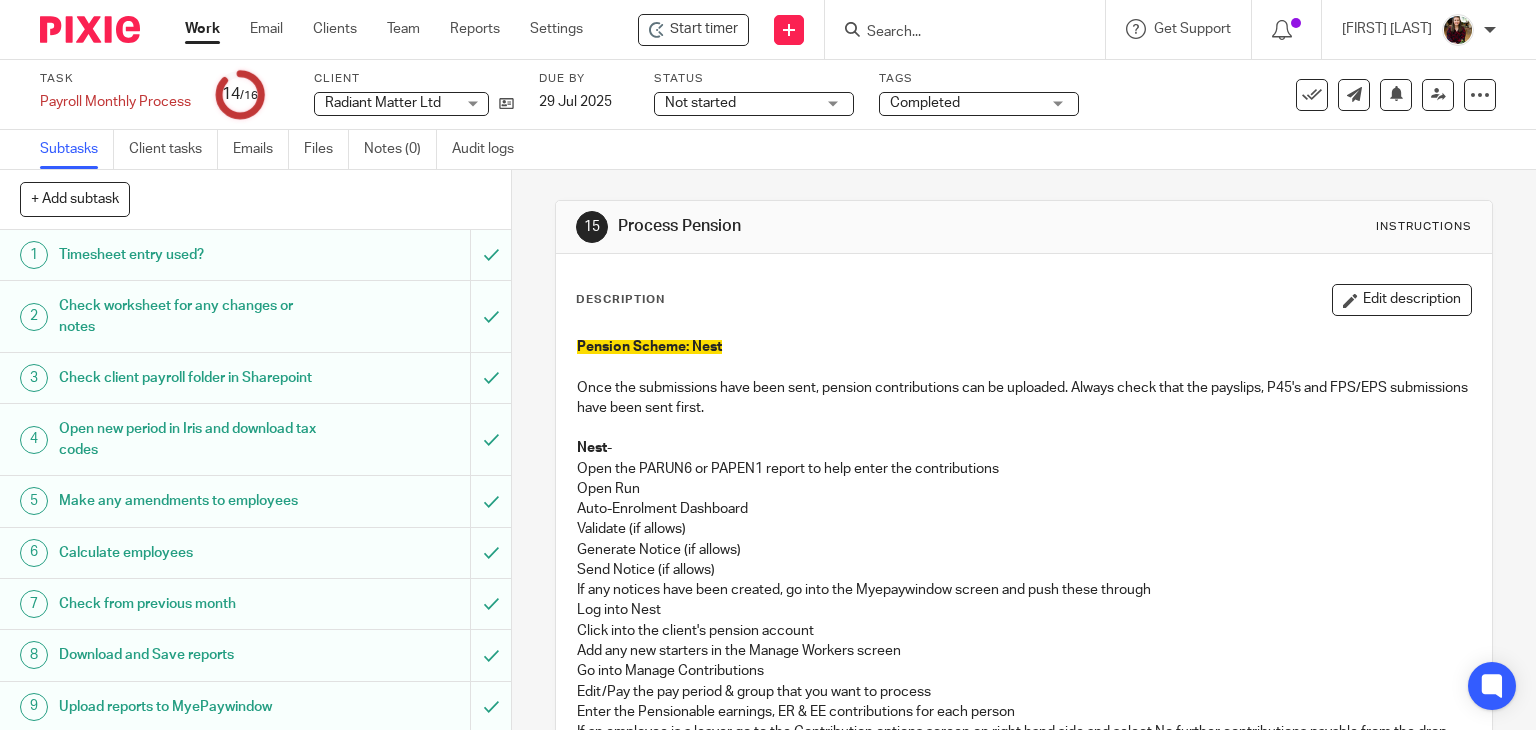 scroll, scrollTop: 0, scrollLeft: 0, axis: both 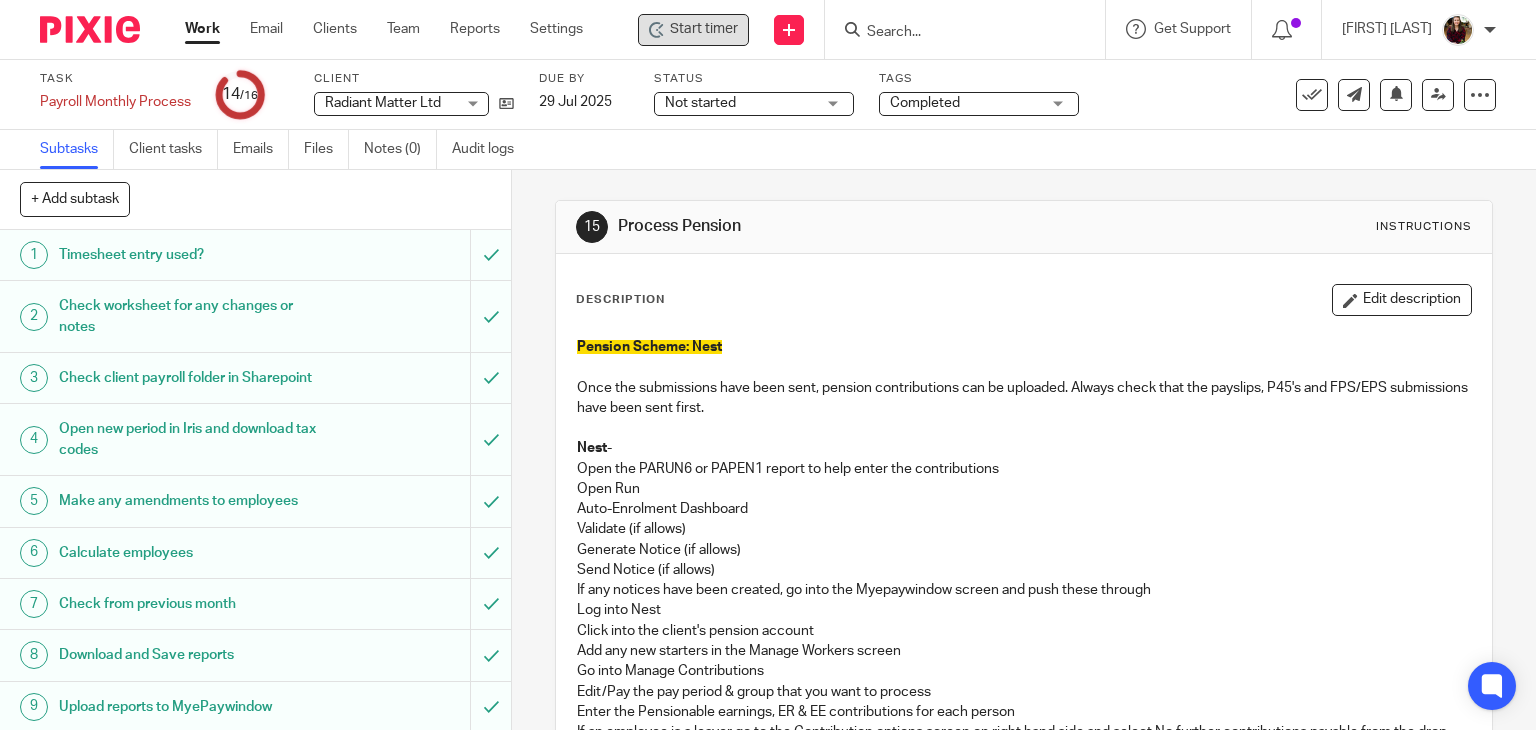 click 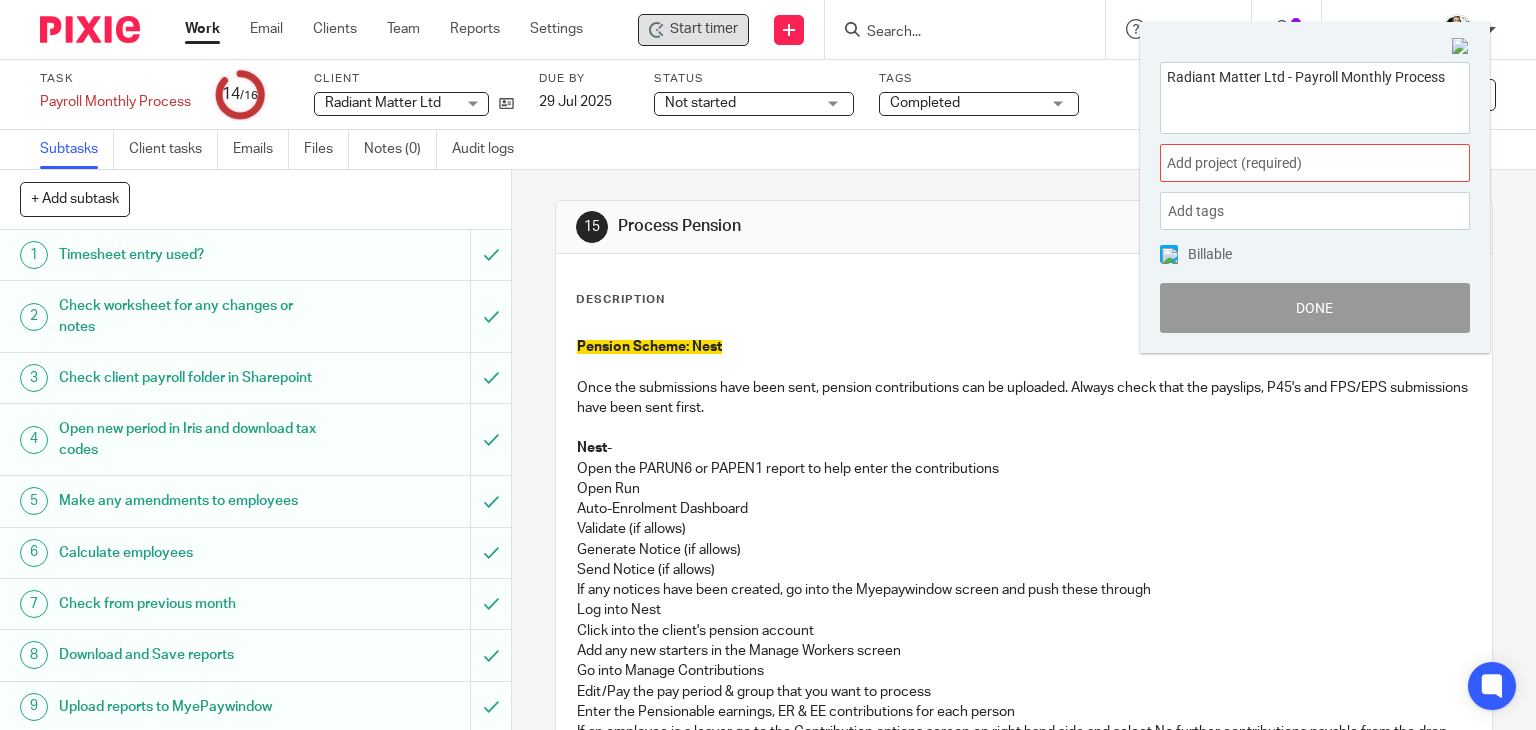 click on "Add project (required) :" at bounding box center (1315, 163) 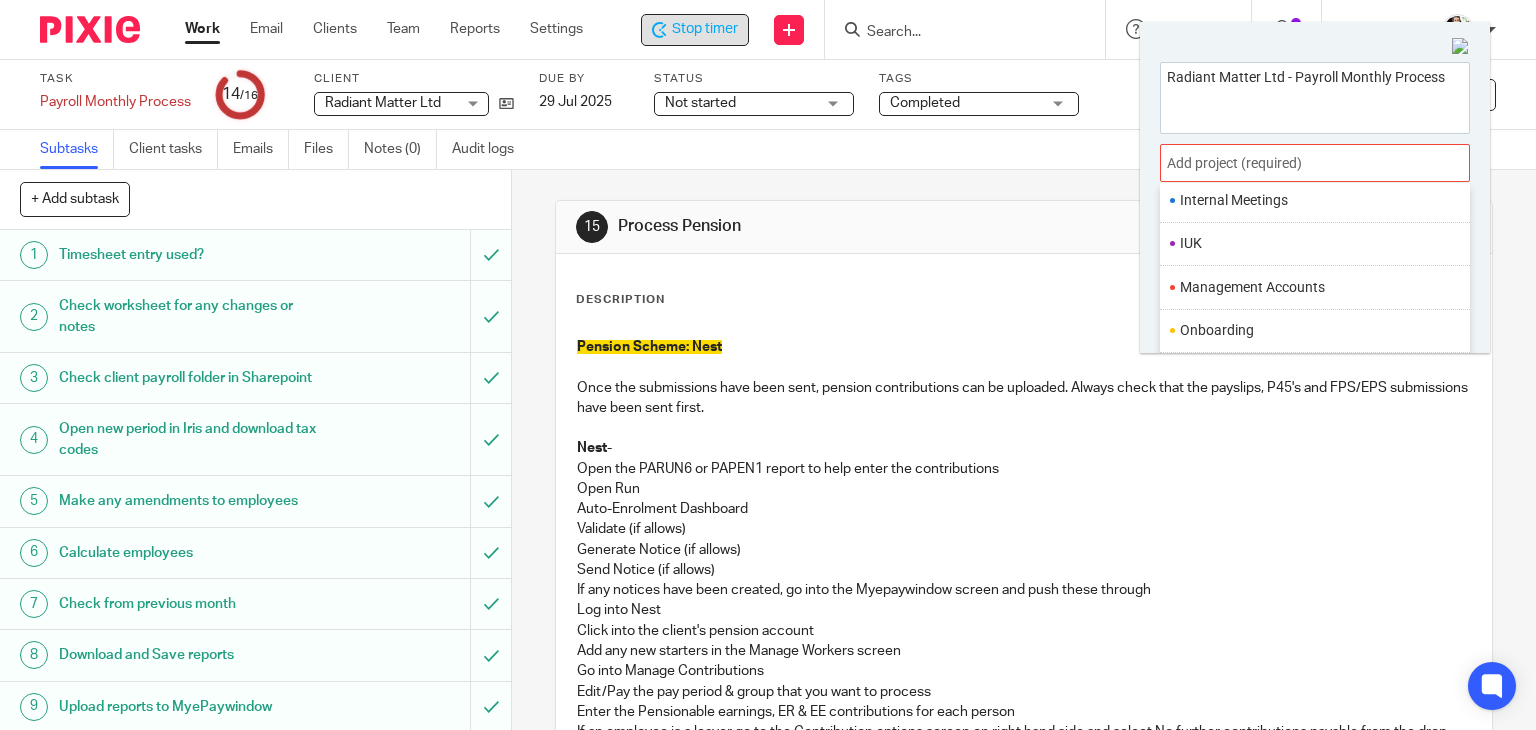 scroll, scrollTop: 700, scrollLeft: 0, axis: vertical 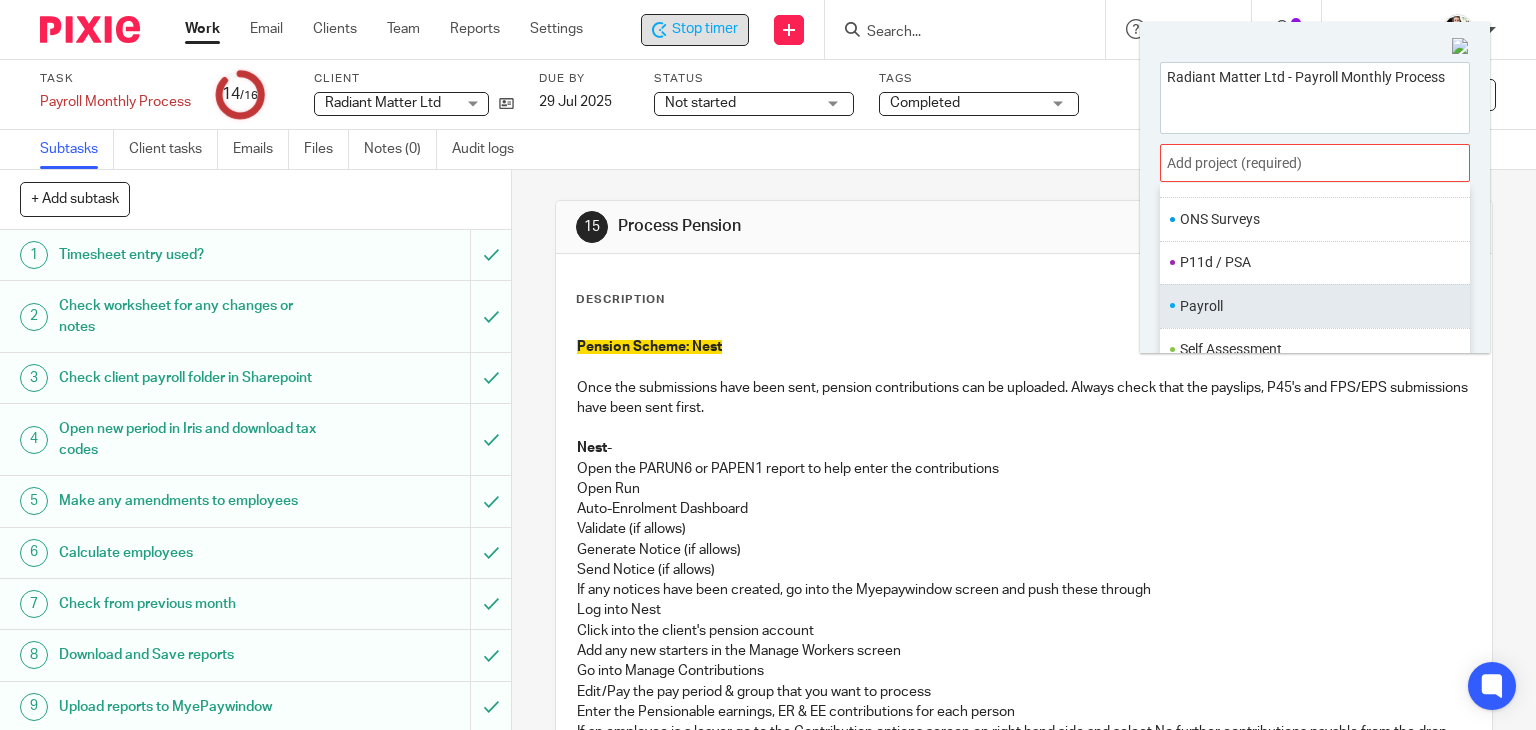 click on "Payroll" at bounding box center [1310, 306] 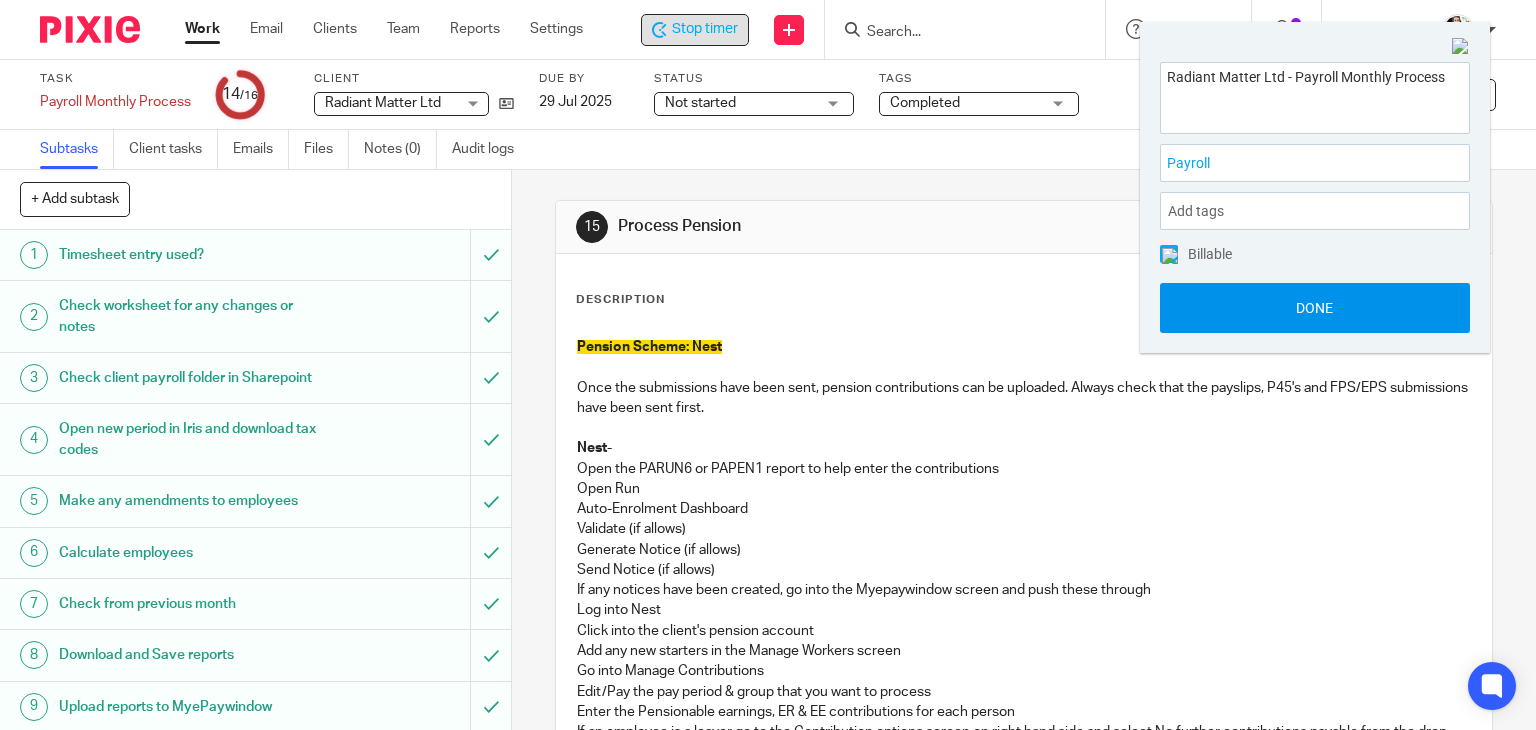 click on "Done" at bounding box center (1315, 308) 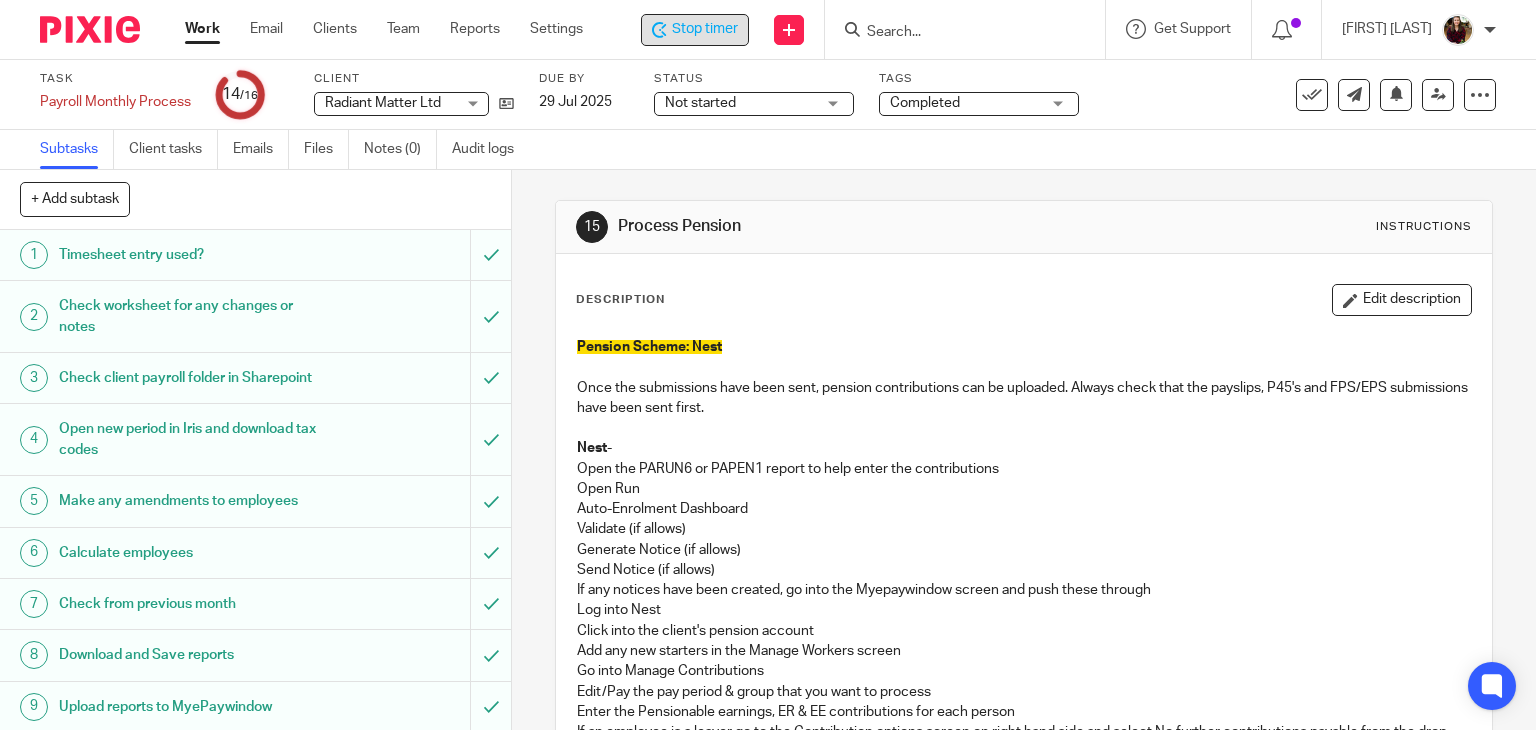 click on "Calculate employees" at bounding box center [189, 553] 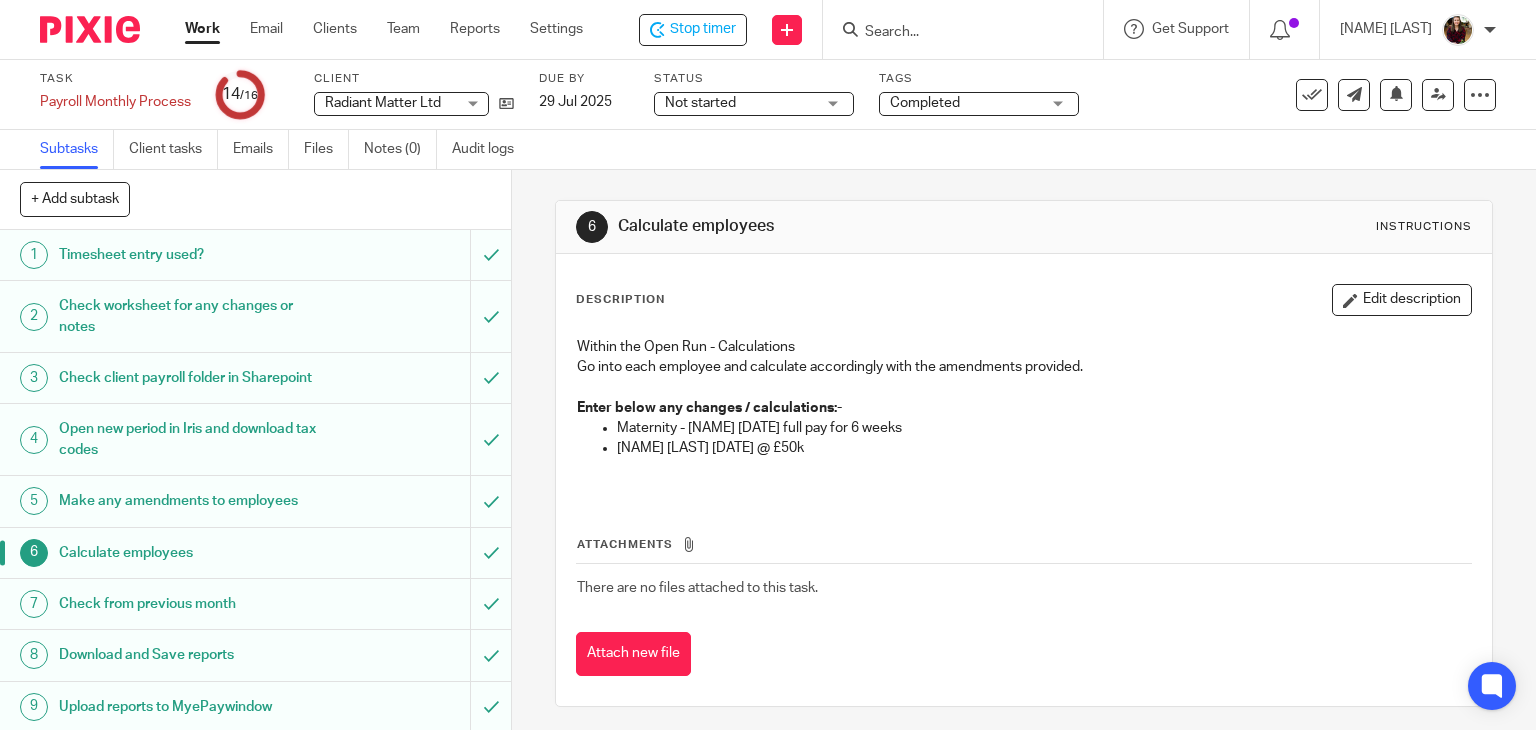 scroll, scrollTop: 0, scrollLeft: 0, axis: both 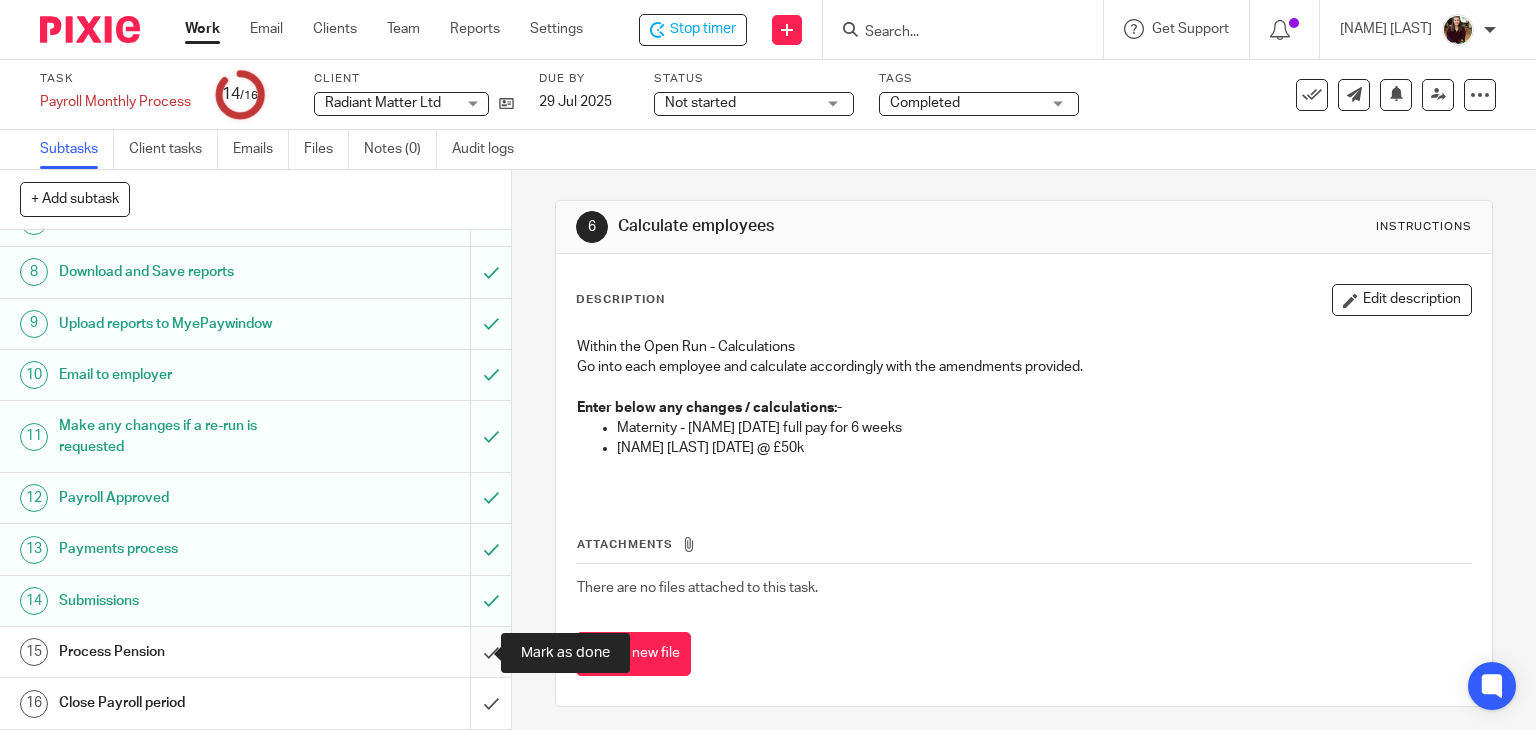 click at bounding box center [255, 652] 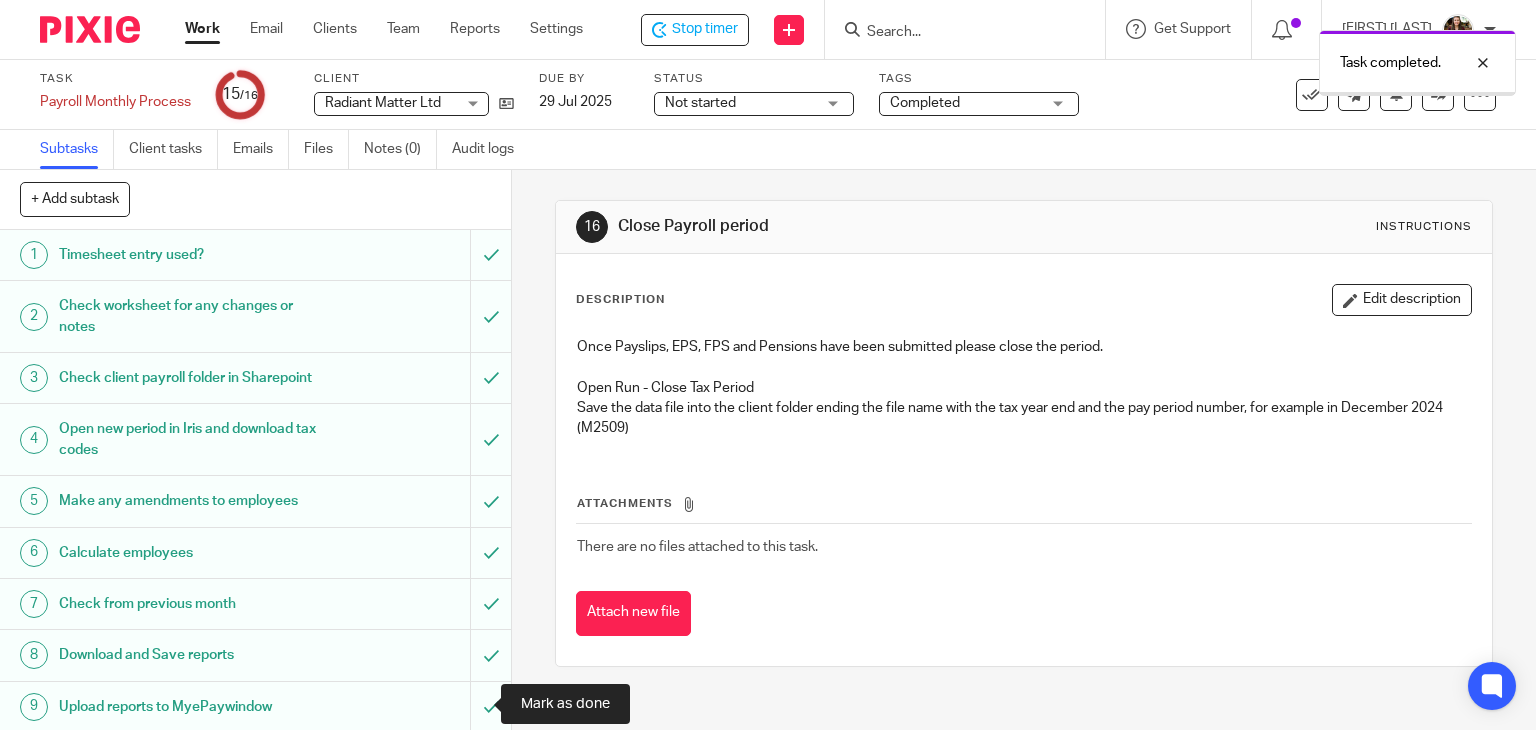 scroll, scrollTop: 0, scrollLeft: 0, axis: both 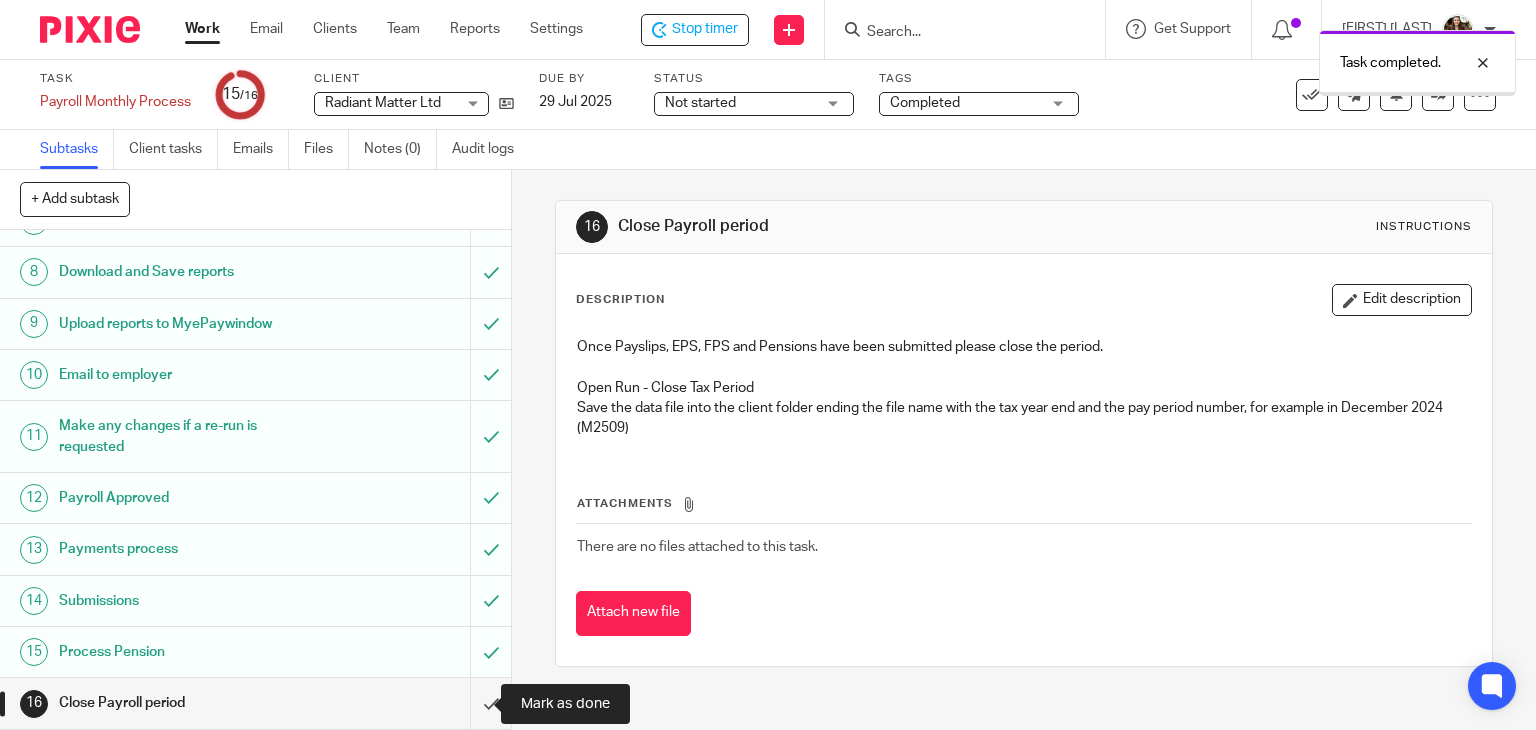 click at bounding box center [255, 703] 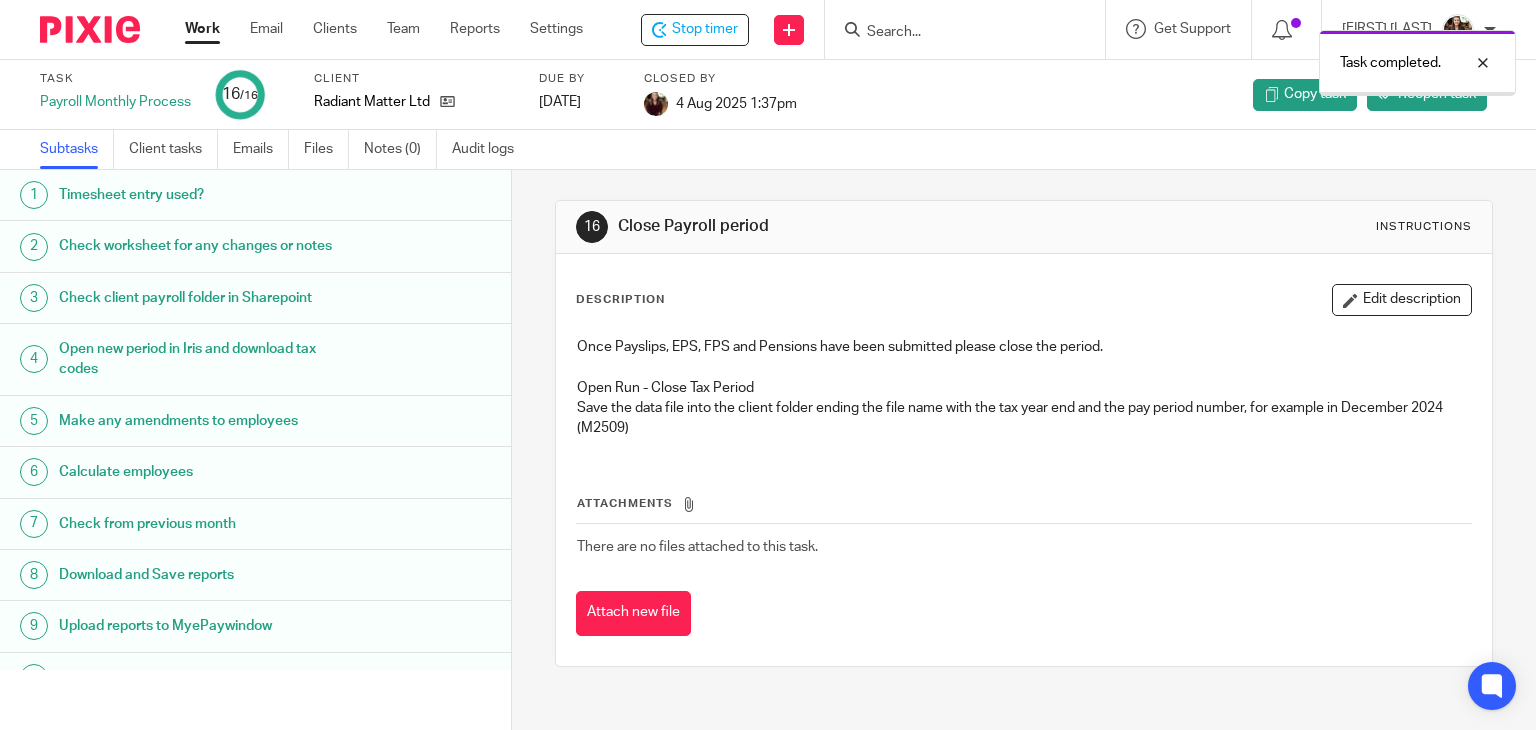 scroll, scrollTop: 0, scrollLeft: 0, axis: both 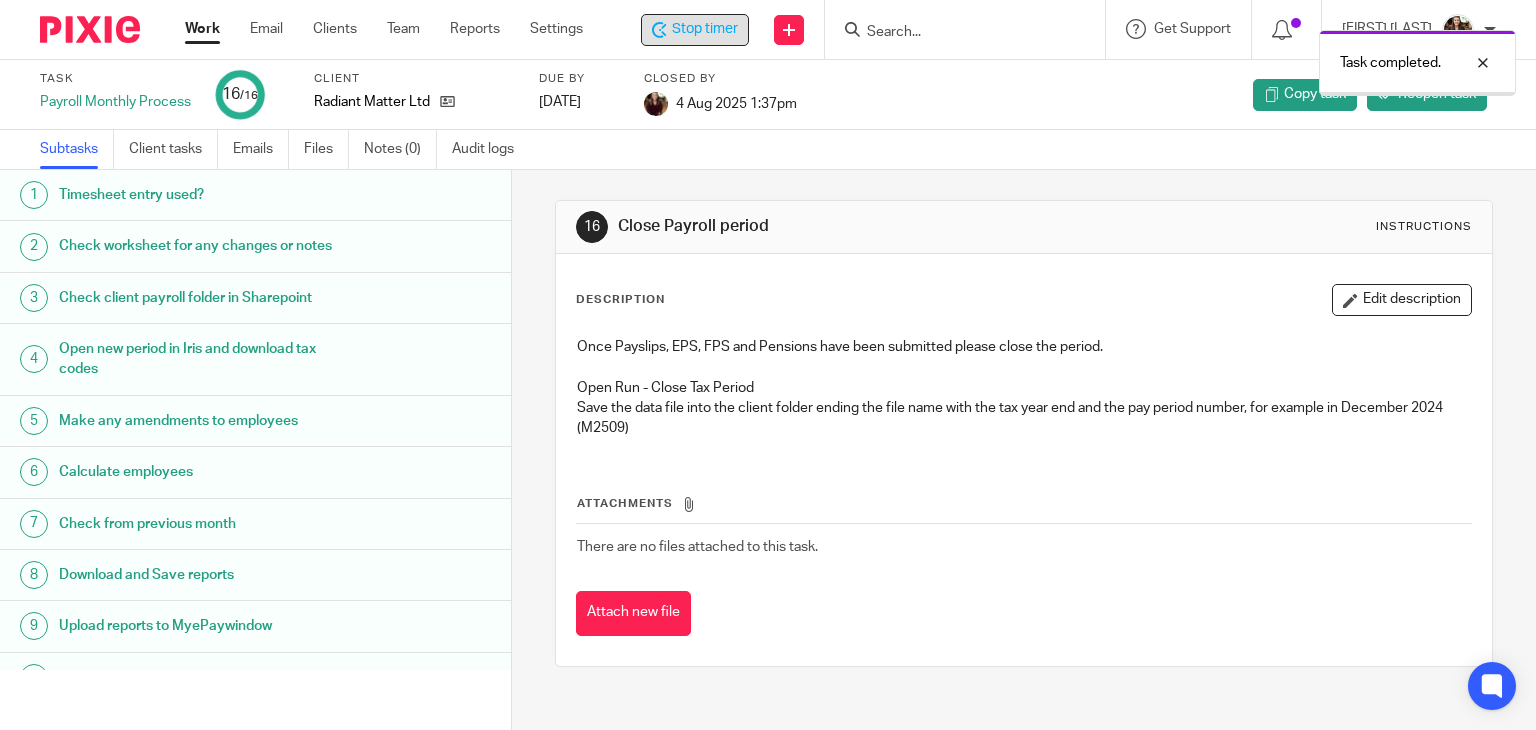 click on "Stop timer" at bounding box center [705, 29] 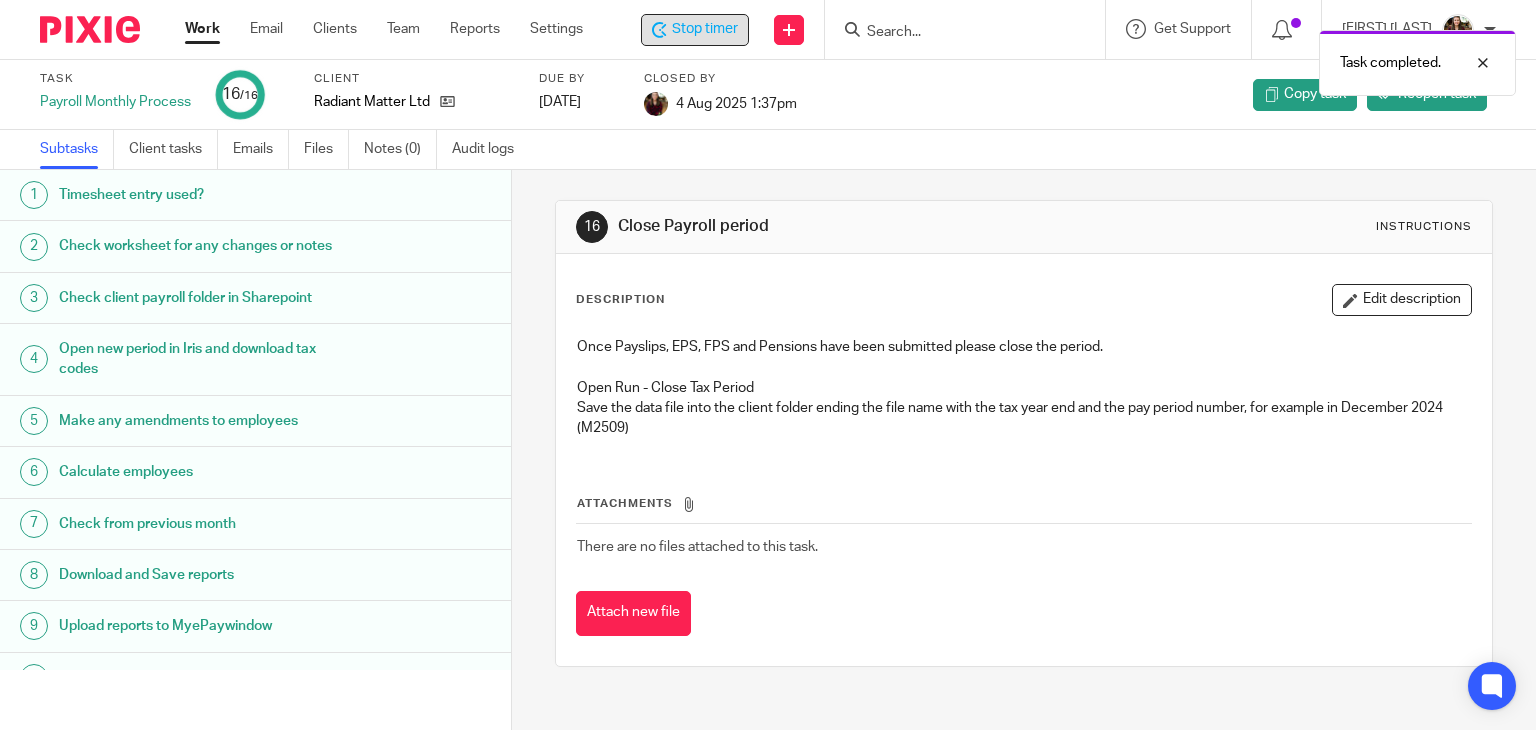 click on "Stop timer" at bounding box center [705, 29] 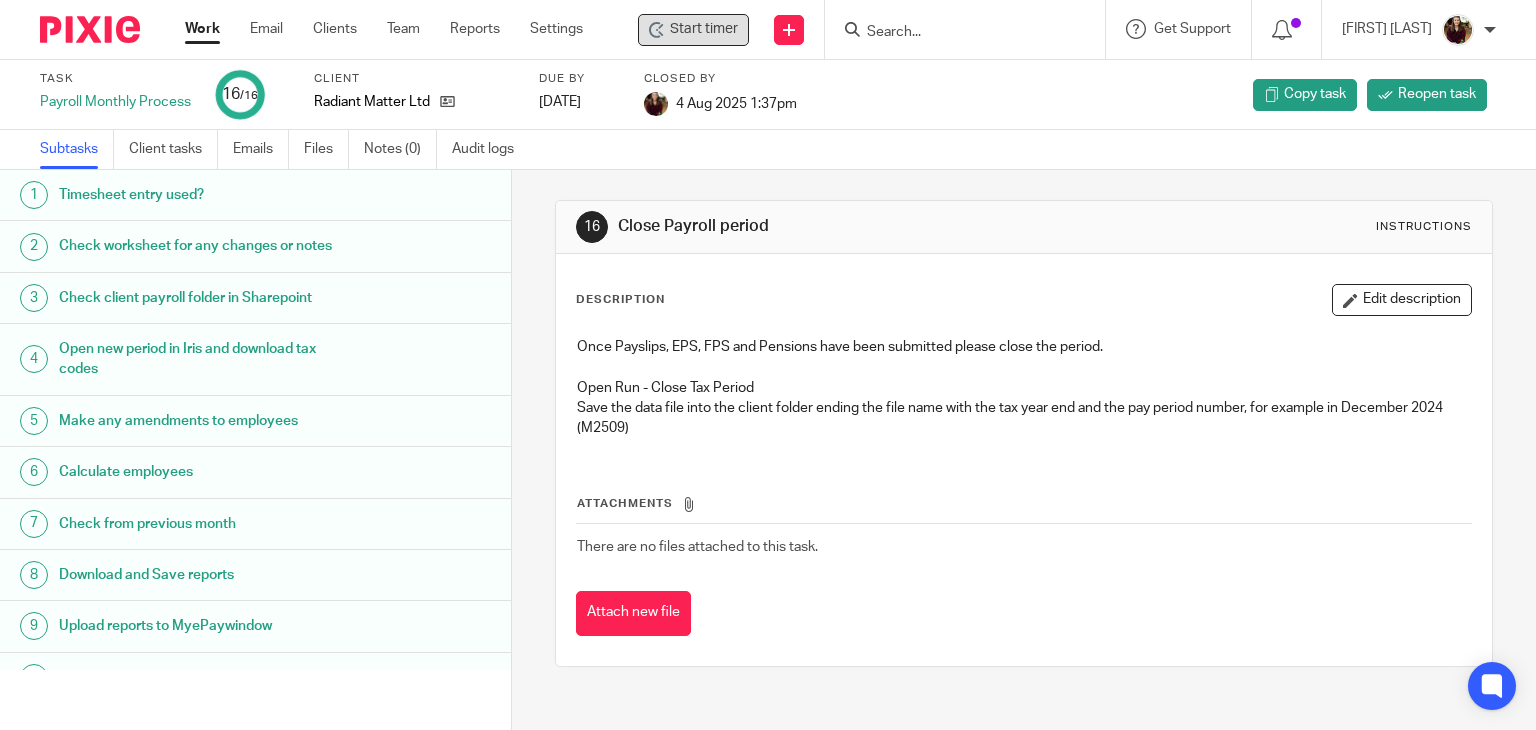 click on "Task
Payroll Monthly Process
16 /16
Client
Radiant Matter Ltd
Due by
2025-07-29
Closed by
4 Aug 2025 1:37pm
Copy task
Reopen task" at bounding box center [768, 95] 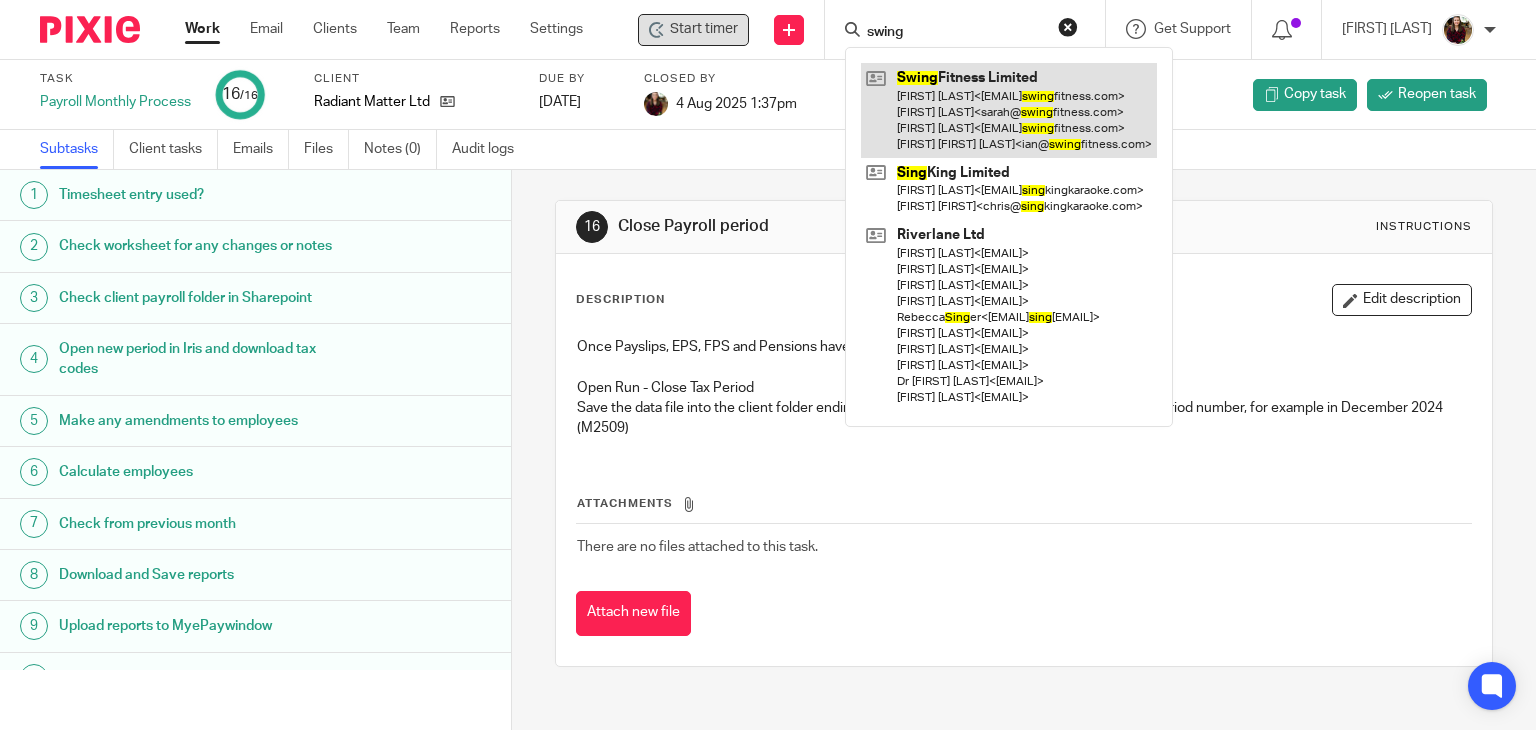 type on "swing" 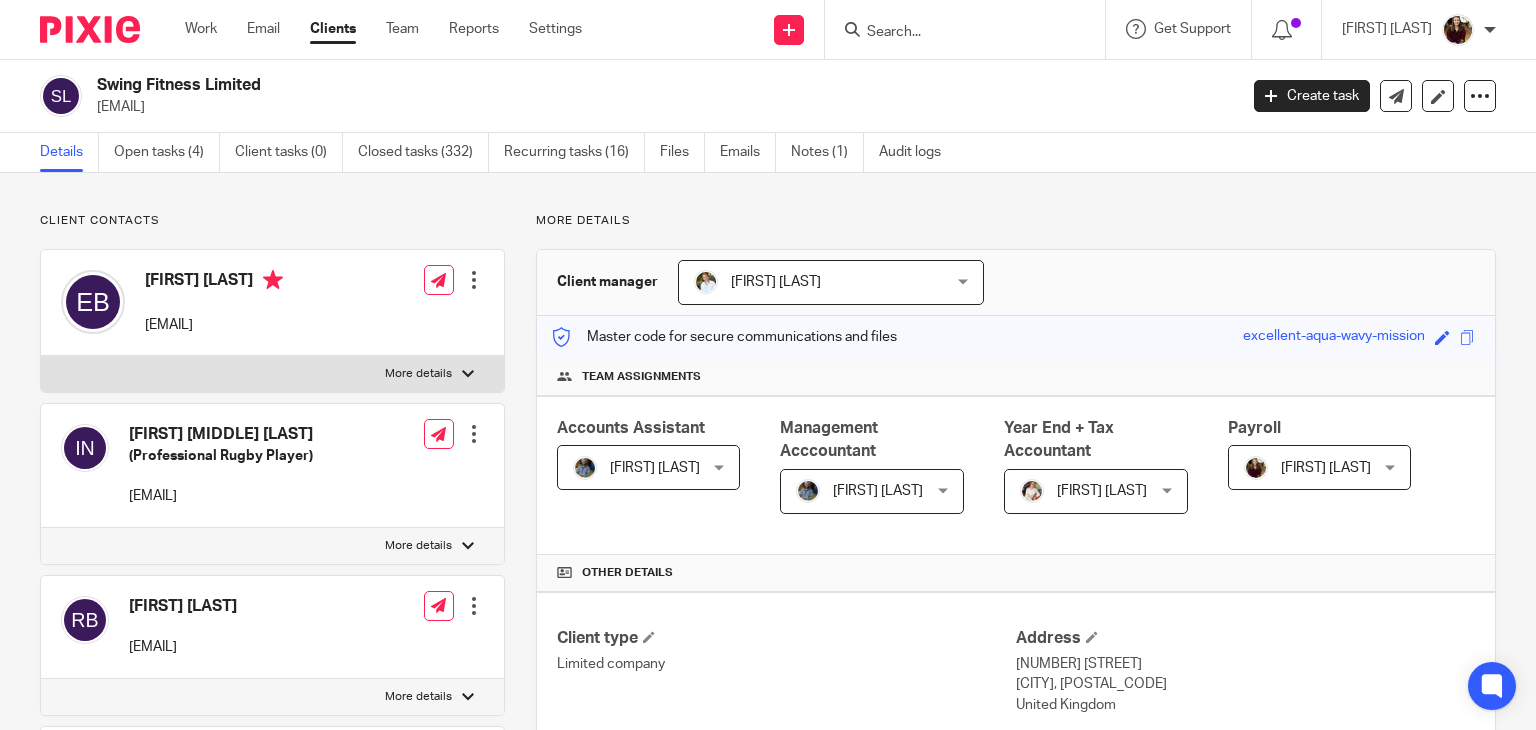 scroll, scrollTop: 0, scrollLeft: 0, axis: both 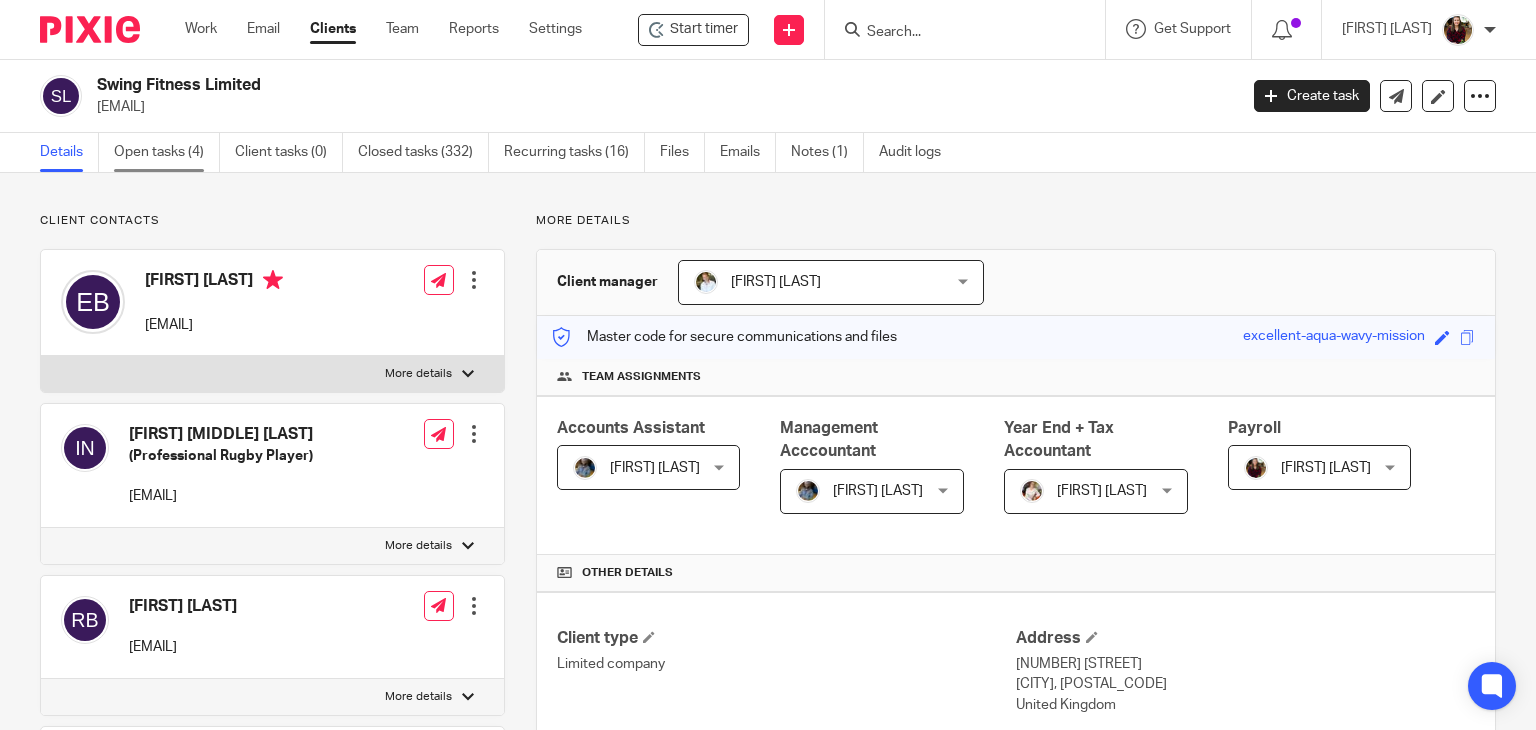 click on "Open tasks (4)" at bounding box center [167, 152] 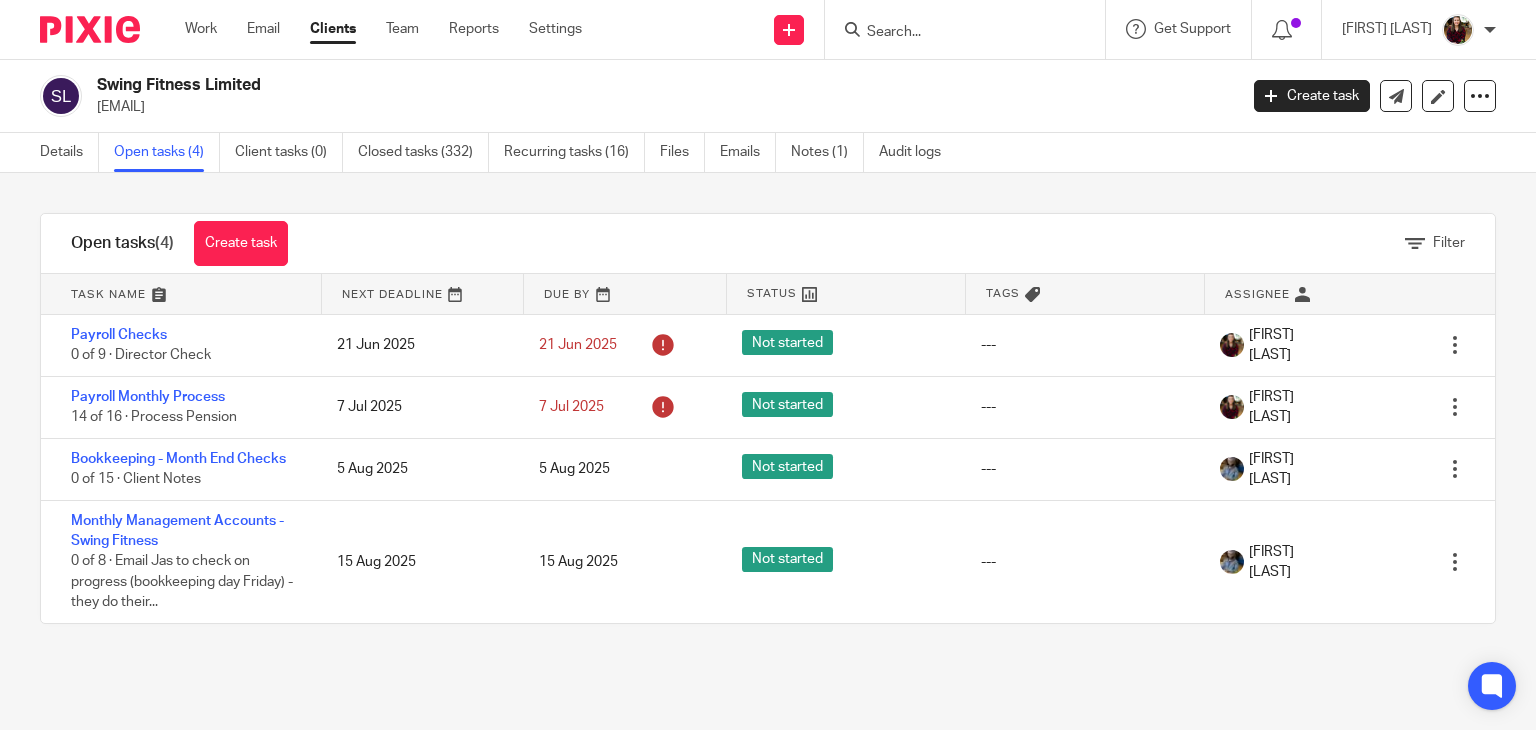 scroll, scrollTop: 0, scrollLeft: 0, axis: both 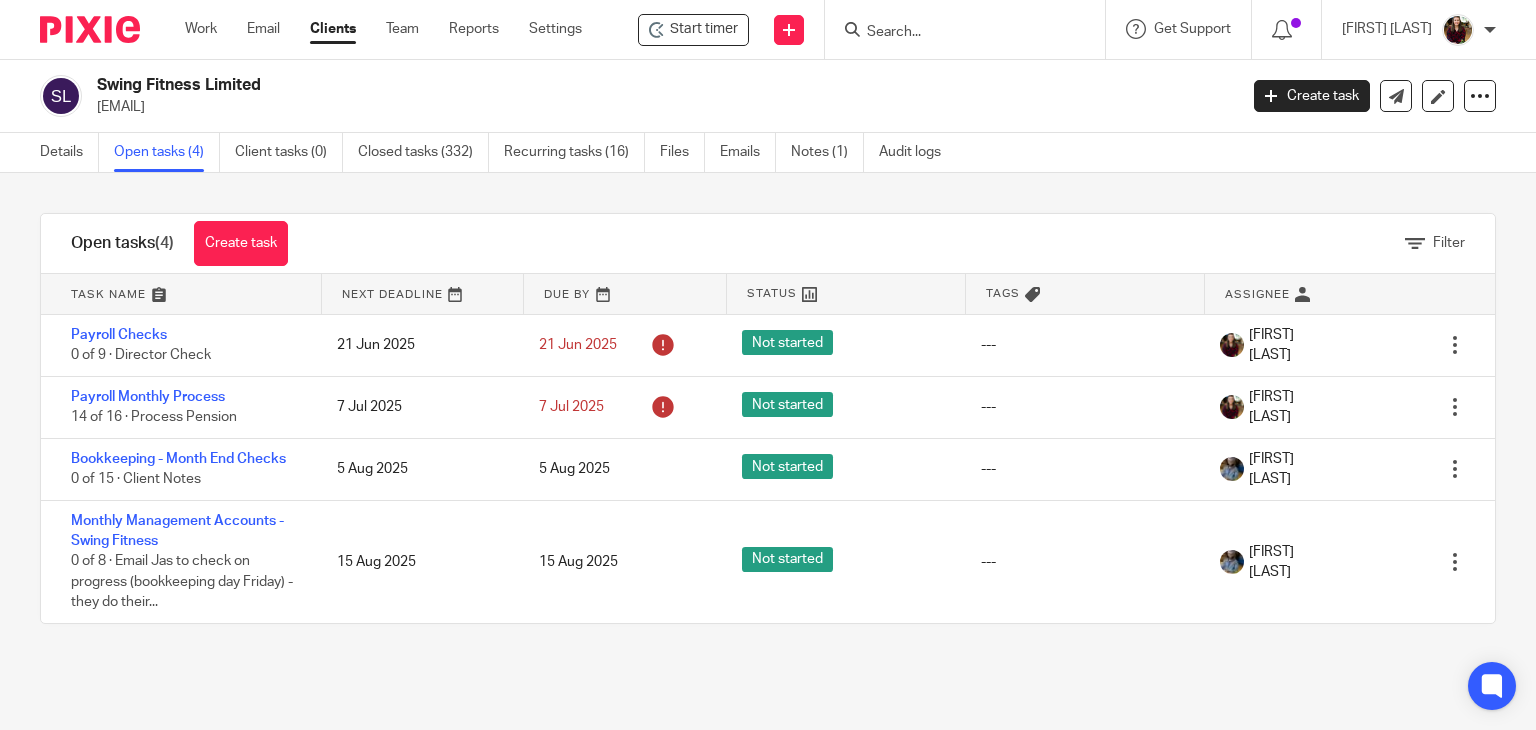 click on "iwnagle@gmail.com" at bounding box center [660, 107] 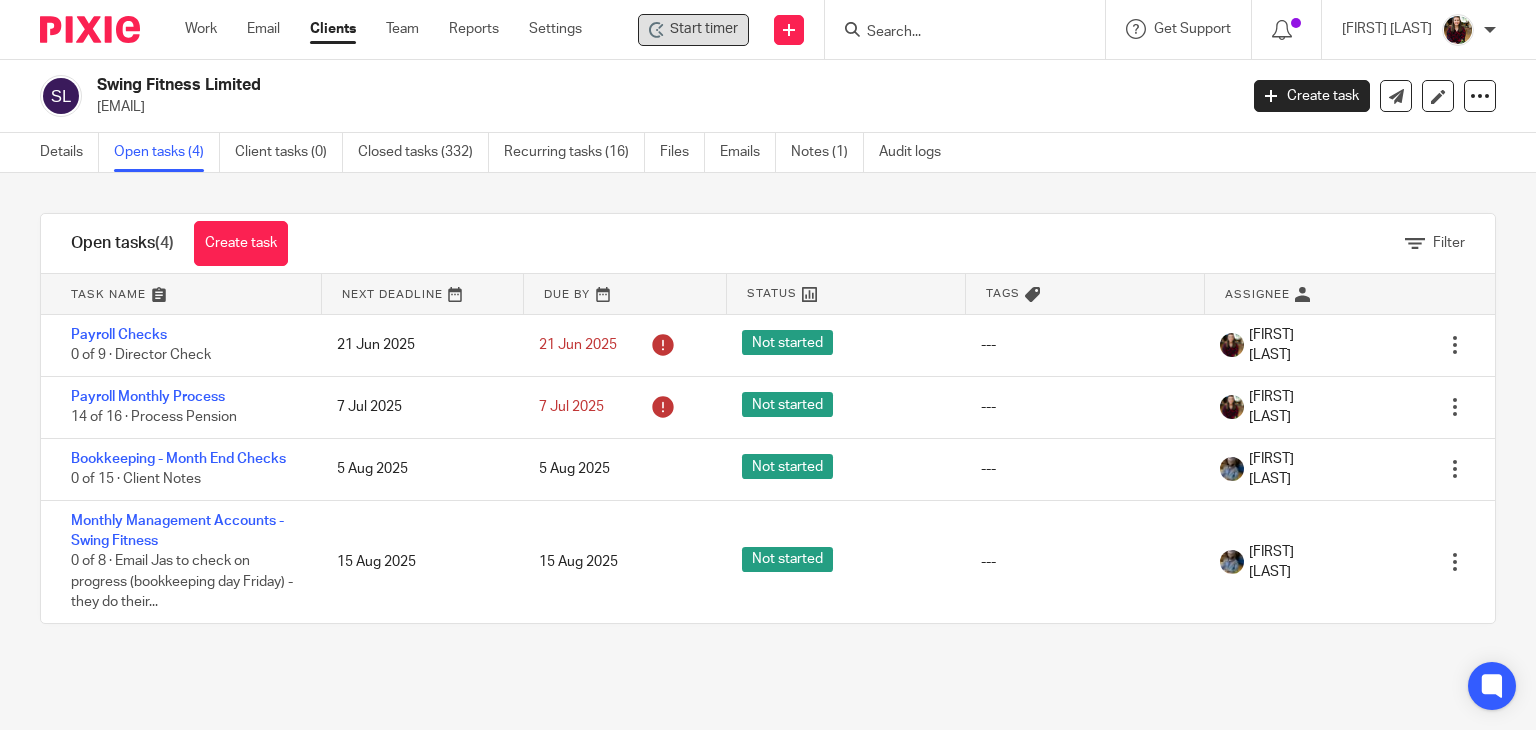 click on "Start timer" at bounding box center (704, 29) 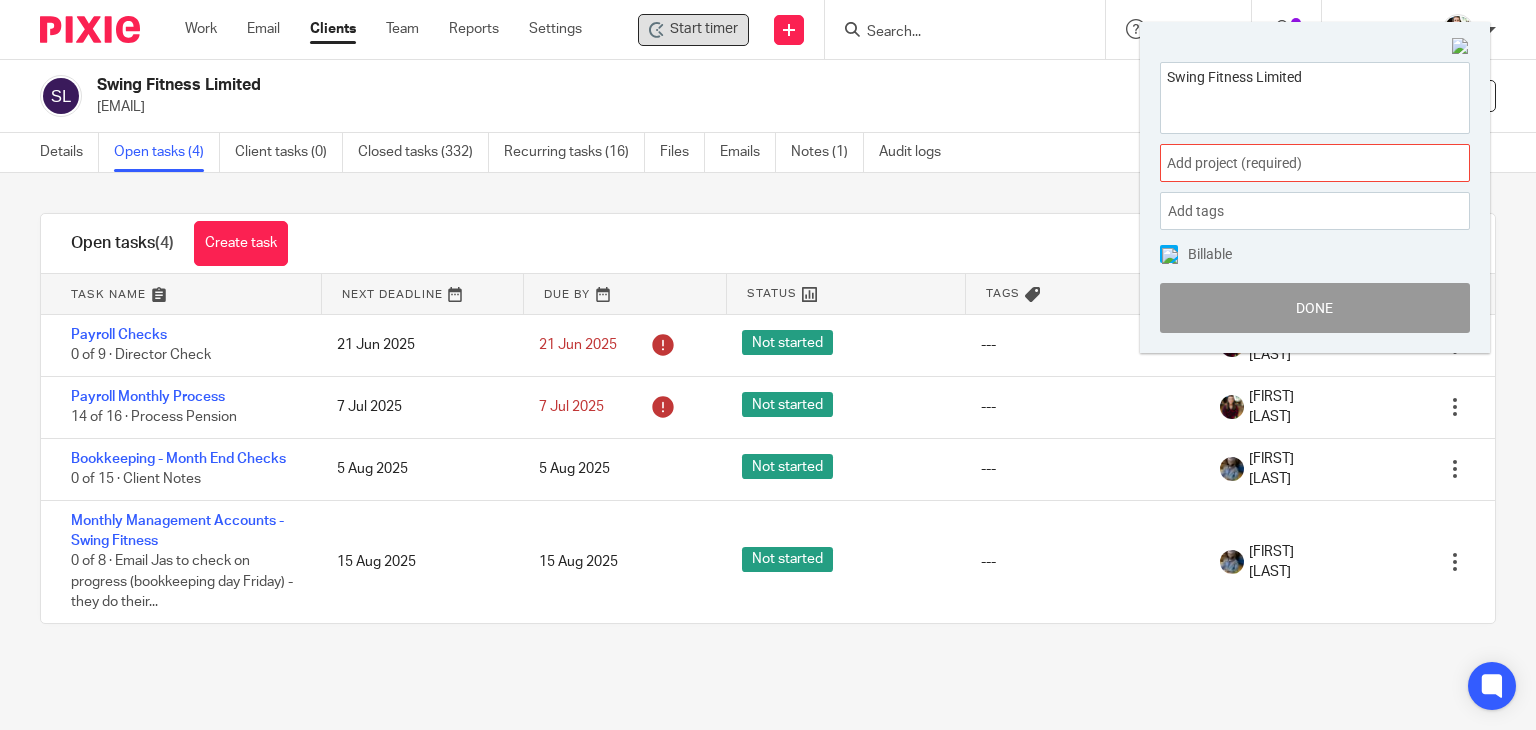 click on "Add project (required) :" at bounding box center (1293, 163) 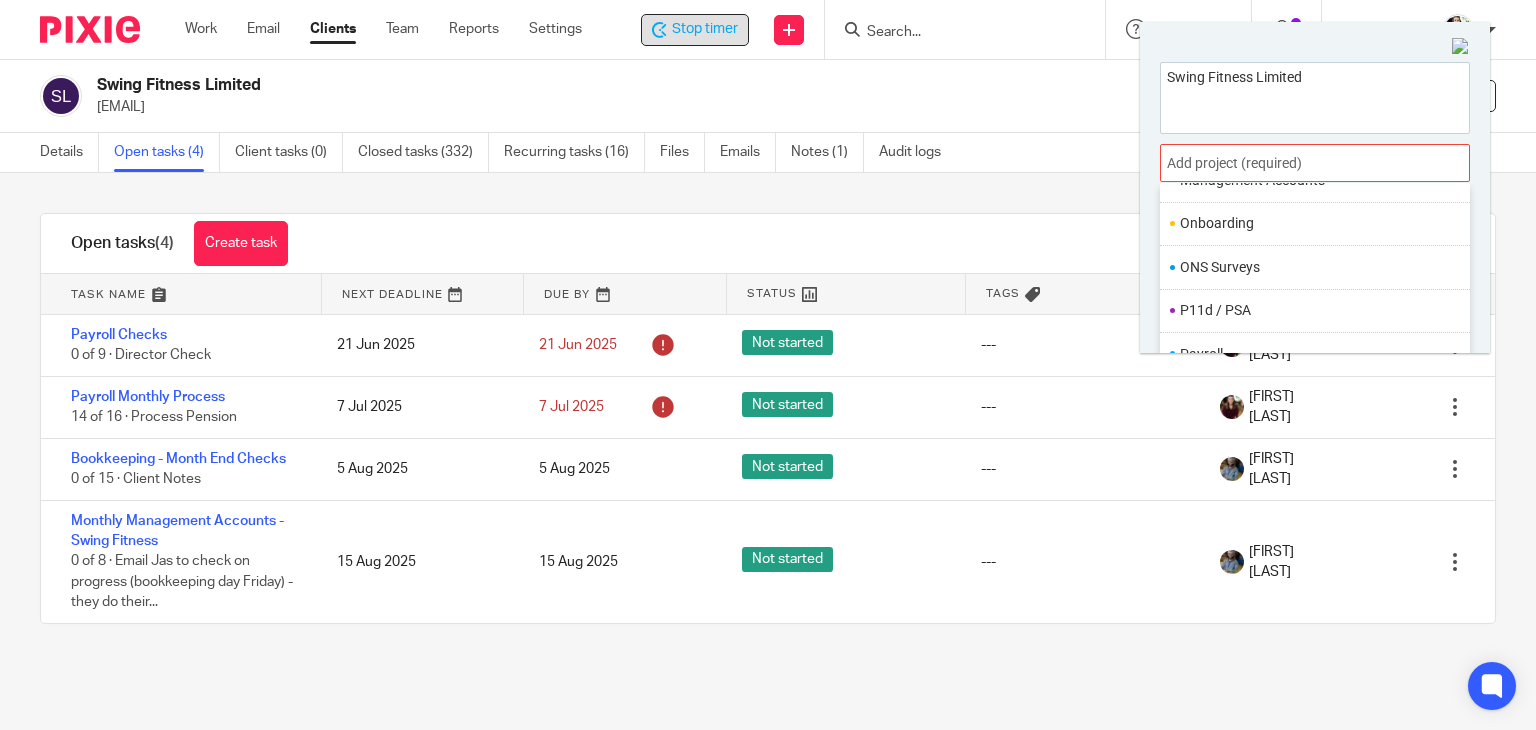 scroll, scrollTop: 748, scrollLeft: 0, axis: vertical 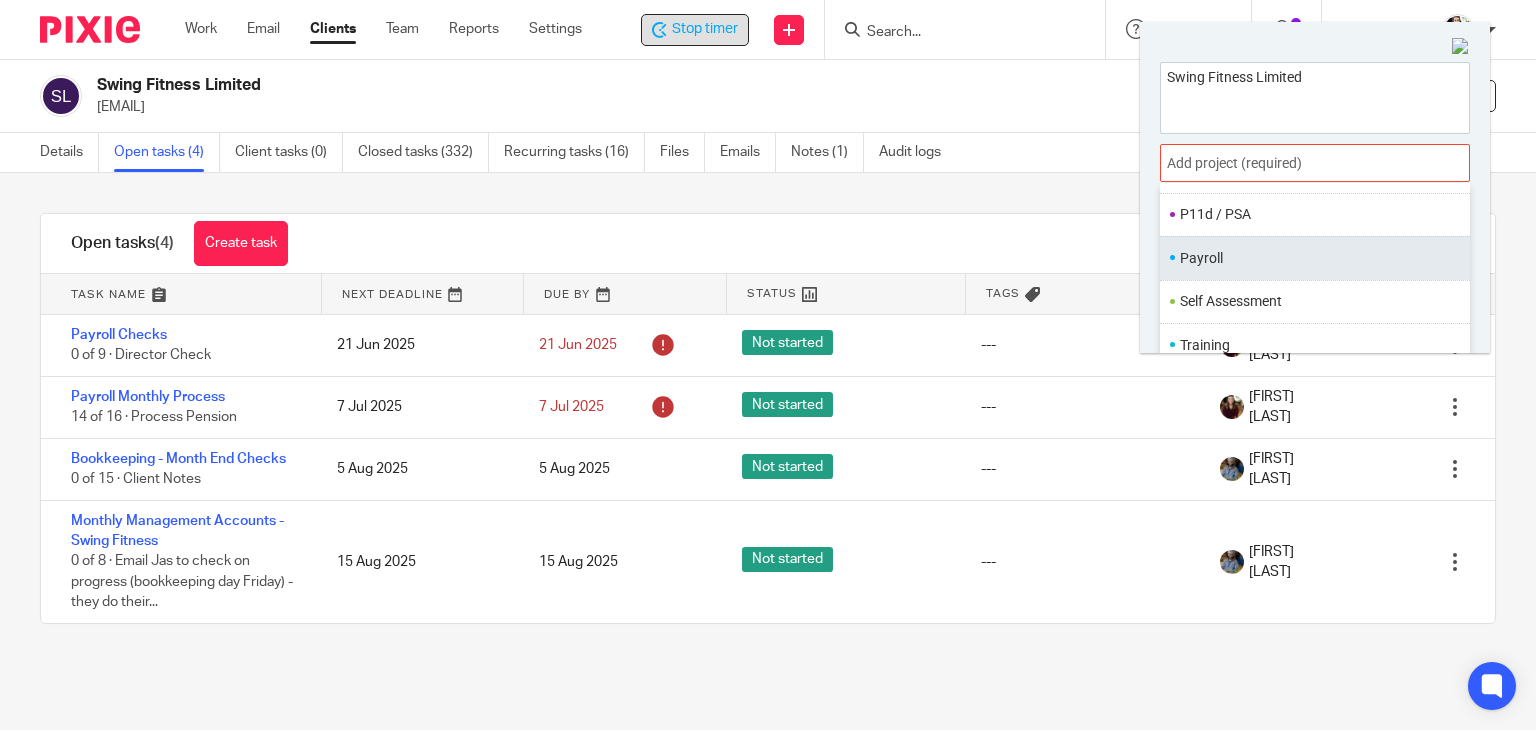 click on "Payroll" at bounding box center [1310, 258] 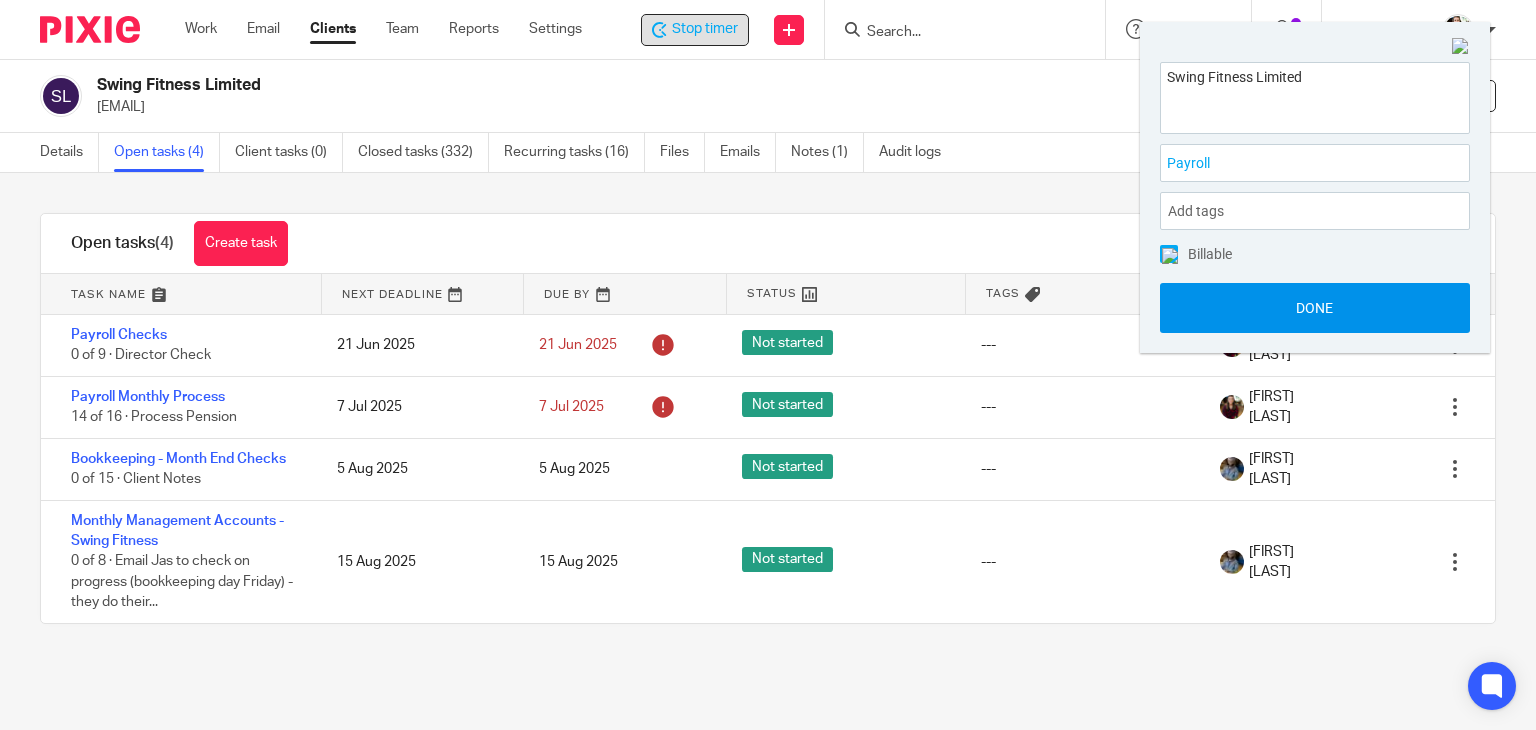 click on "Done" at bounding box center (1315, 308) 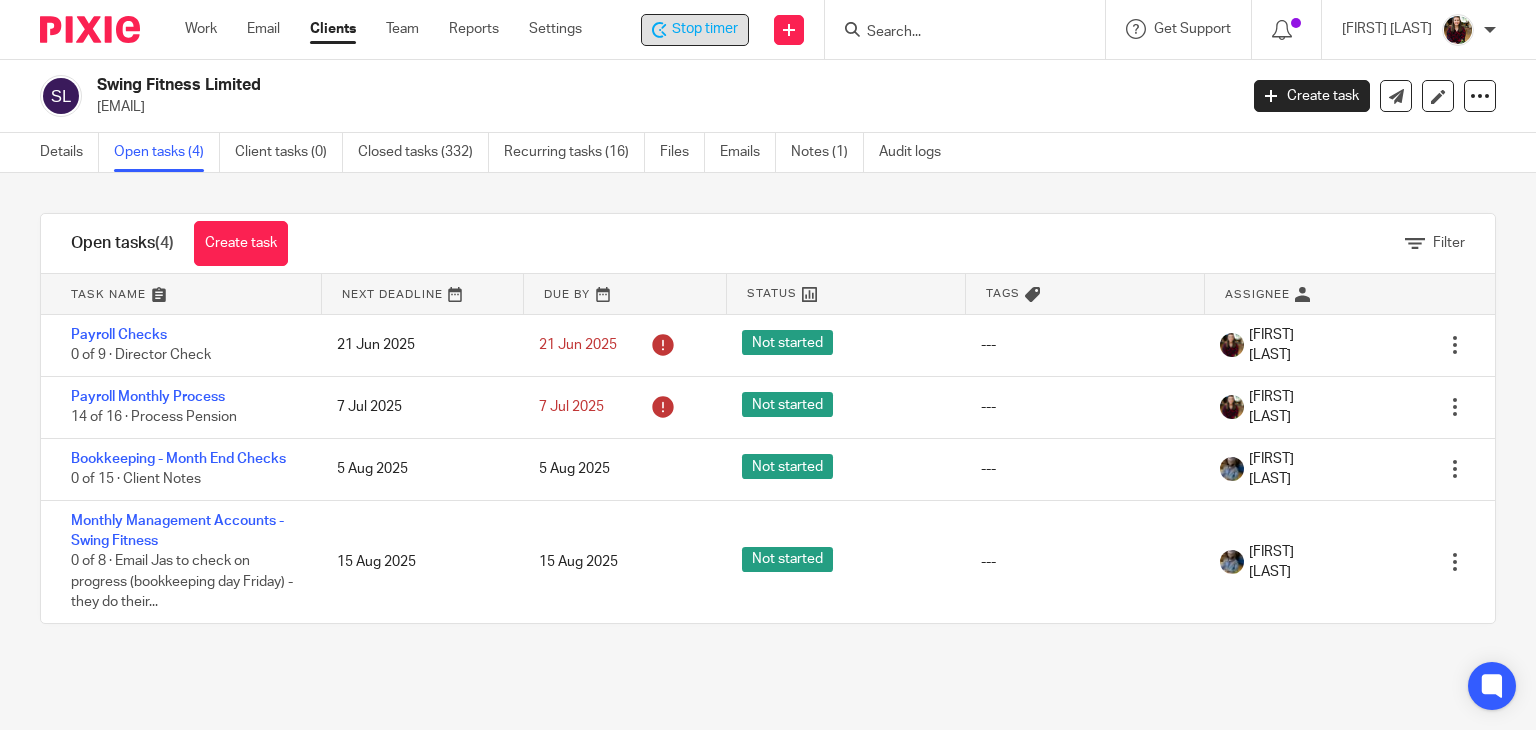 click on "iwnagle@gmail.com" at bounding box center [660, 107] 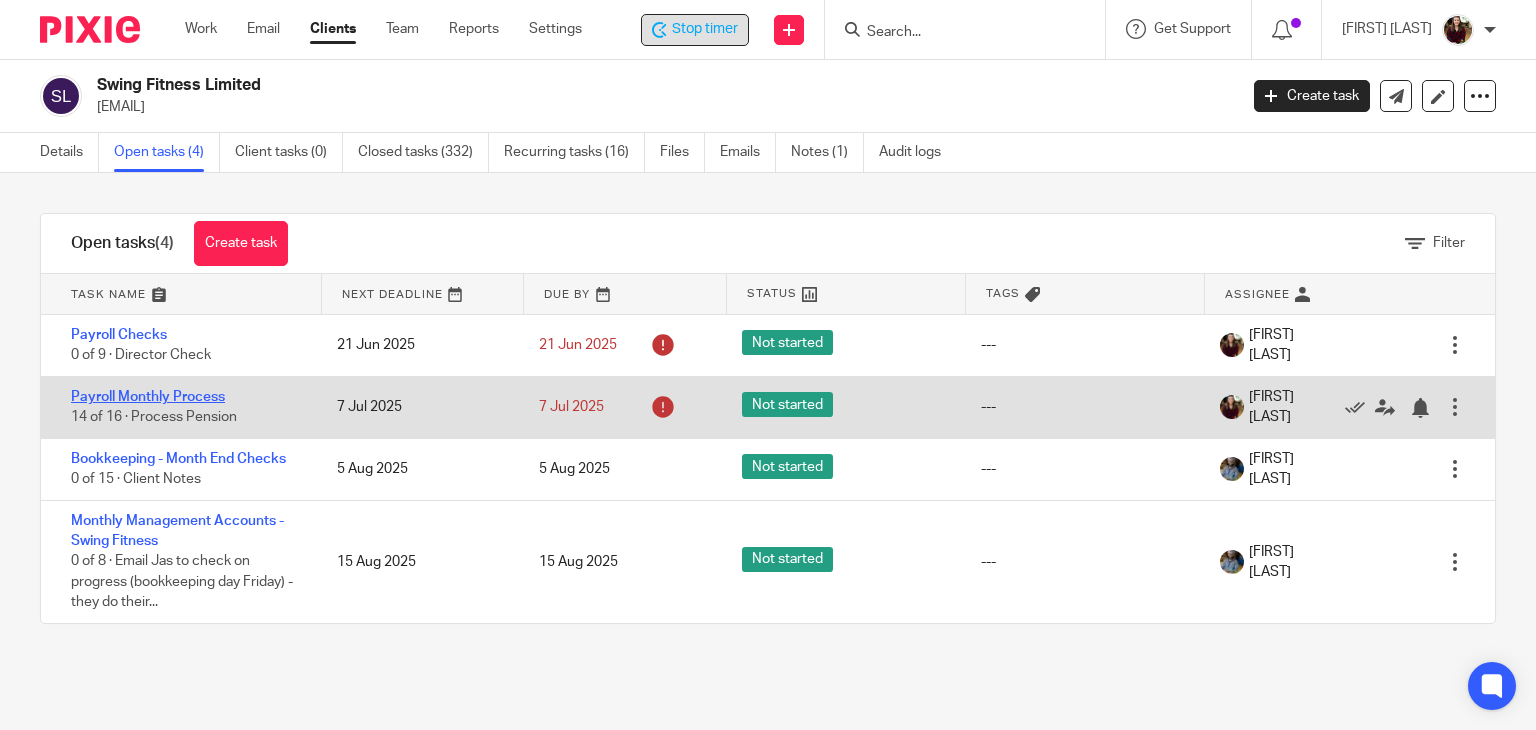click on "Payroll Monthly Process" at bounding box center (148, 397) 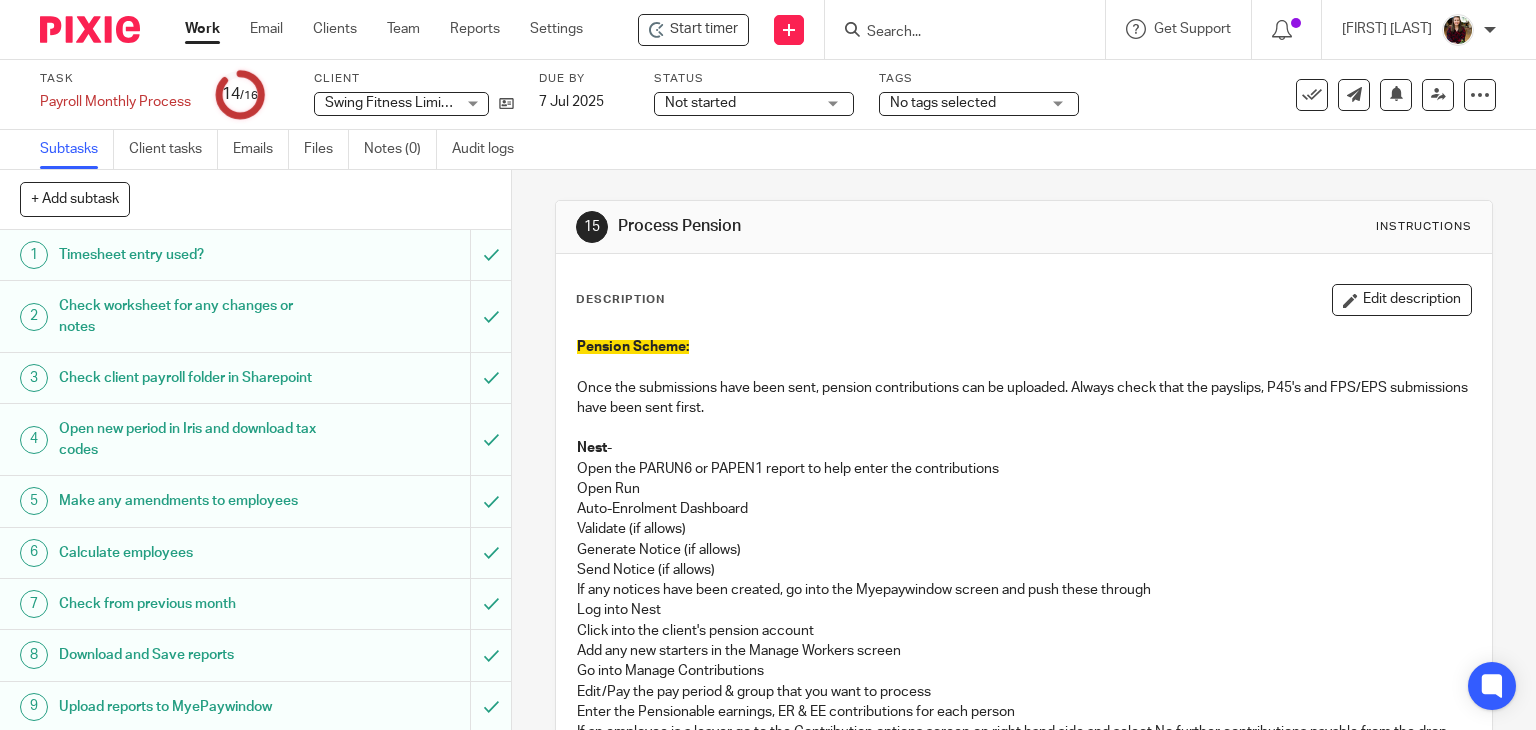 scroll, scrollTop: 0, scrollLeft: 0, axis: both 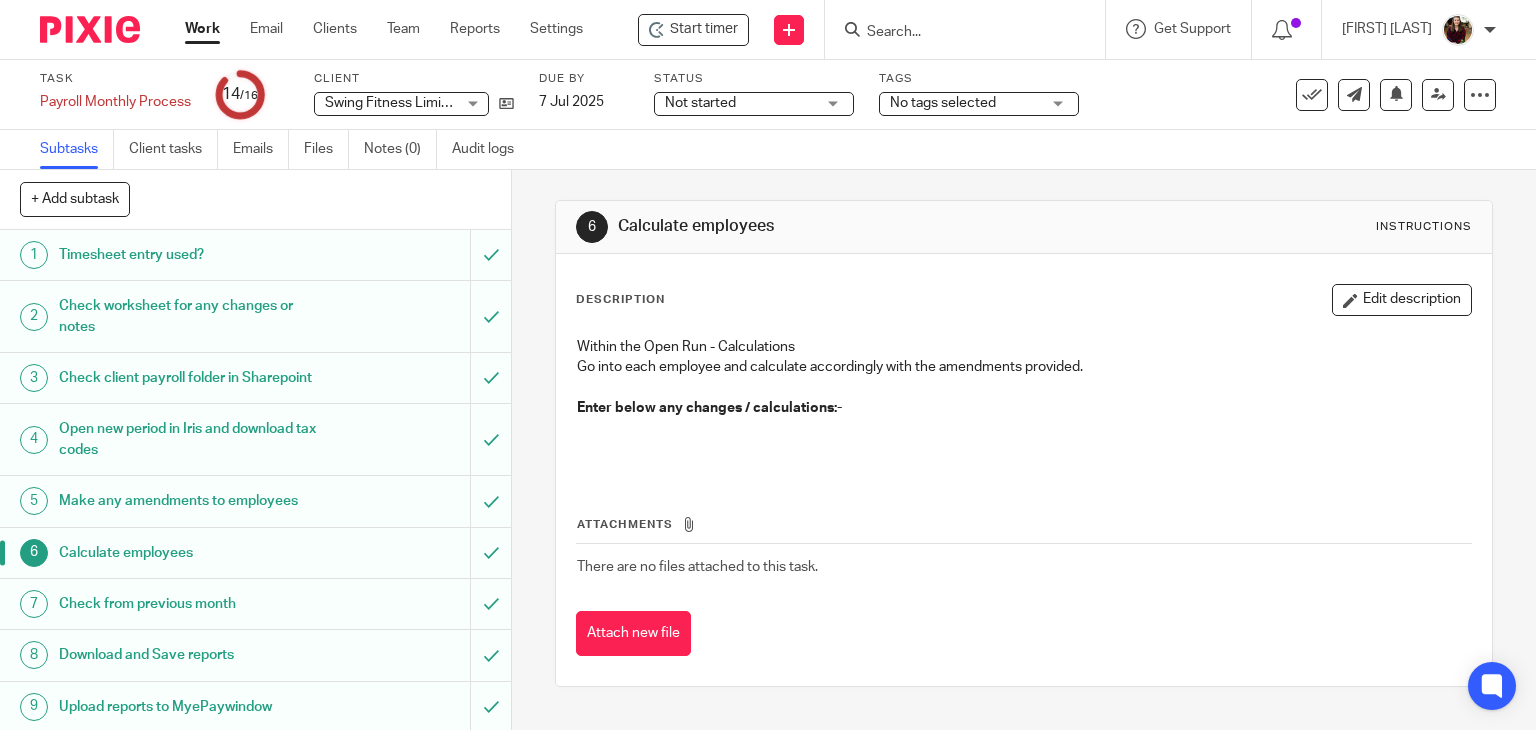 click on "Download and Save reports" at bounding box center (189, 655) 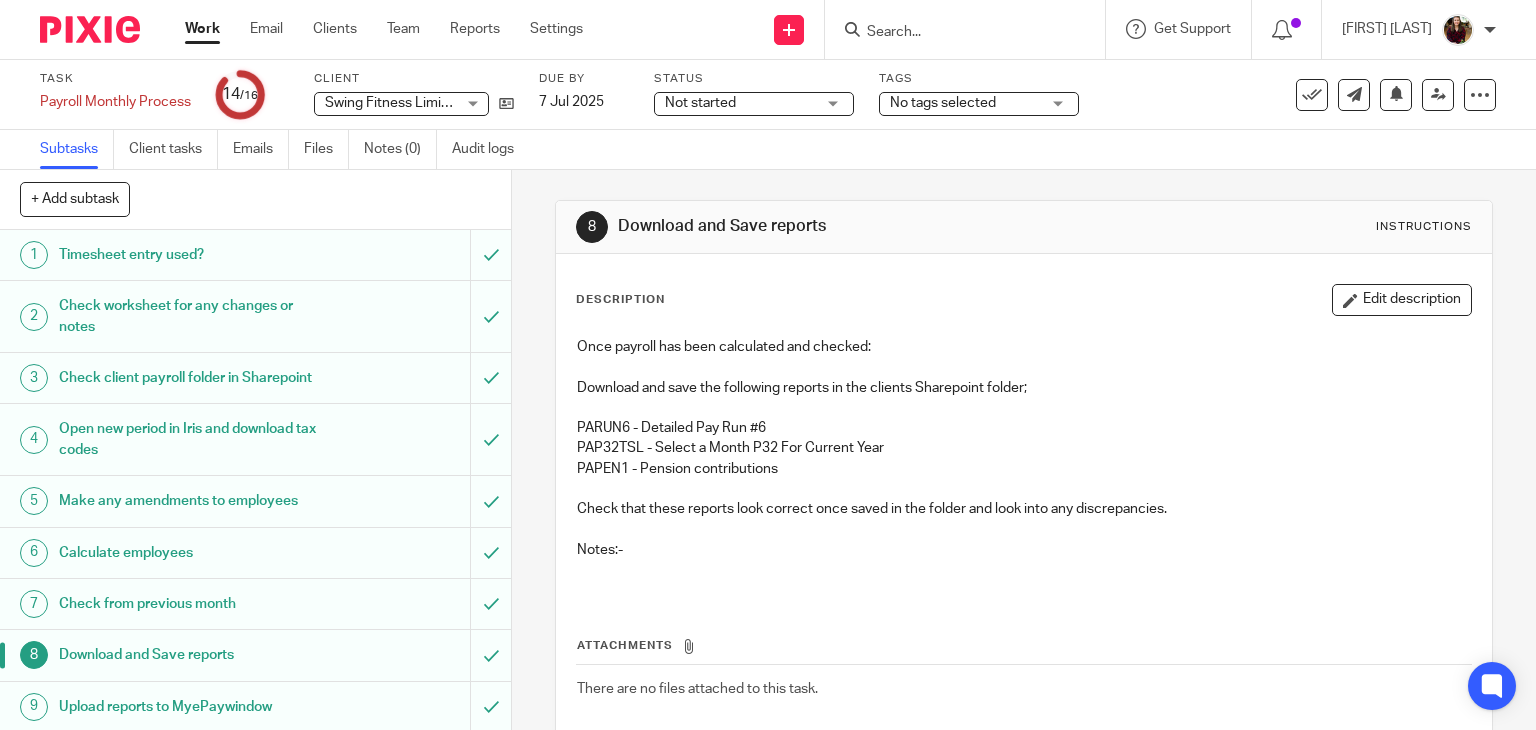 scroll, scrollTop: 0, scrollLeft: 0, axis: both 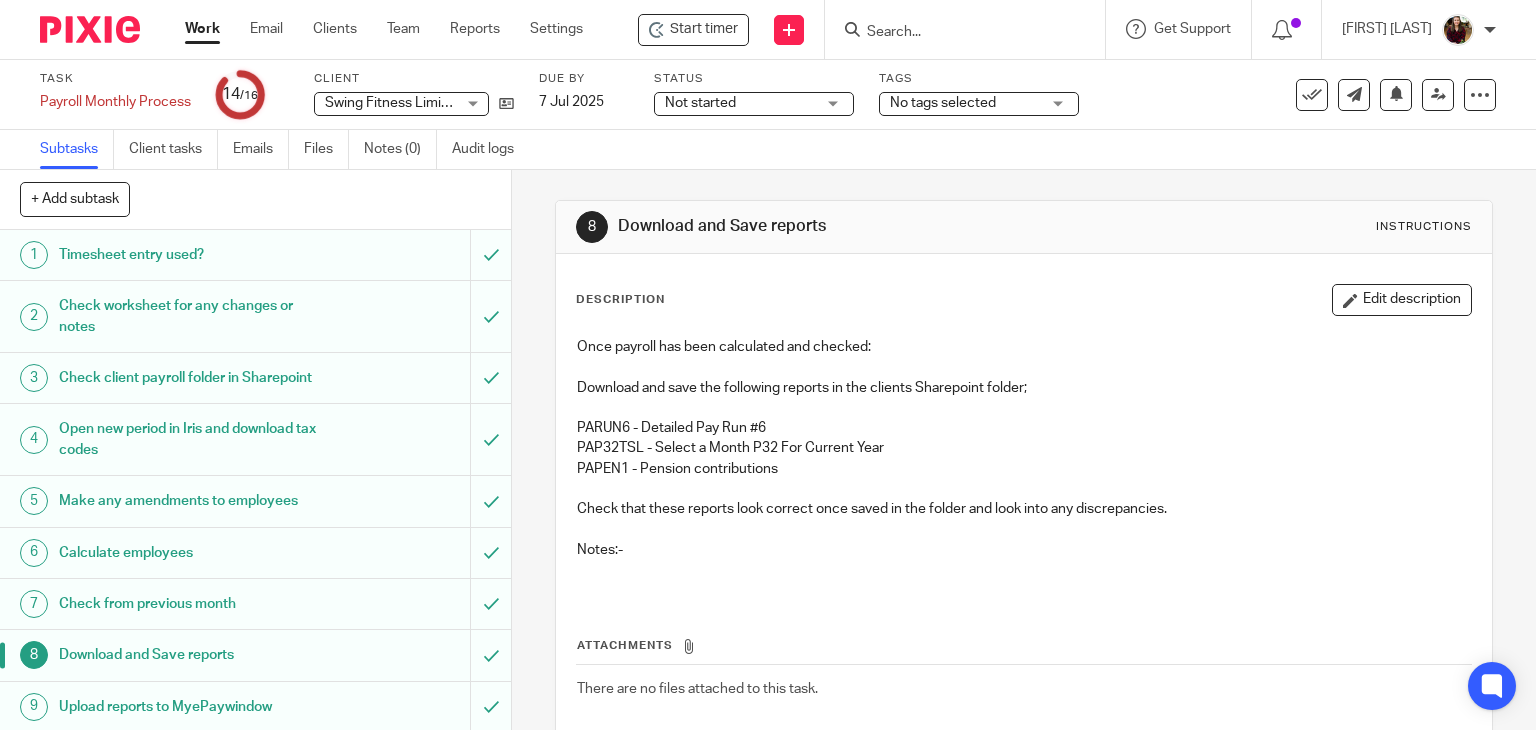 click on "6
Calculate employees" at bounding box center [235, 553] 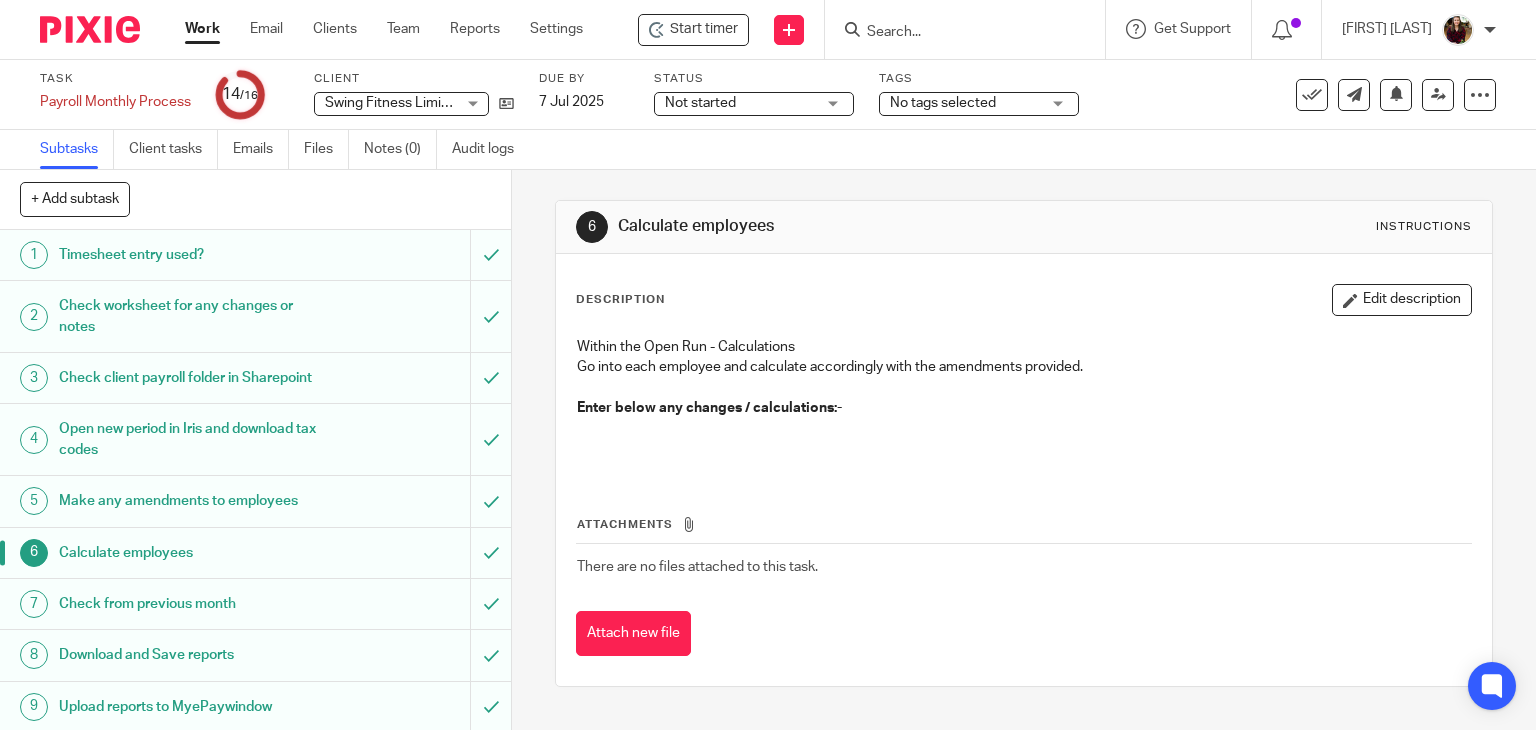 scroll, scrollTop: 0, scrollLeft: 0, axis: both 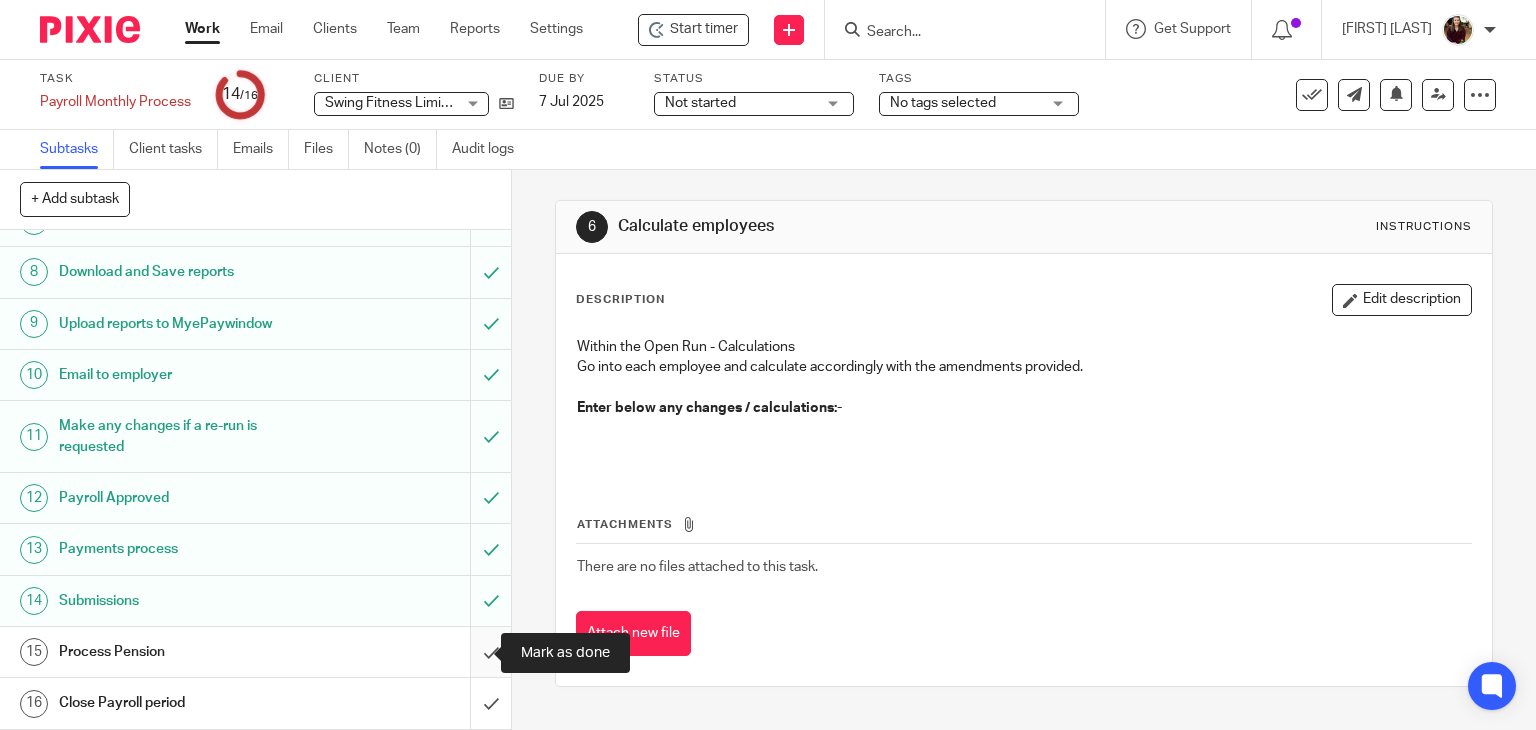 click at bounding box center [255, 652] 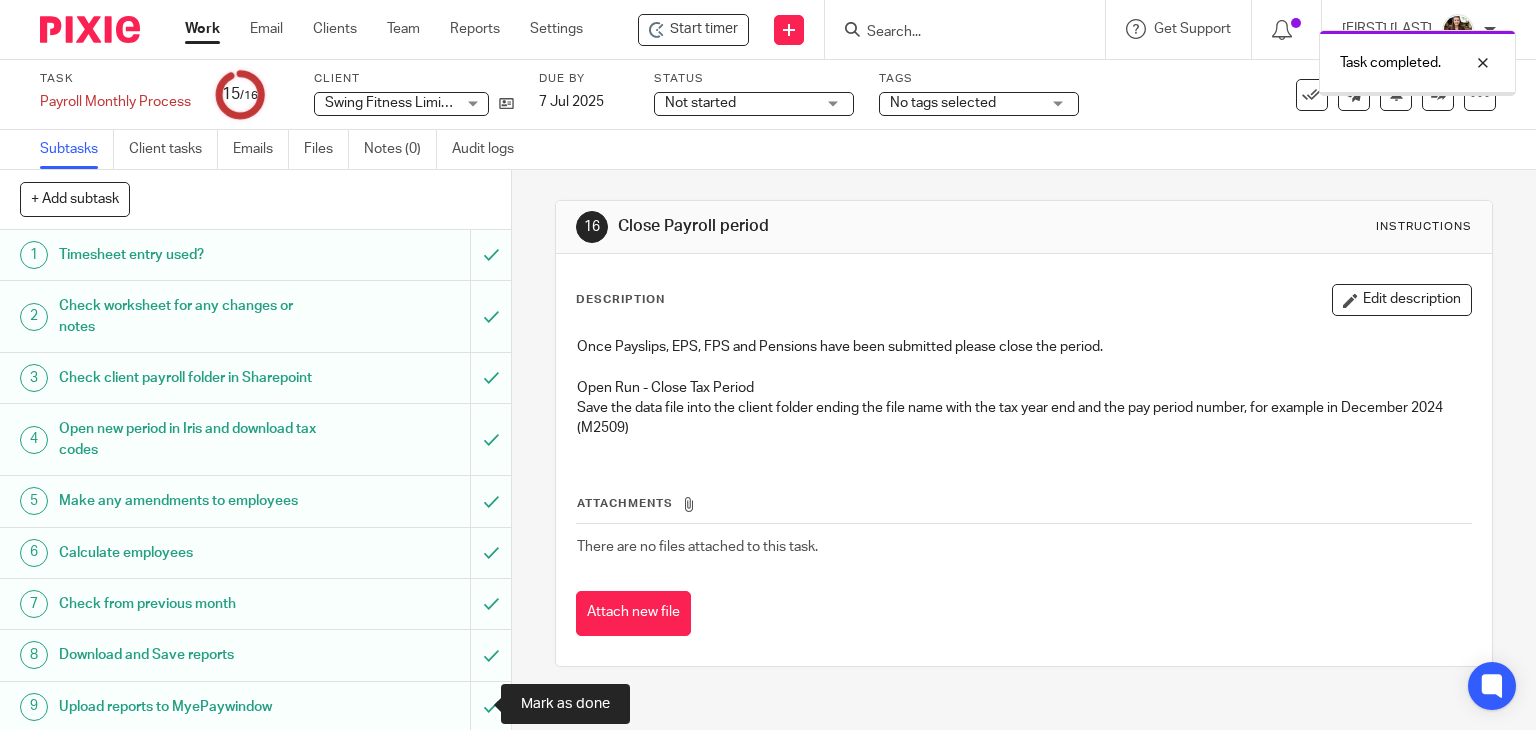 scroll, scrollTop: 0, scrollLeft: 0, axis: both 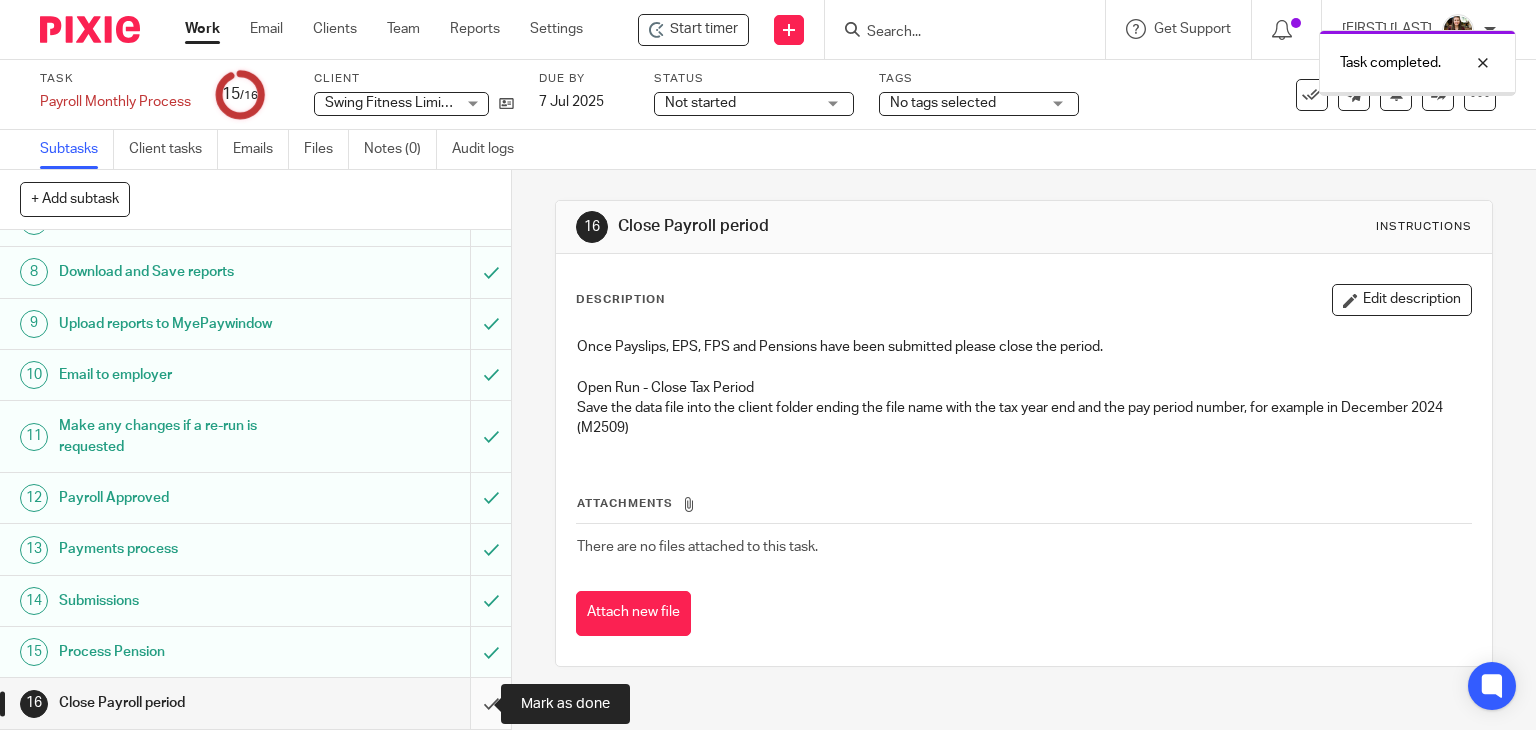 click at bounding box center (255, 703) 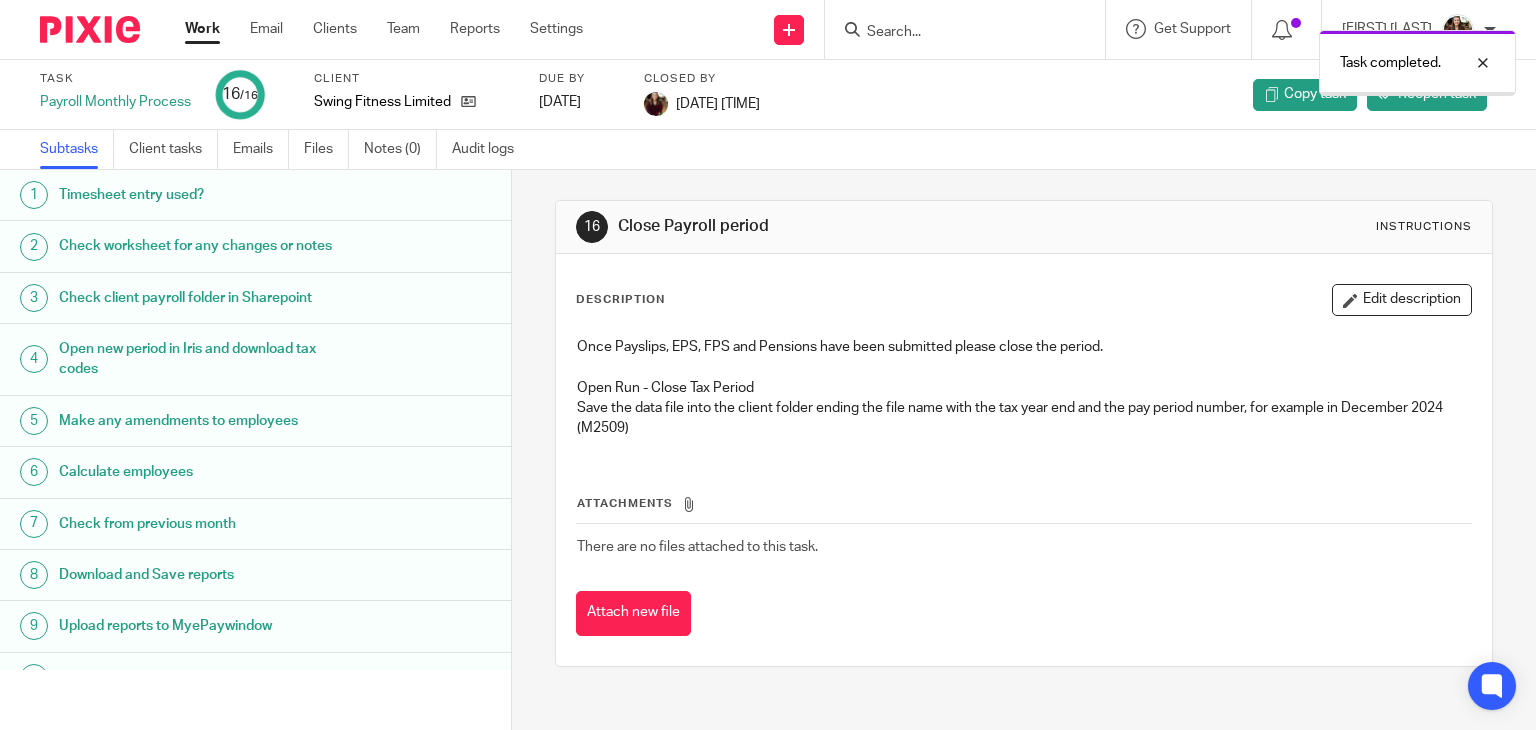 scroll, scrollTop: 0, scrollLeft: 0, axis: both 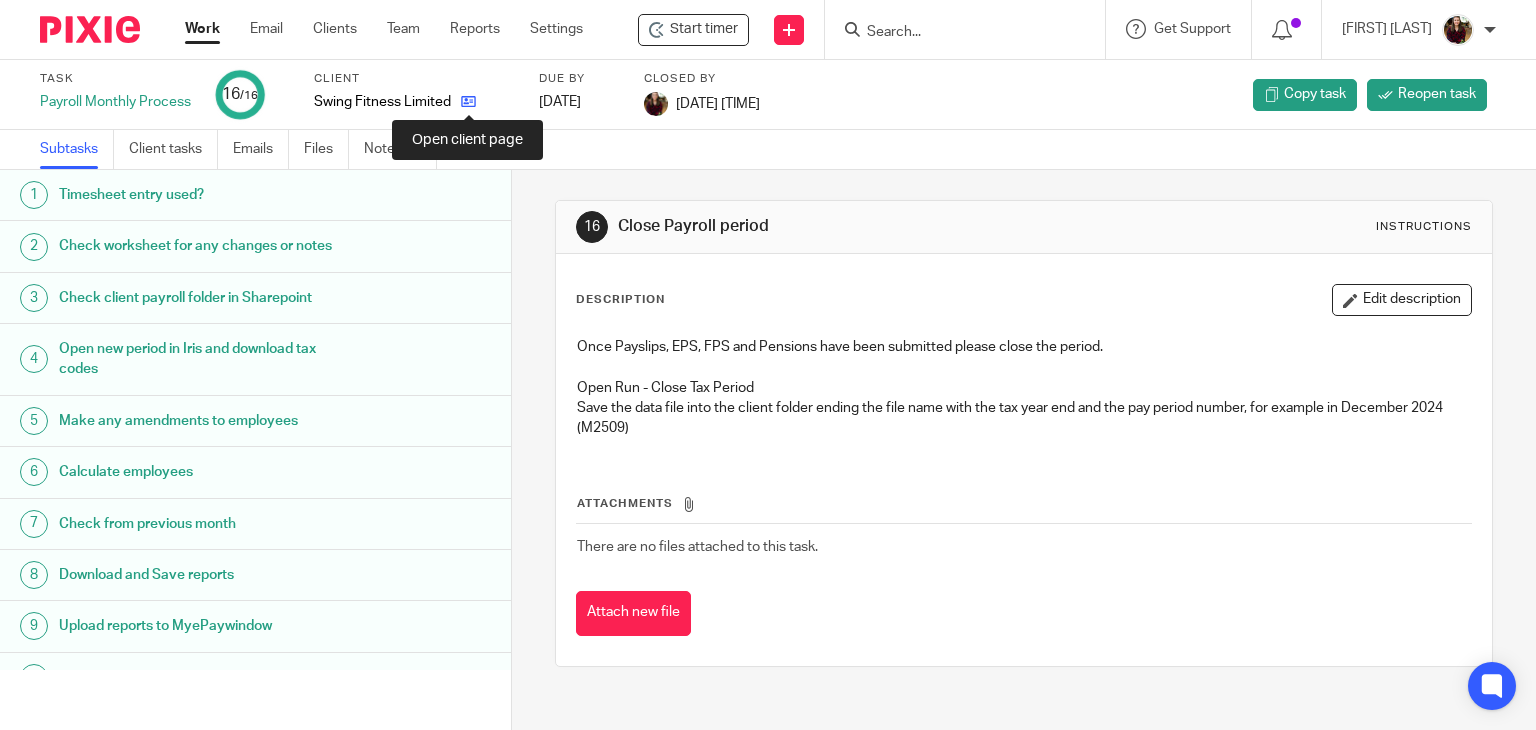 click at bounding box center (468, 101) 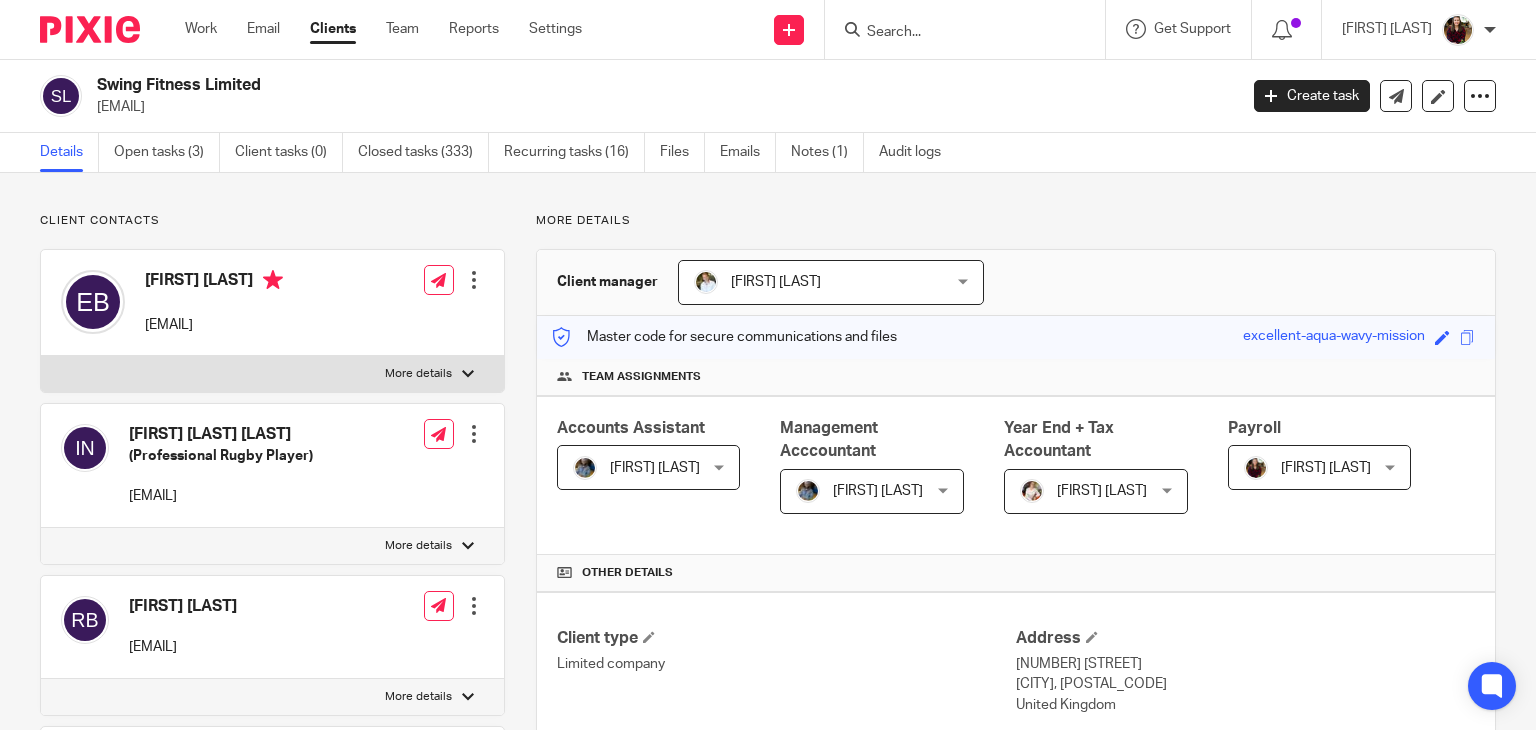 scroll, scrollTop: 0, scrollLeft: 0, axis: both 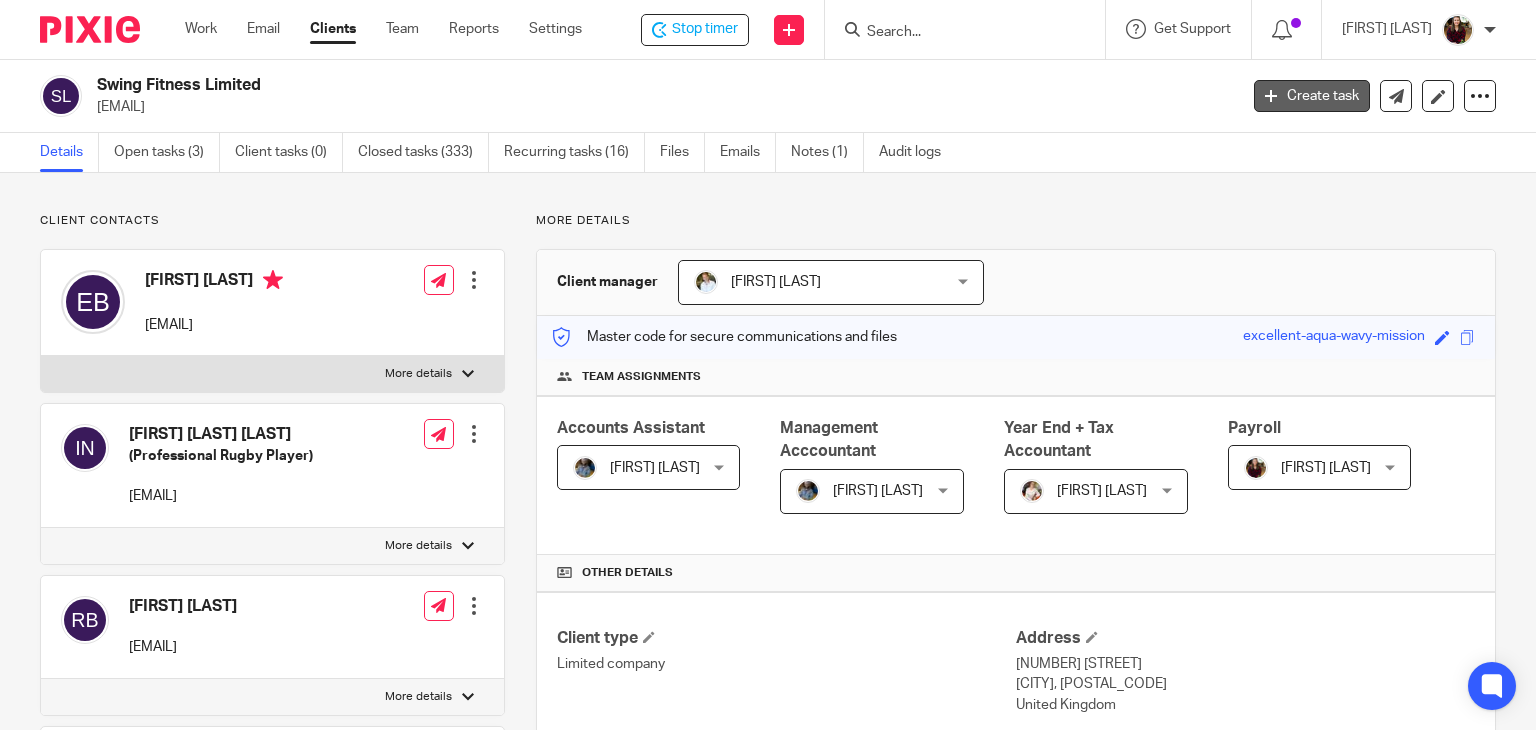 click on "Create task" at bounding box center (1312, 96) 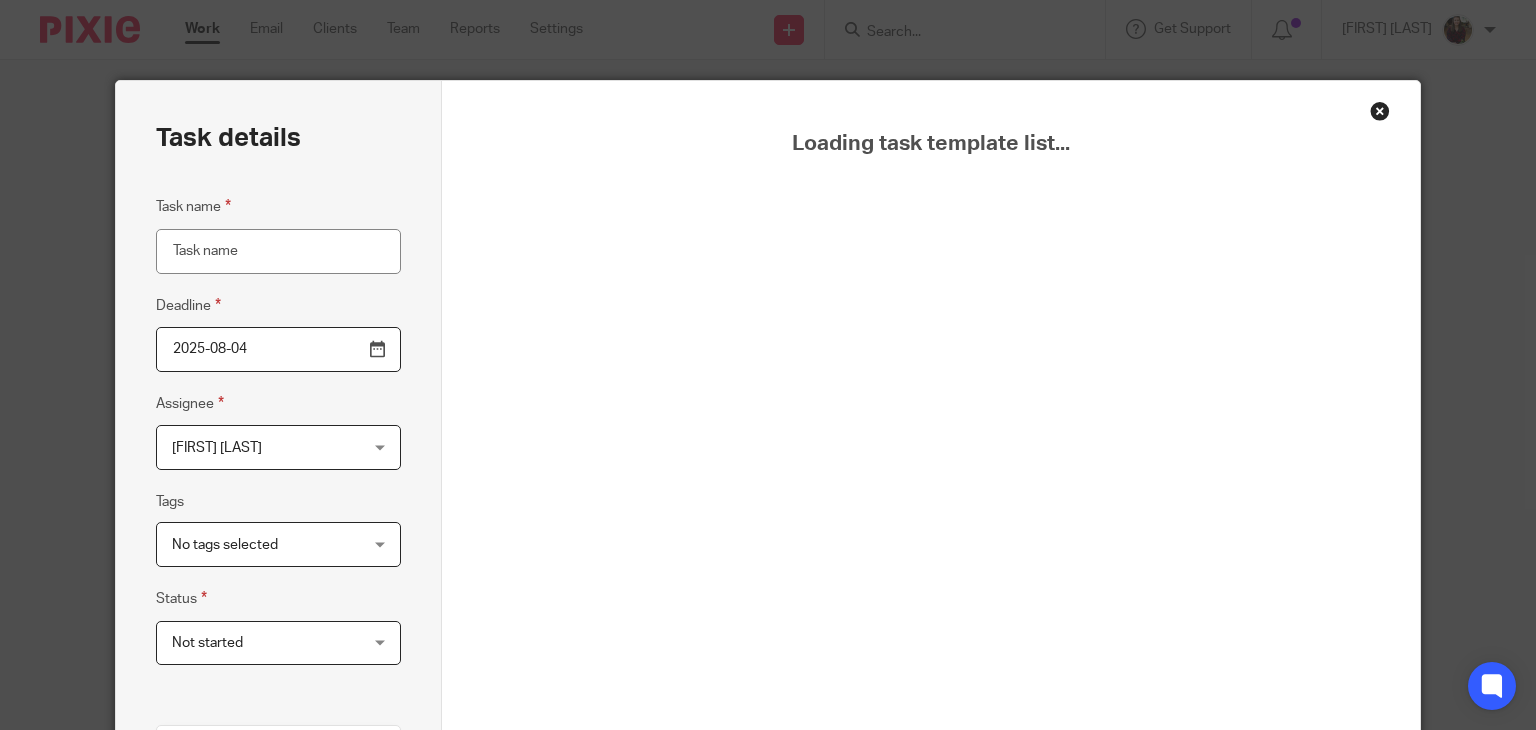 scroll, scrollTop: 0, scrollLeft: 0, axis: both 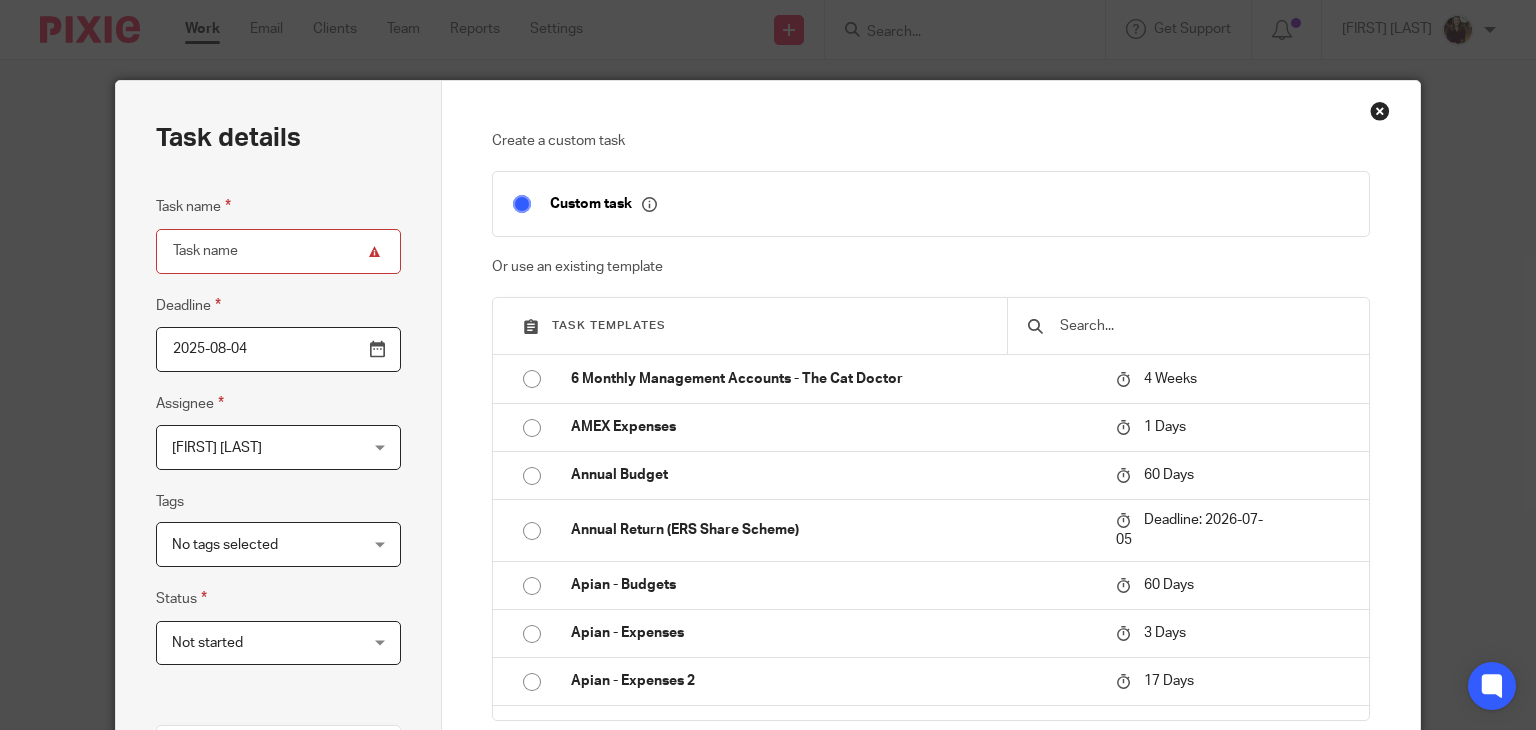 click at bounding box center (1203, 326) 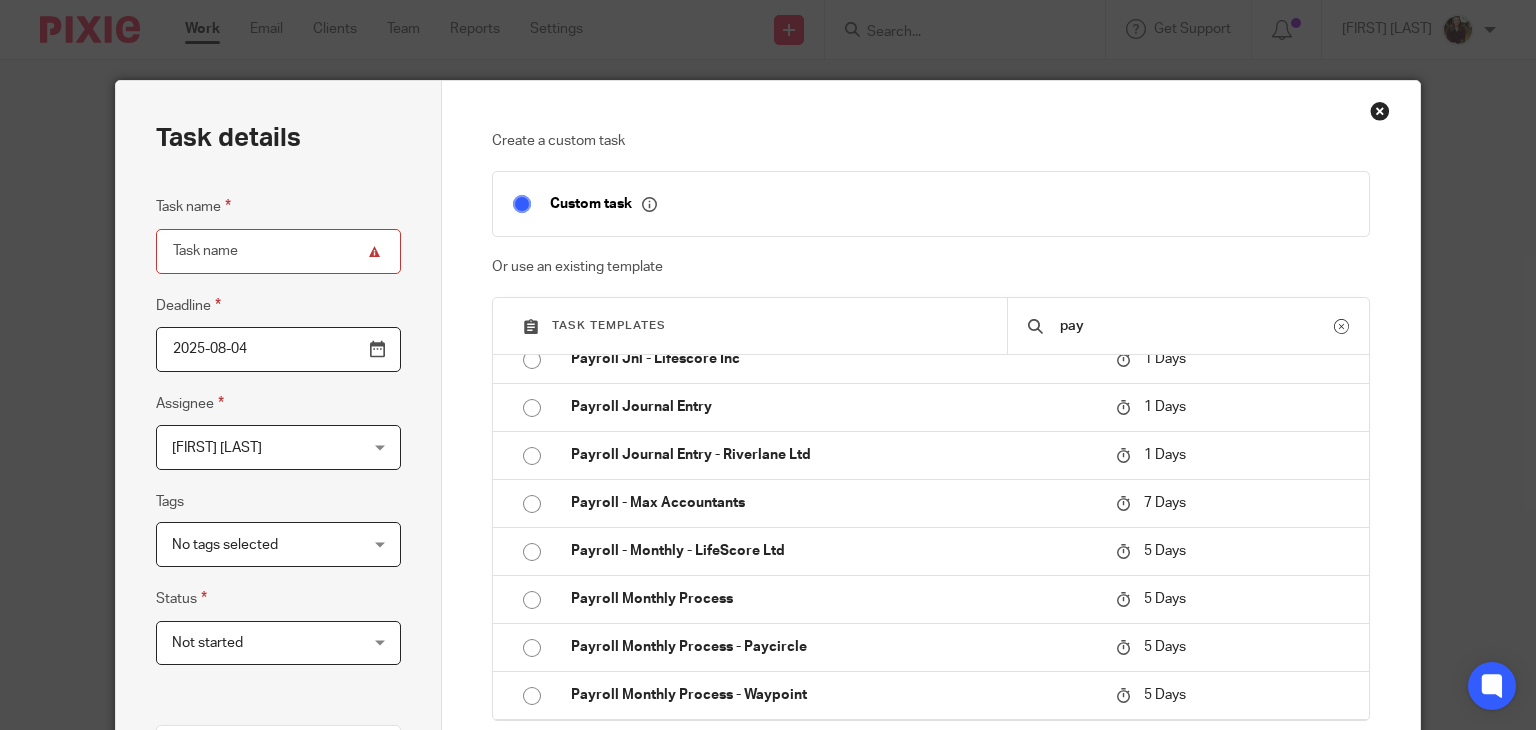 scroll, scrollTop: 700, scrollLeft: 0, axis: vertical 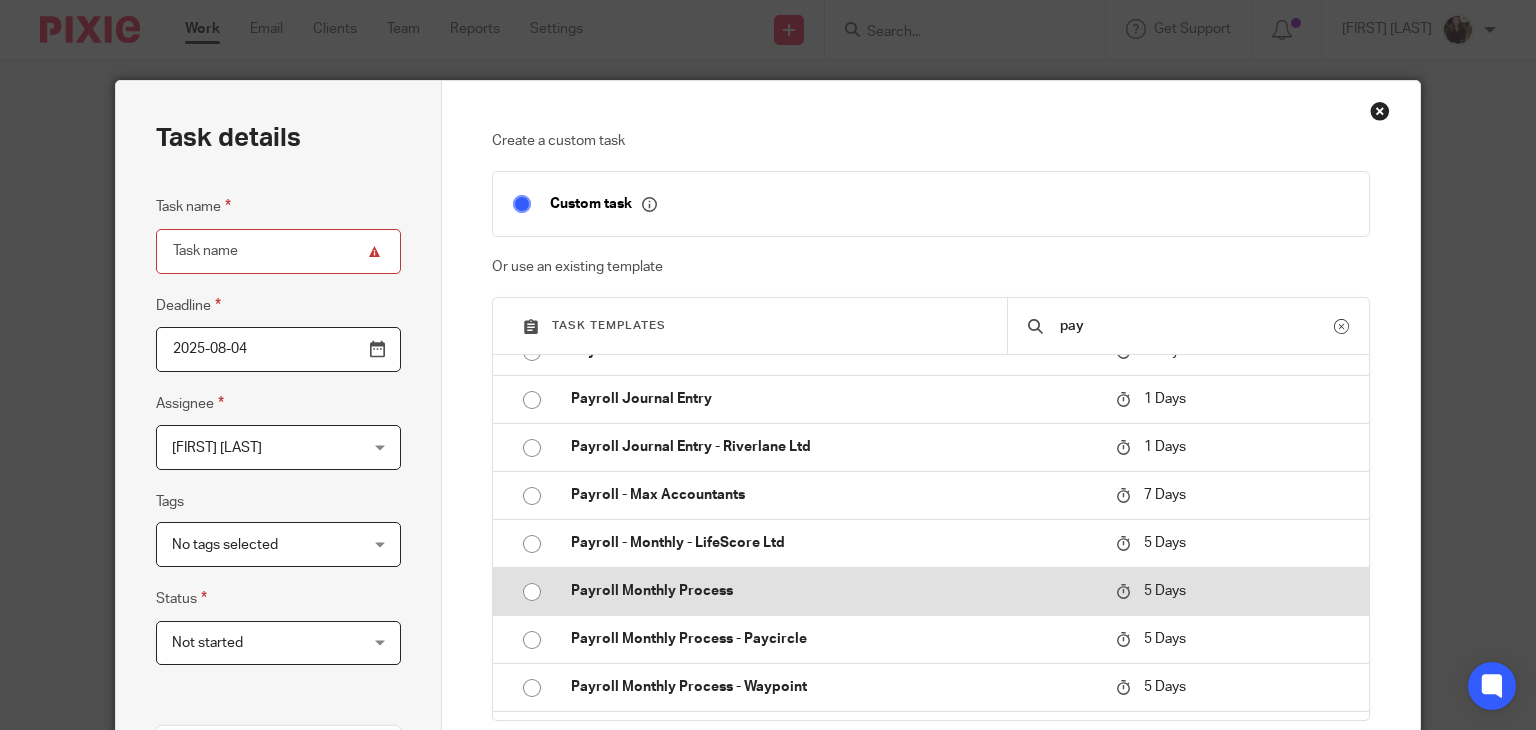 type on "pay" 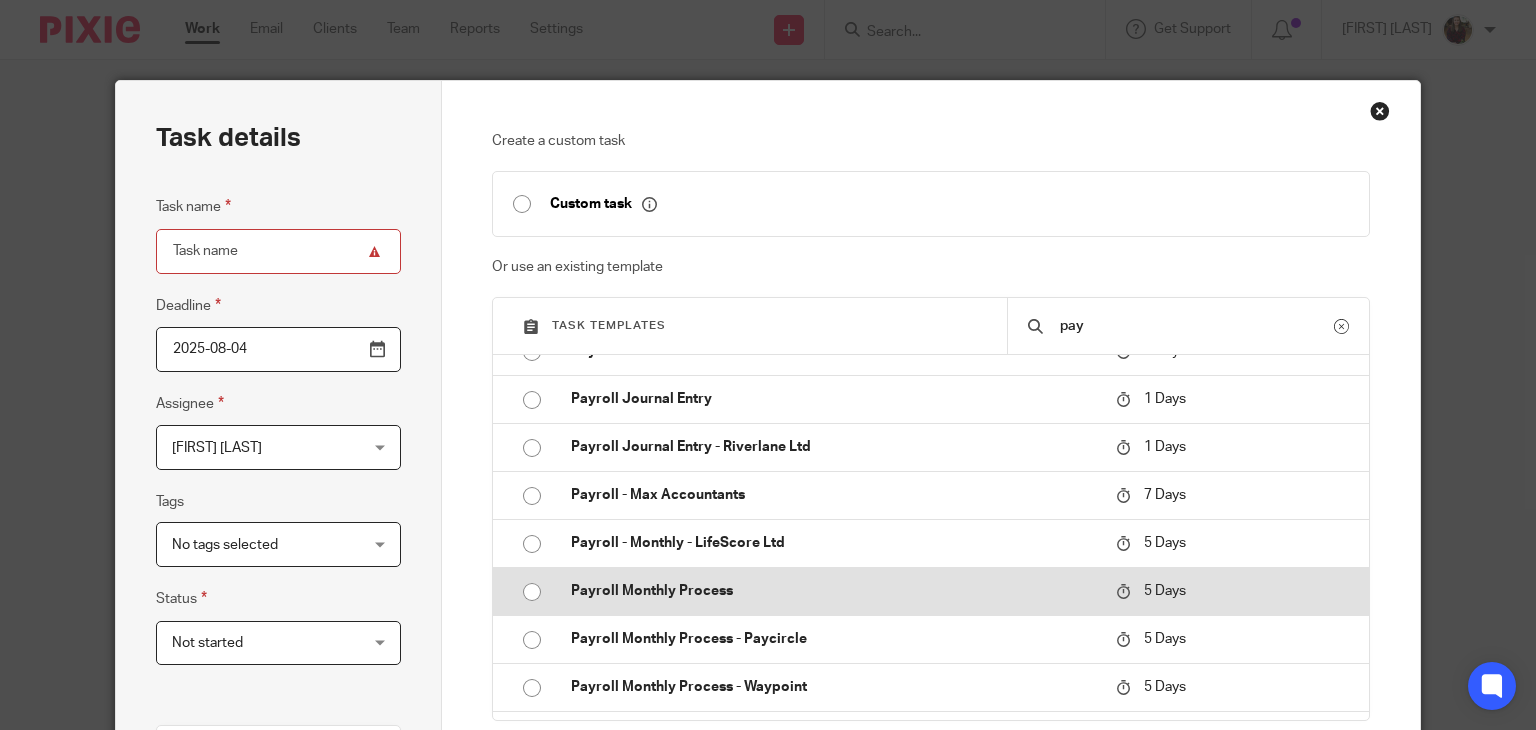 type on "2025-08-09" 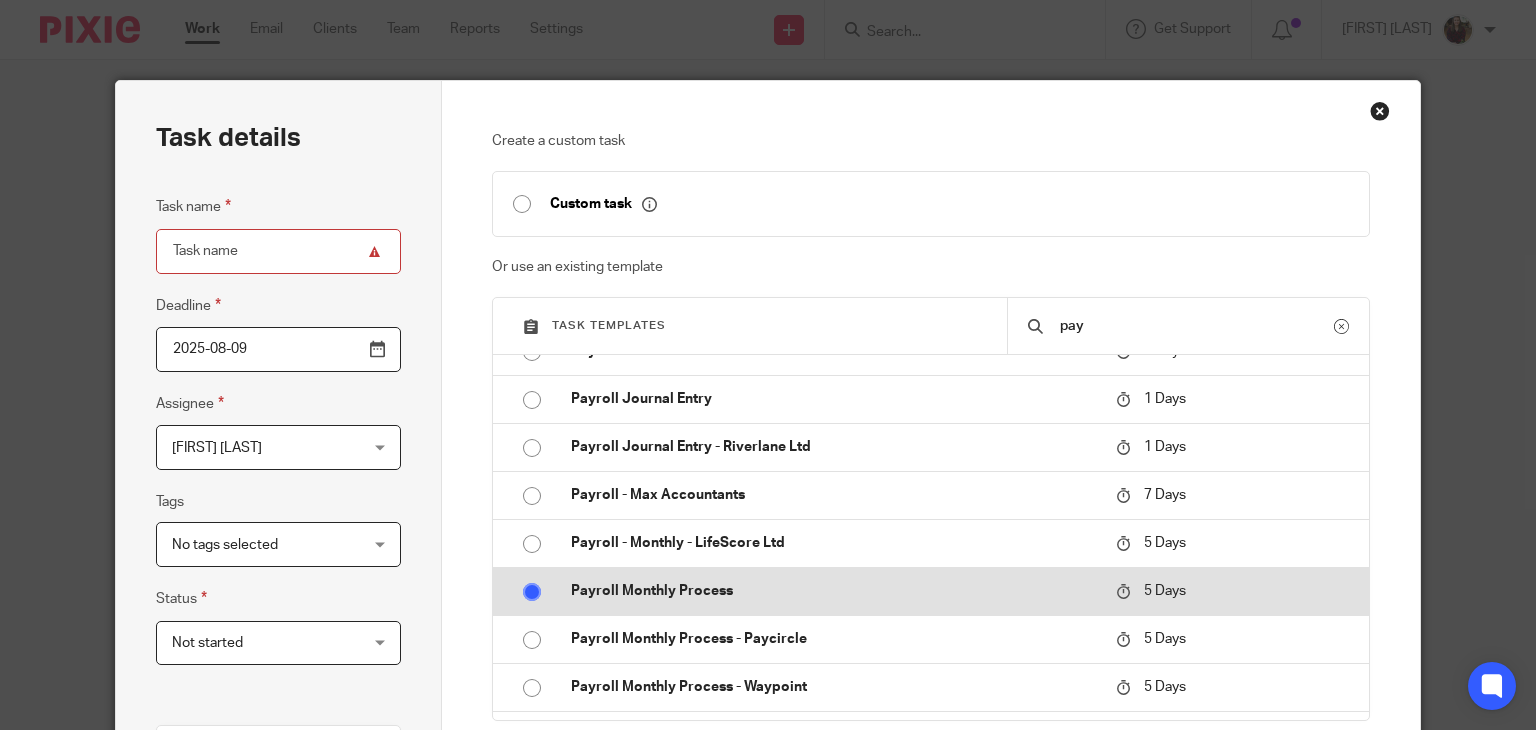 type on "Payroll Monthly Process" 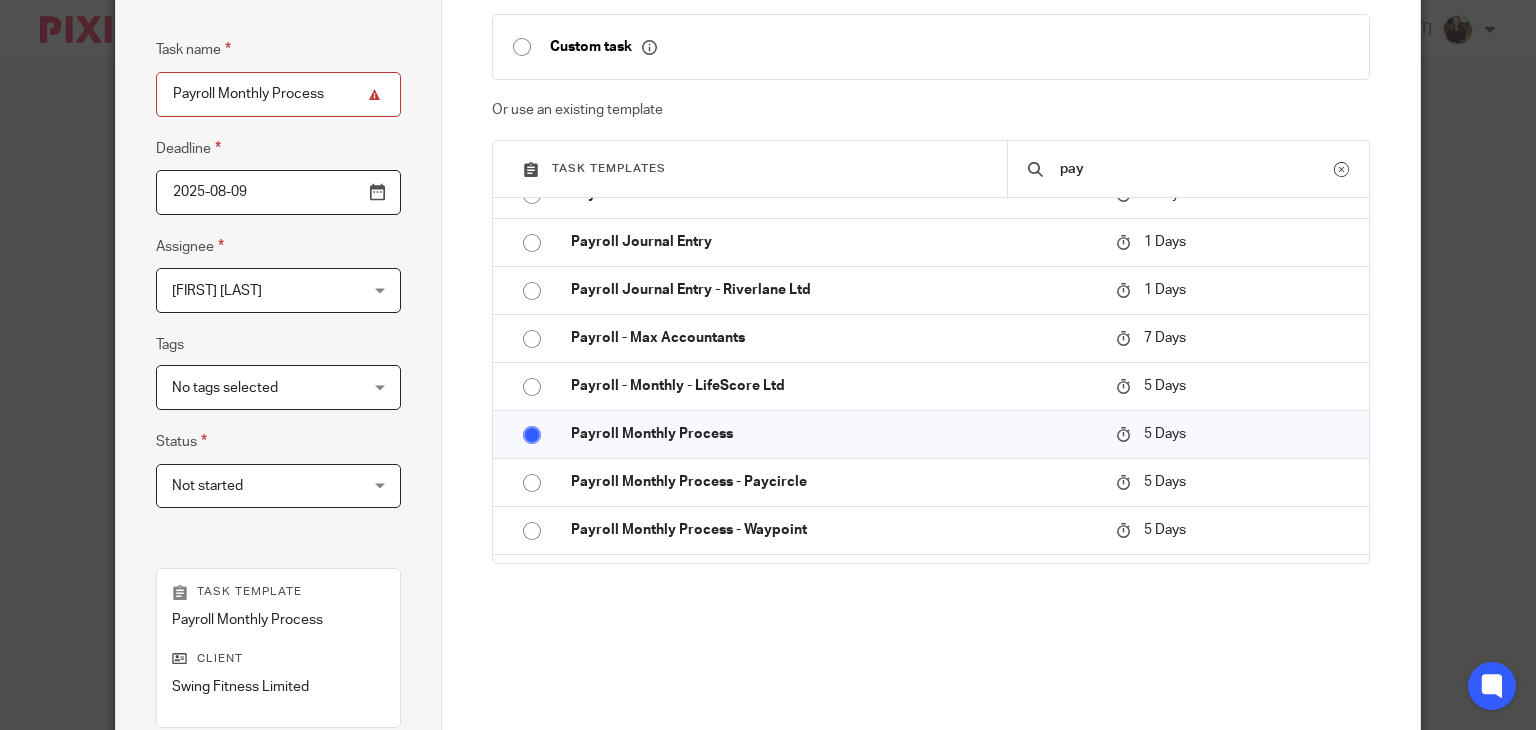 scroll, scrollTop: 400, scrollLeft: 0, axis: vertical 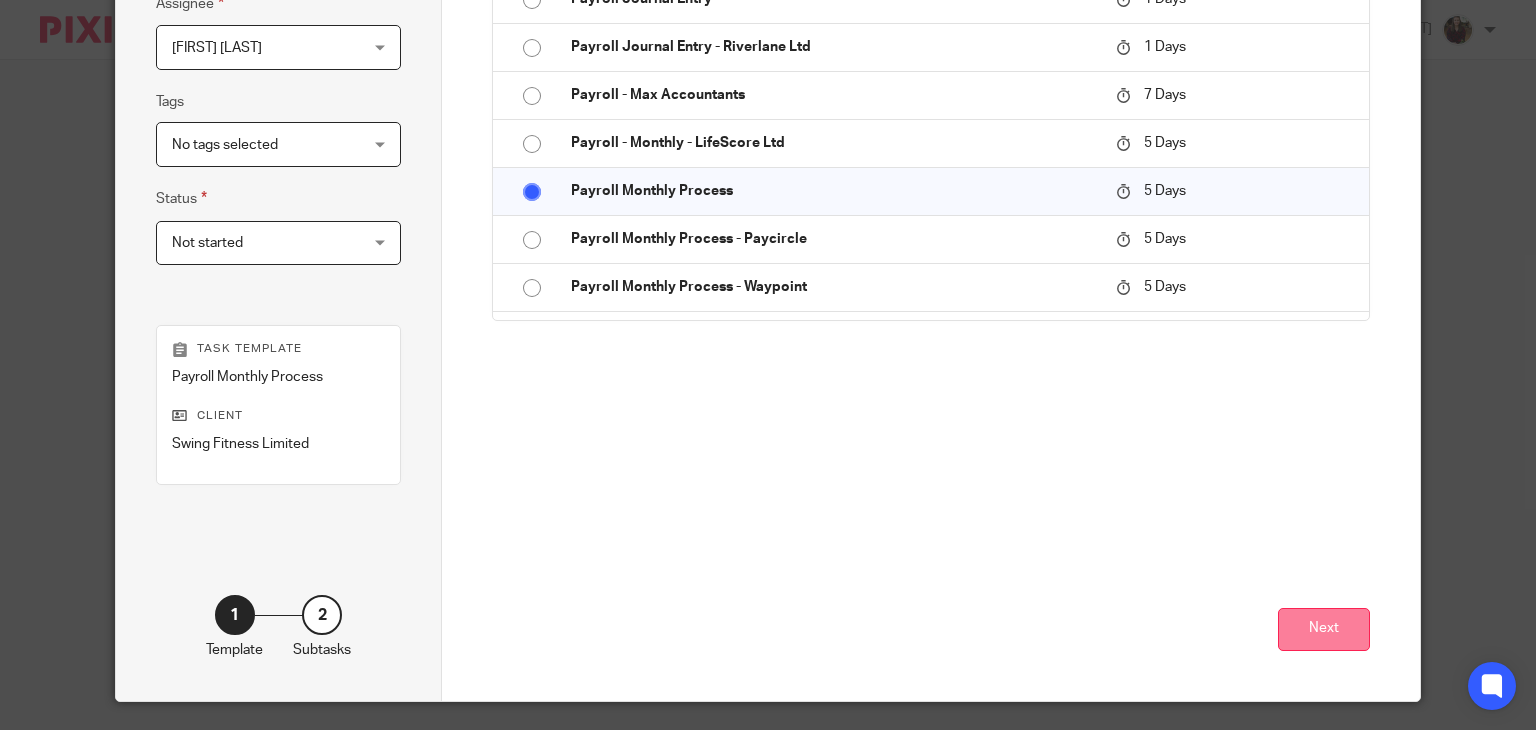 click on "Next" at bounding box center [1324, 629] 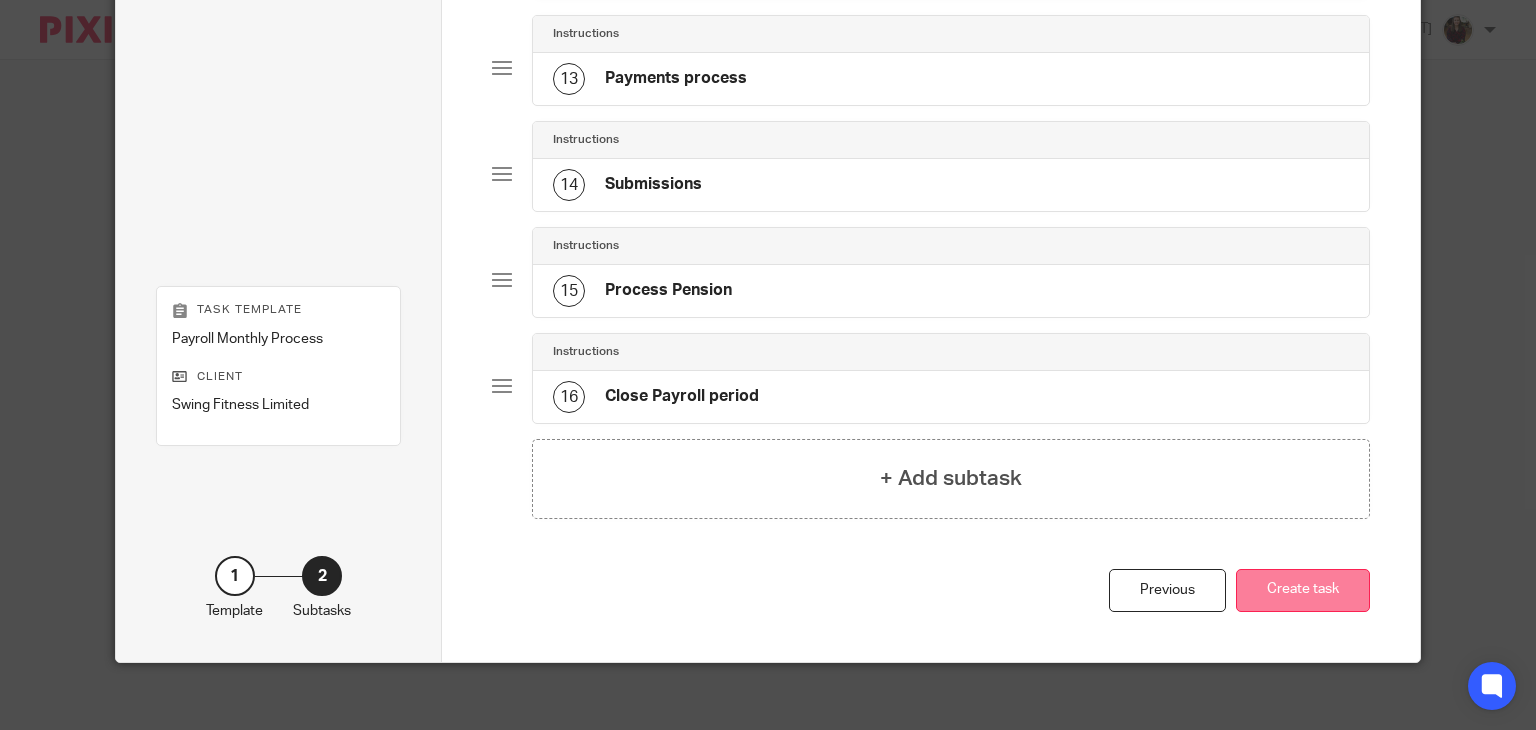 scroll, scrollTop: 1444, scrollLeft: 0, axis: vertical 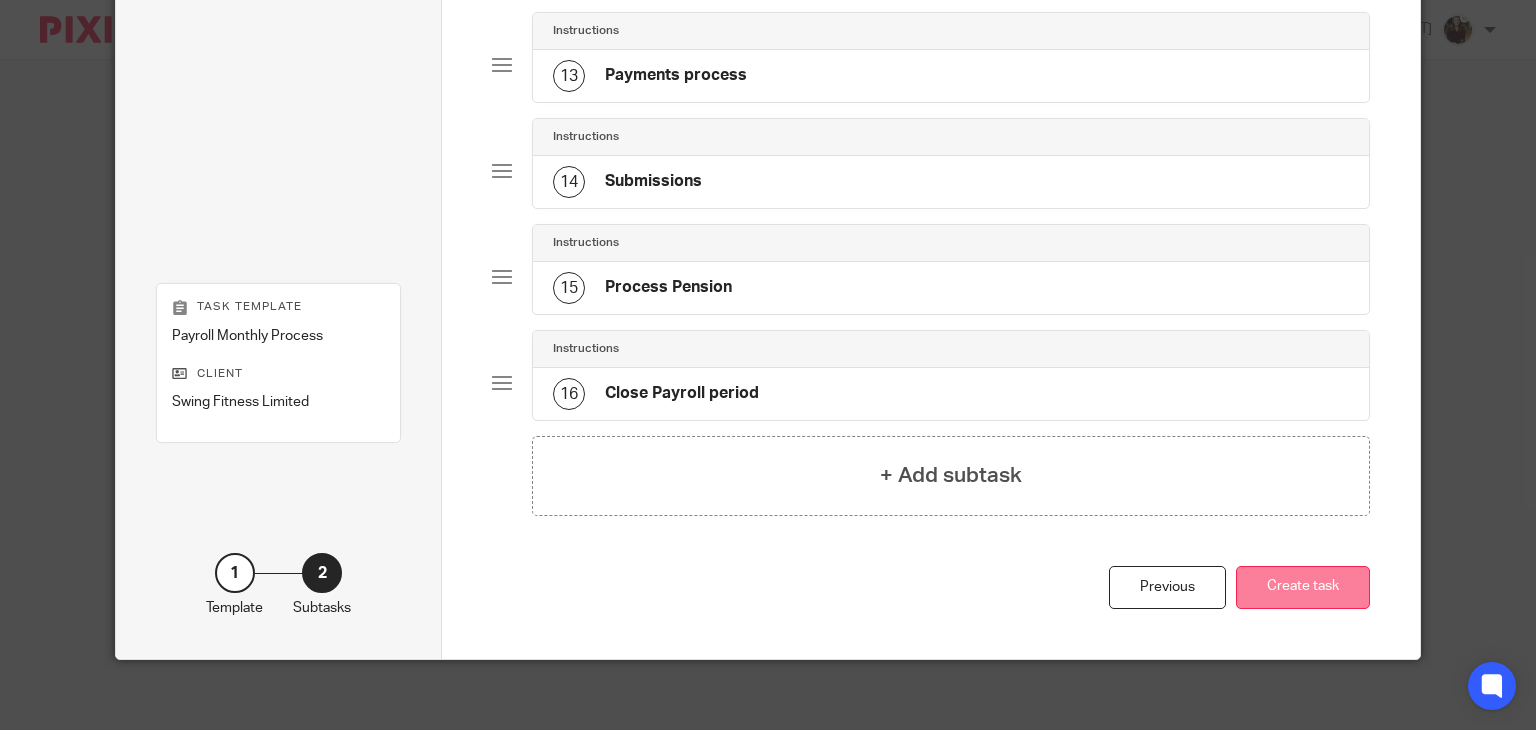 click on "Create task" at bounding box center (1303, 587) 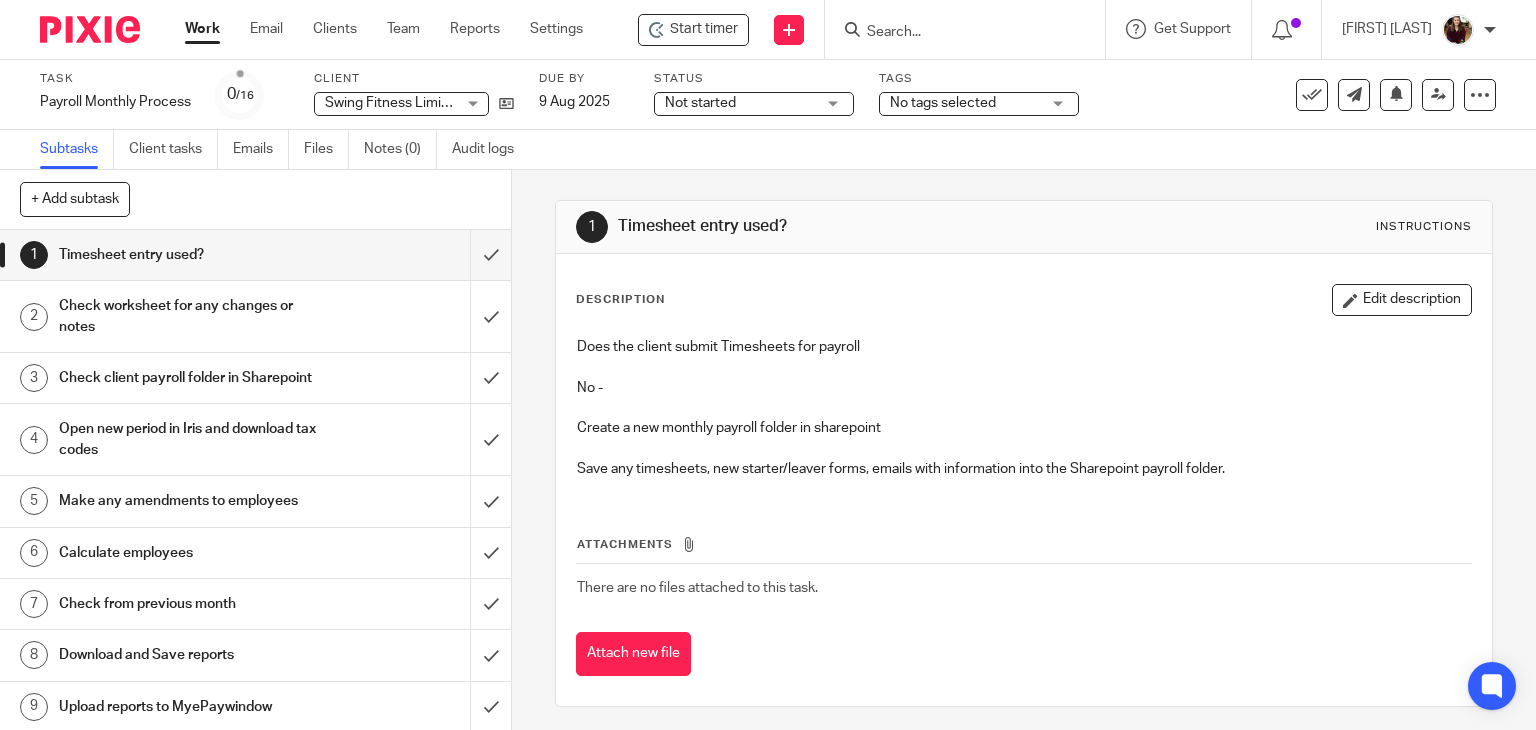 scroll, scrollTop: 0, scrollLeft: 0, axis: both 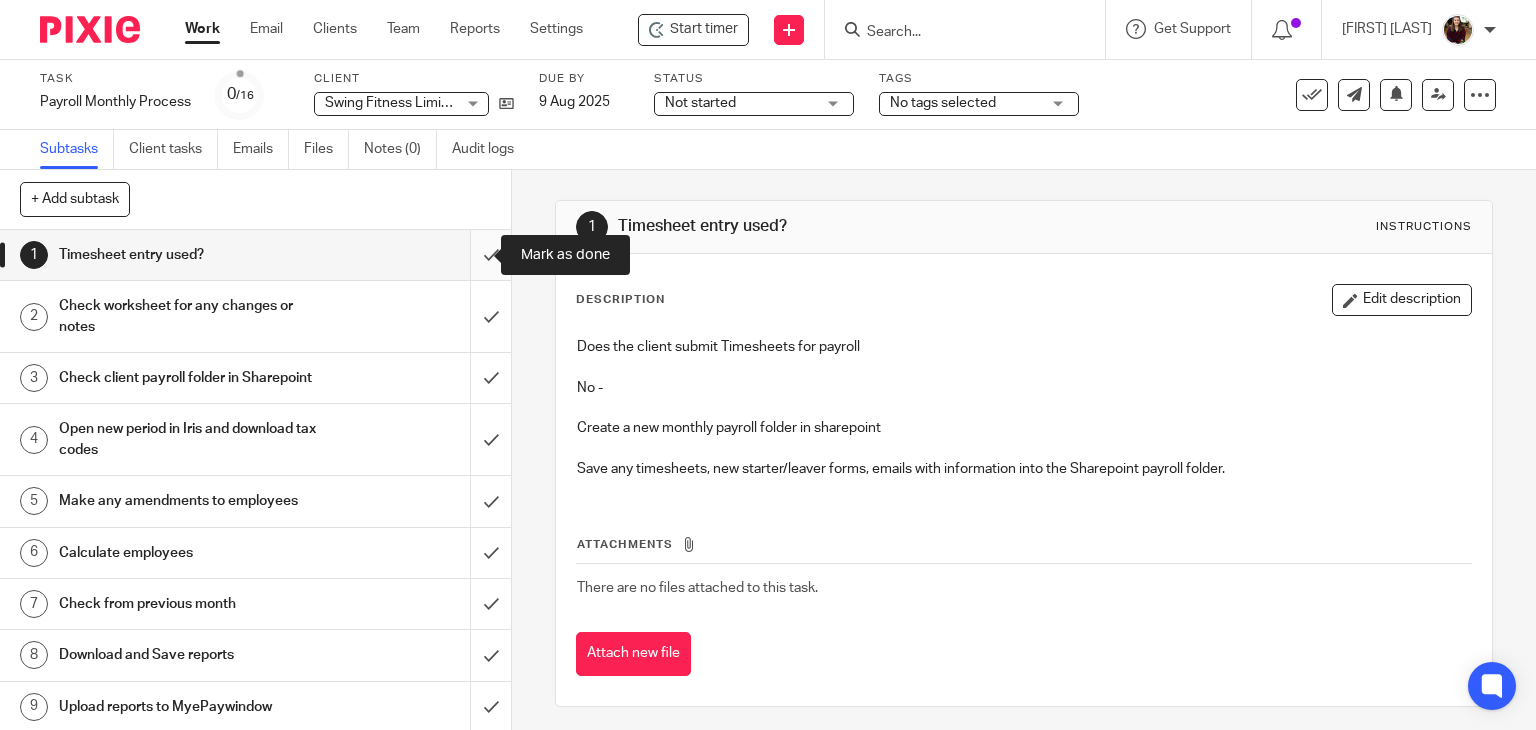 click at bounding box center (255, 255) 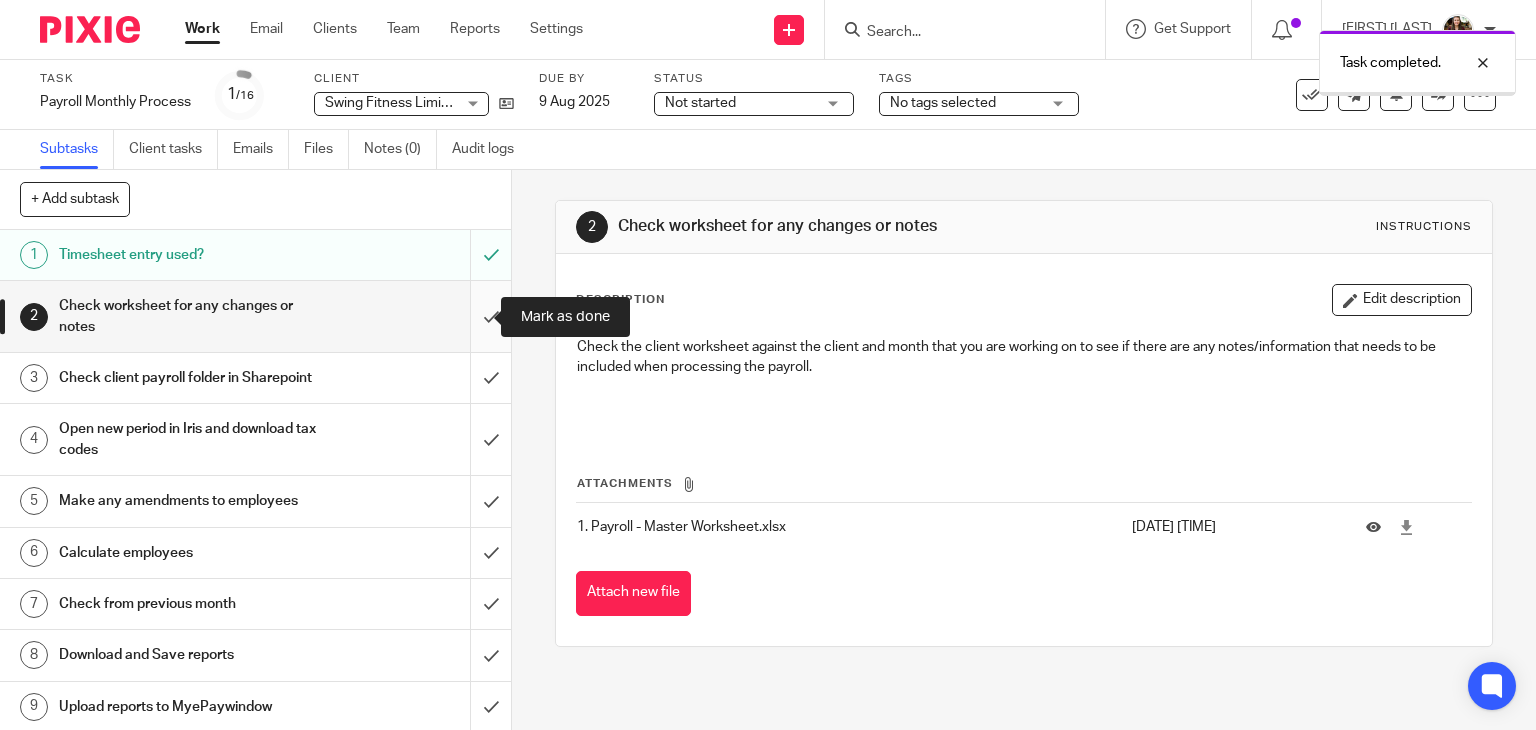 scroll, scrollTop: 0, scrollLeft: 0, axis: both 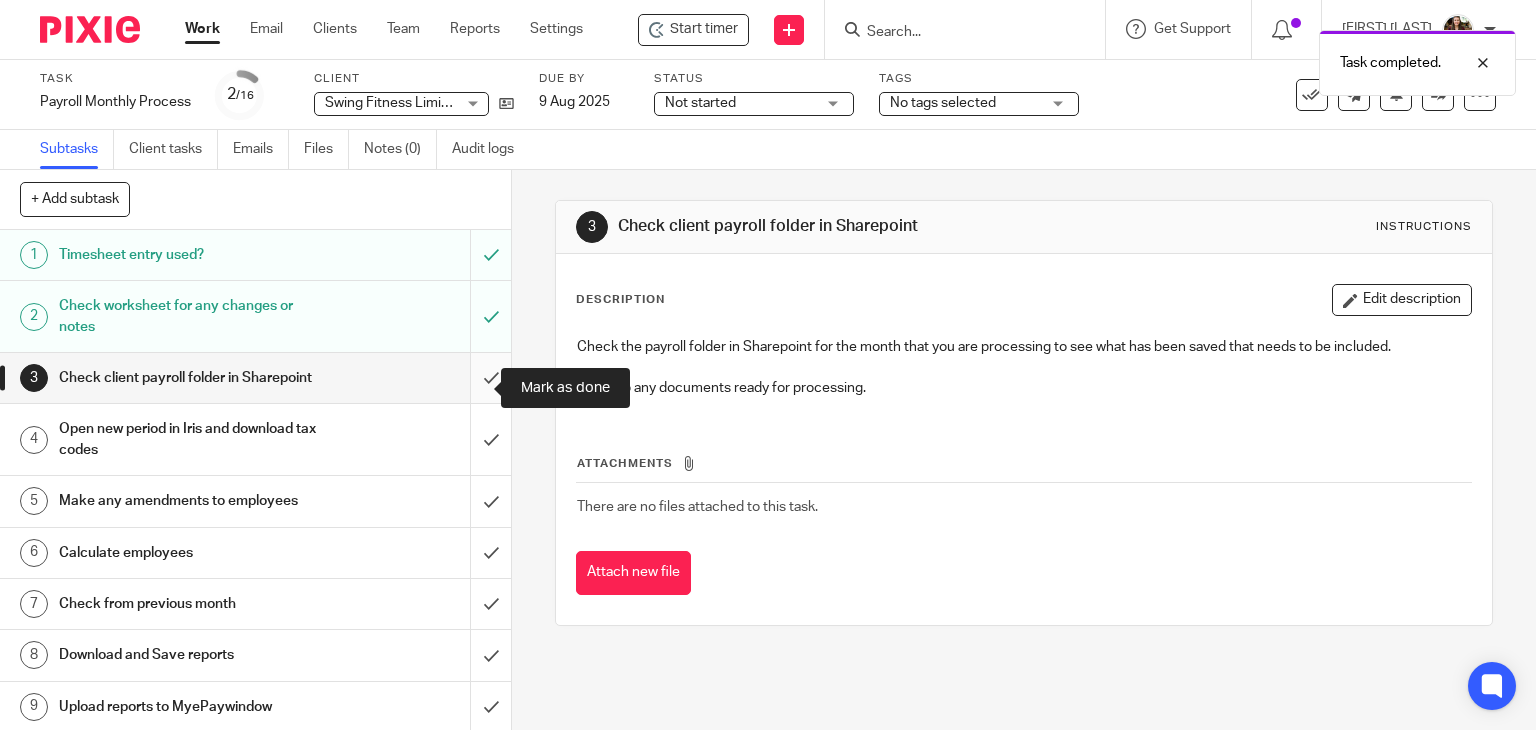 click at bounding box center (255, 378) 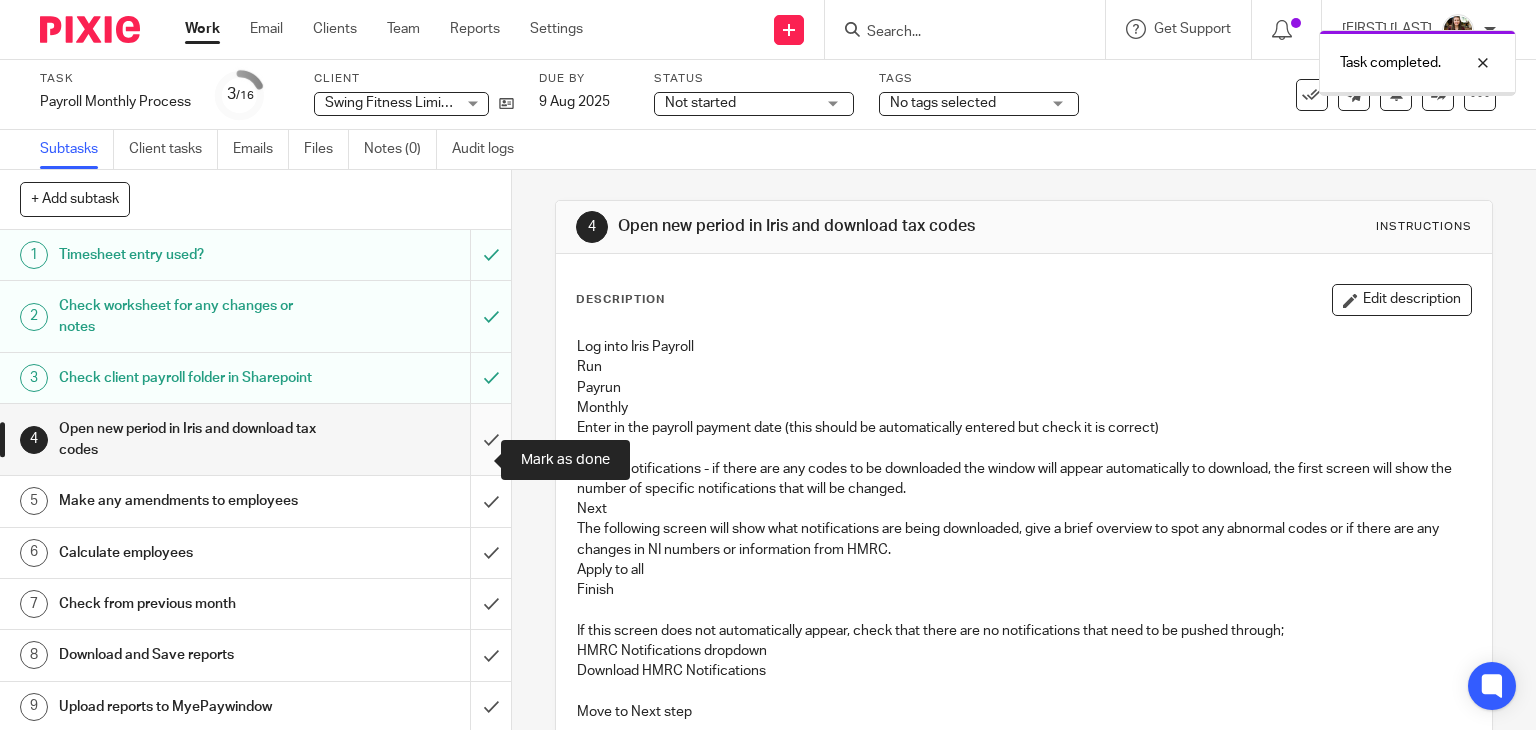 scroll, scrollTop: 0, scrollLeft: 0, axis: both 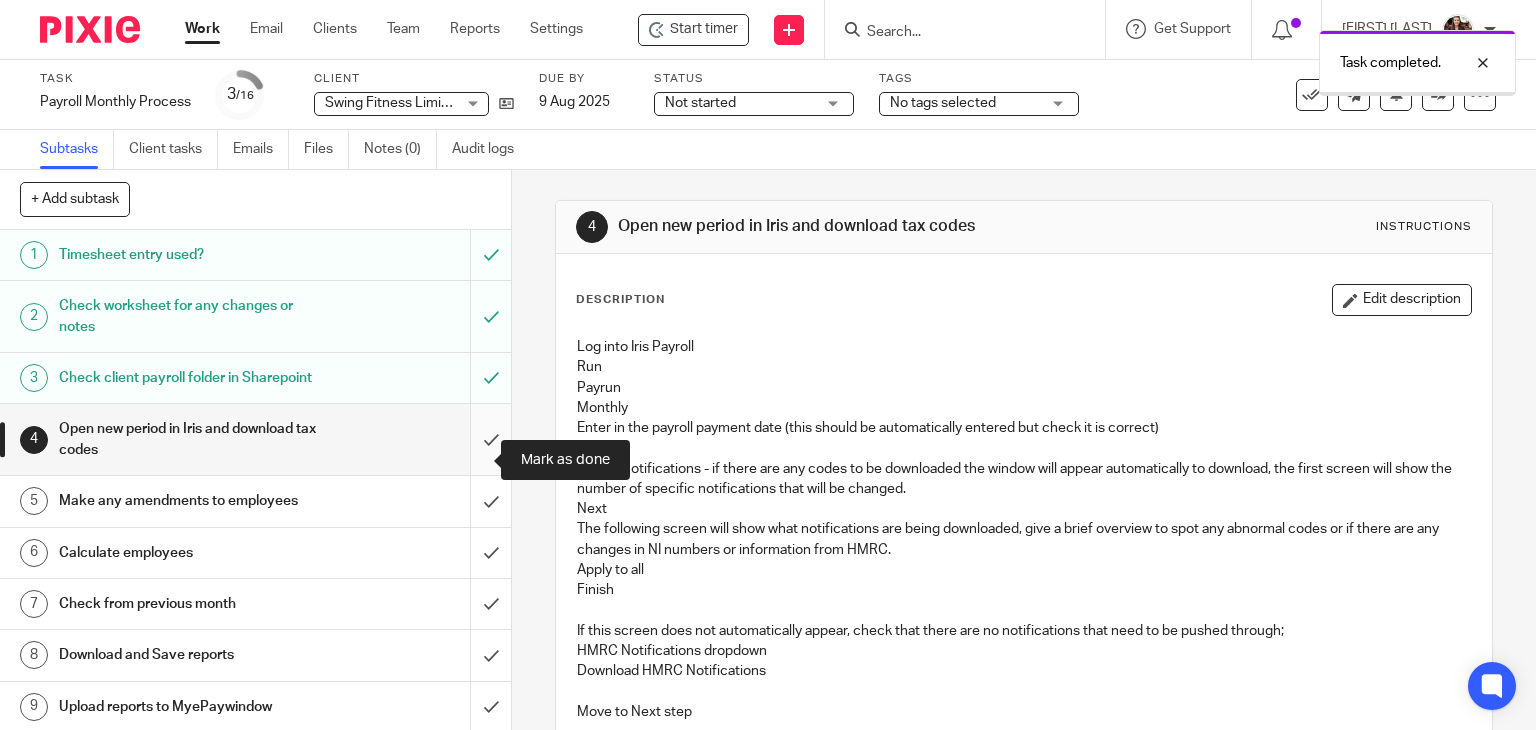 click at bounding box center (255, 439) 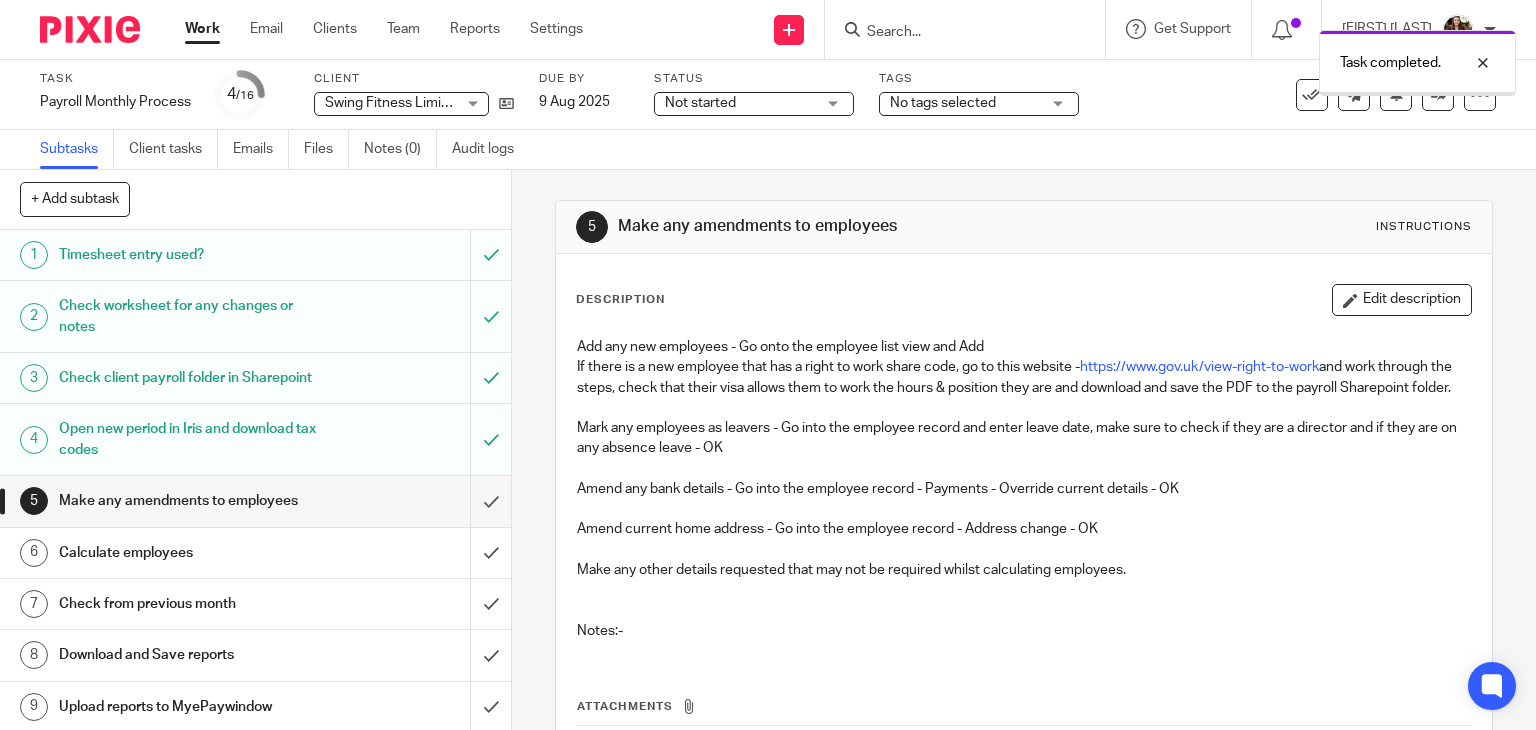 scroll, scrollTop: 0, scrollLeft: 0, axis: both 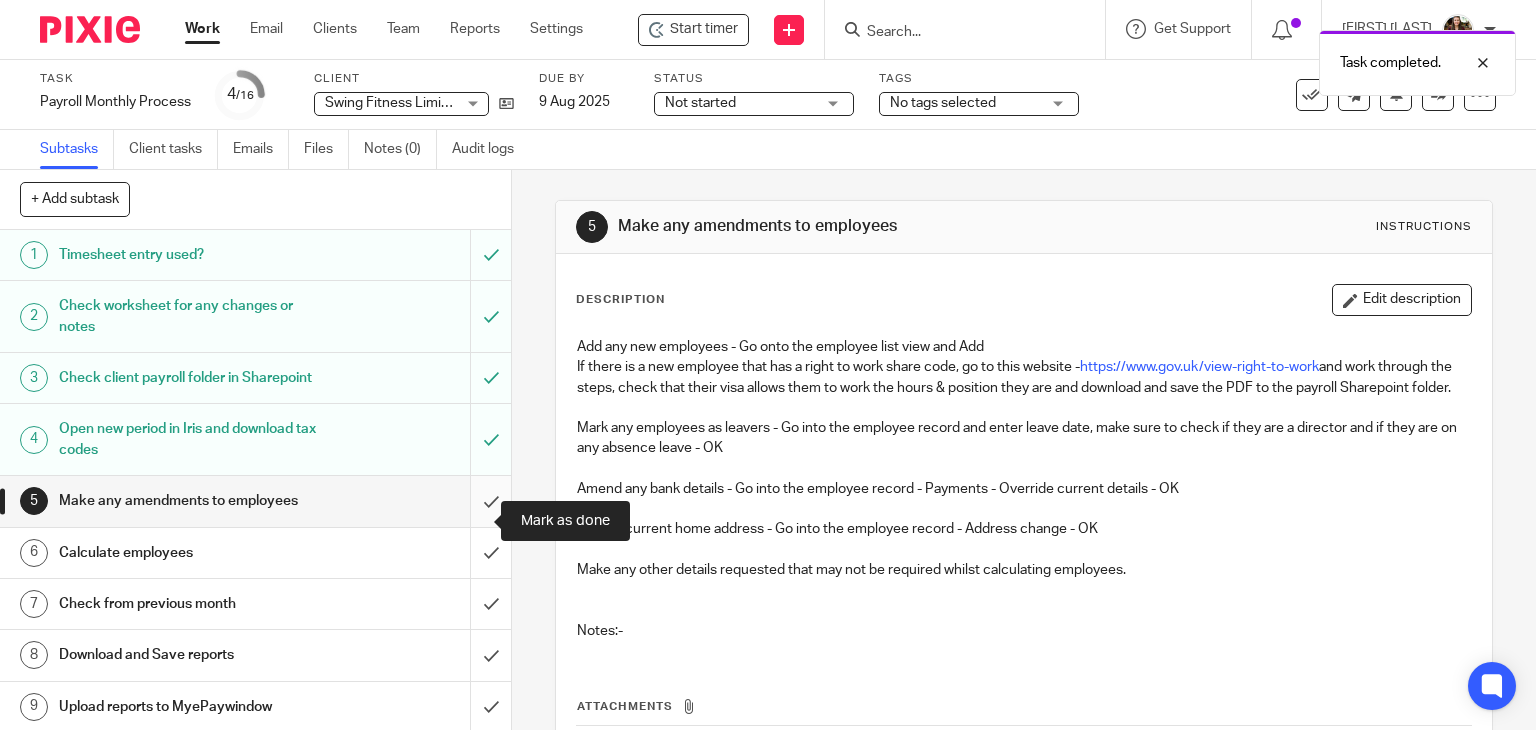 click at bounding box center (255, 501) 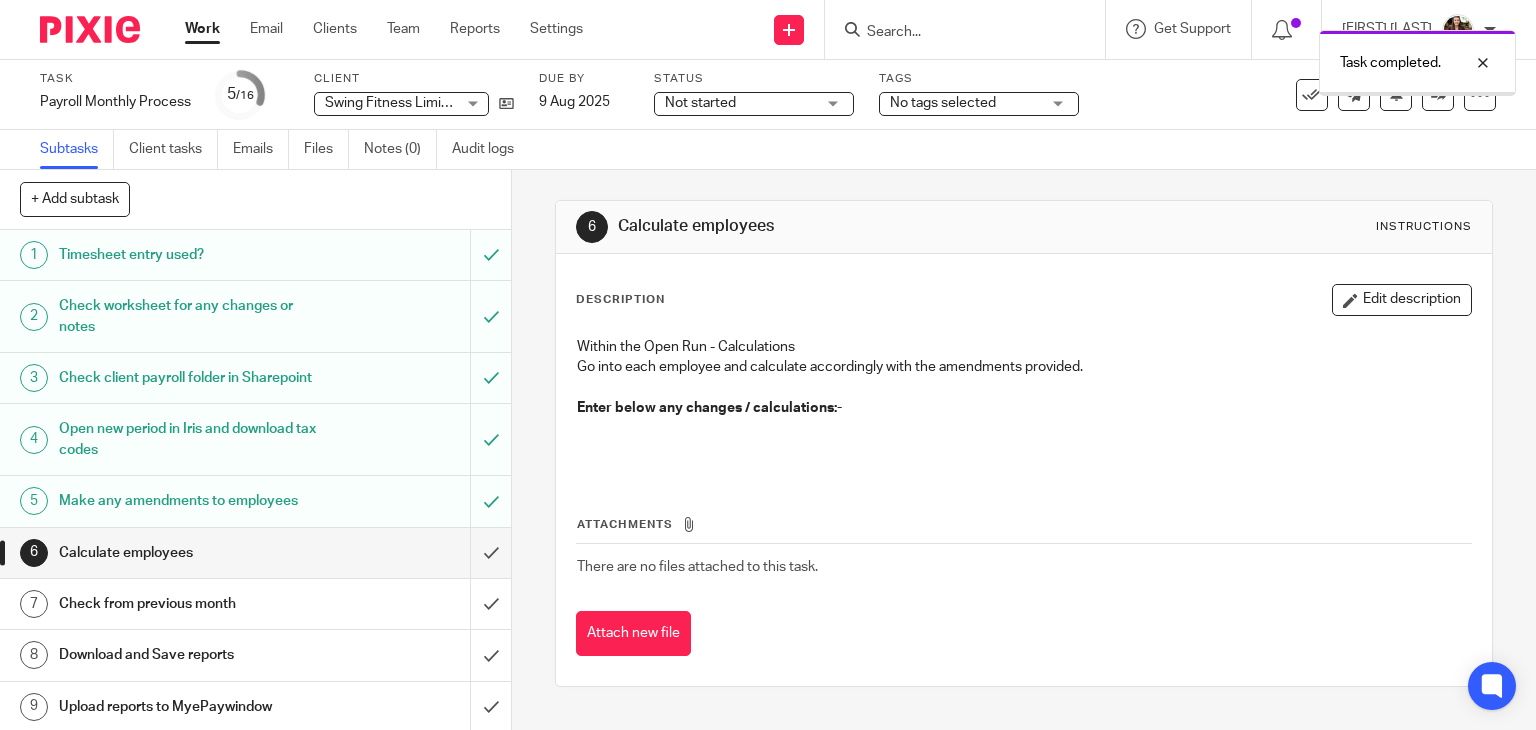 scroll, scrollTop: 0, scrollLeft: 0, axis: both 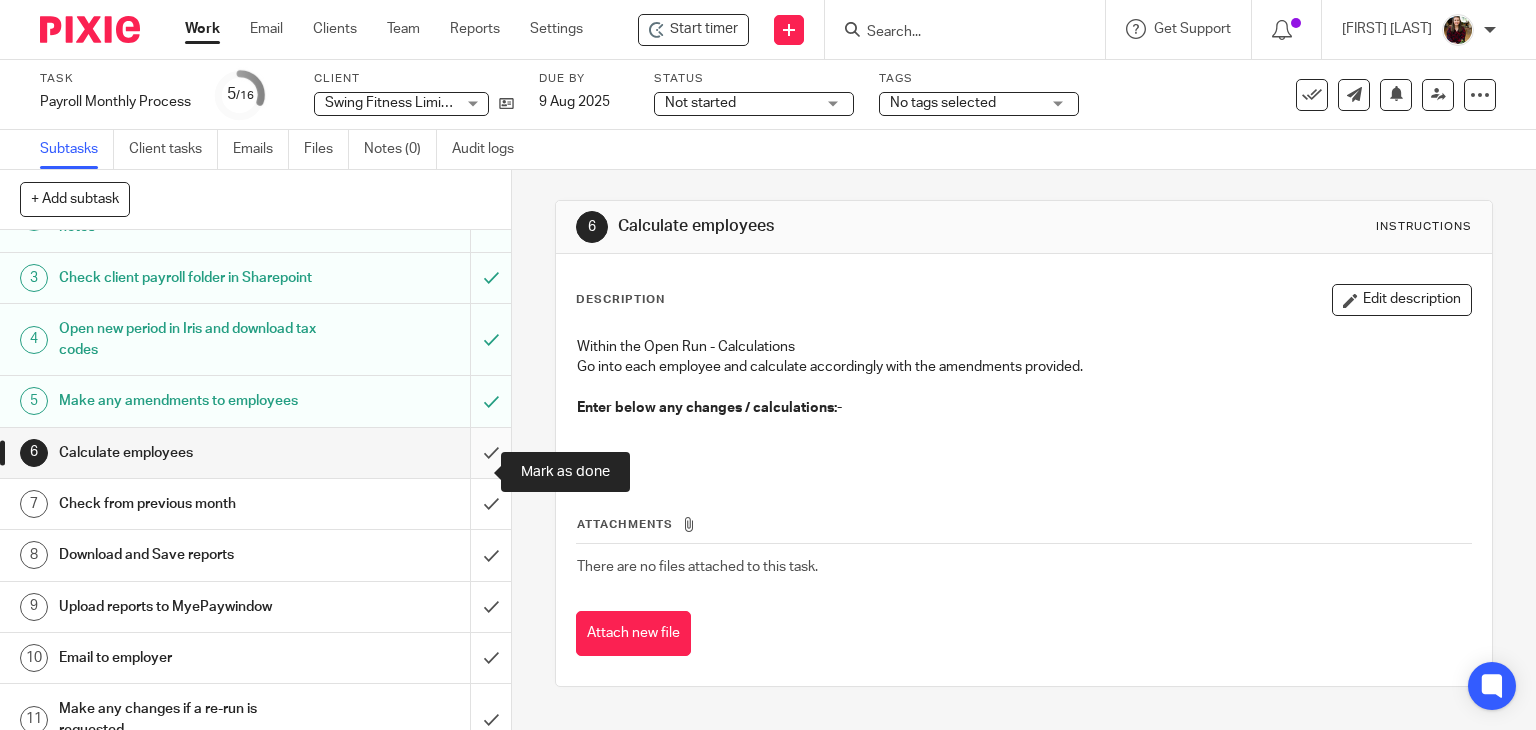 click at bounding box center (255, 453) 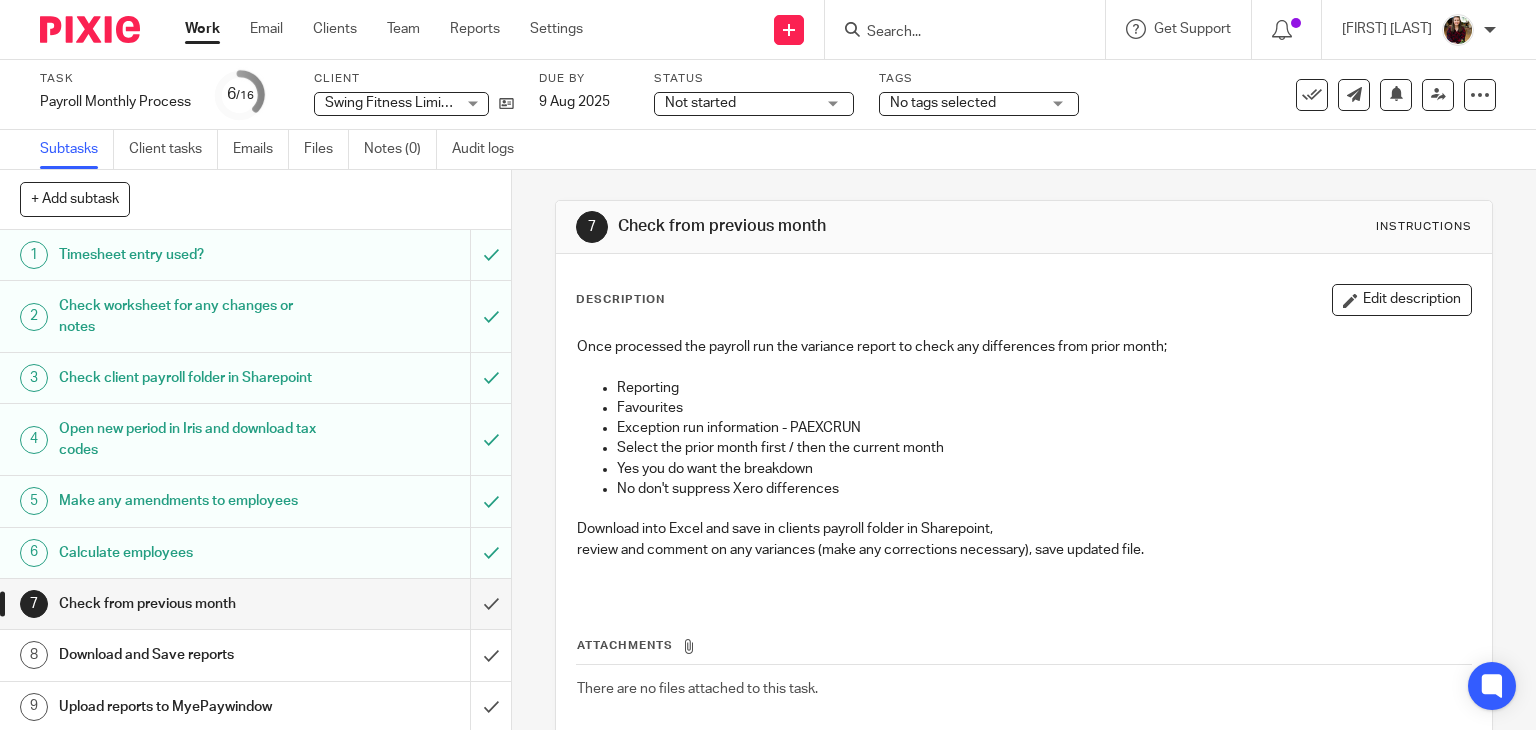 scroll, scrollTop: 0, scrollLeft: 0, axis: both 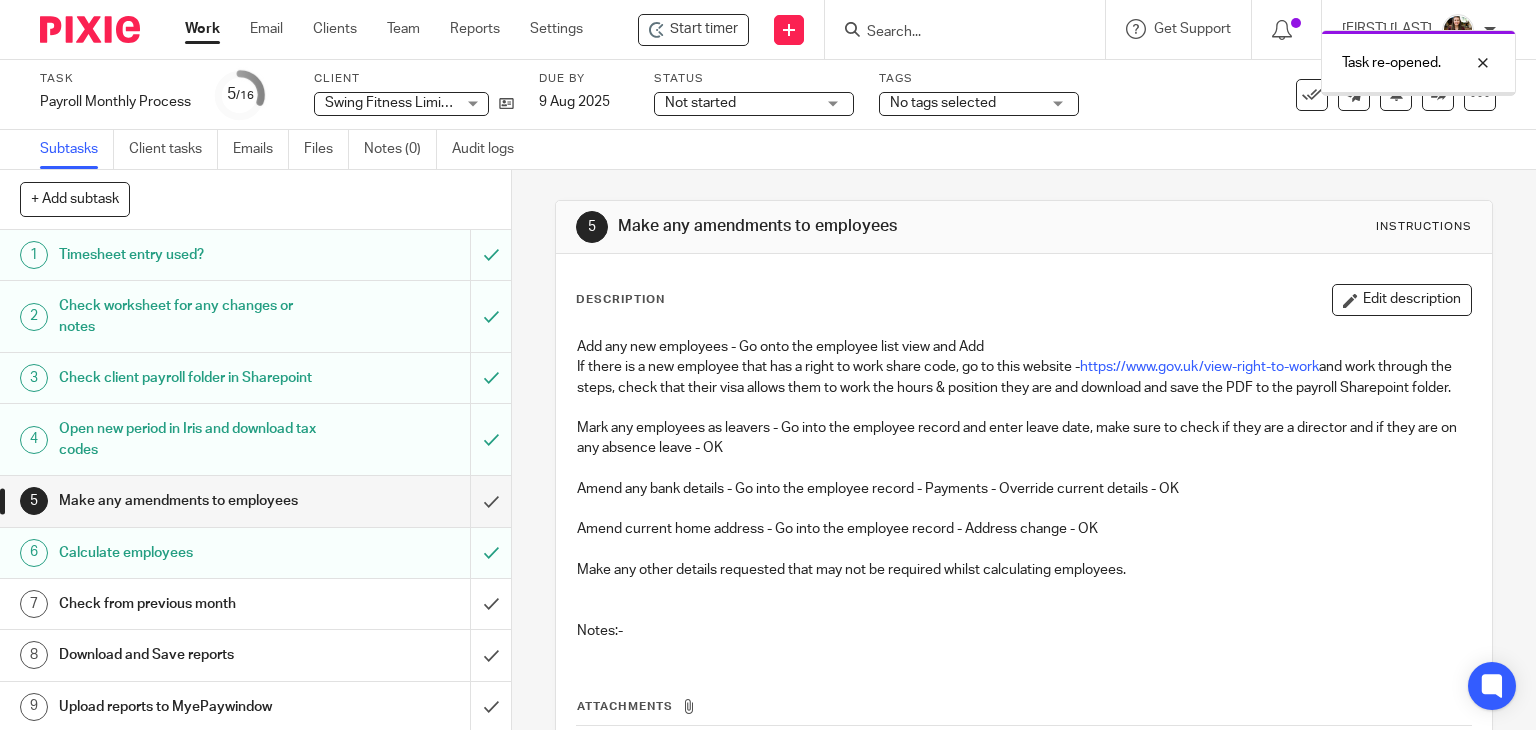 click at bounding box center (255, 501) 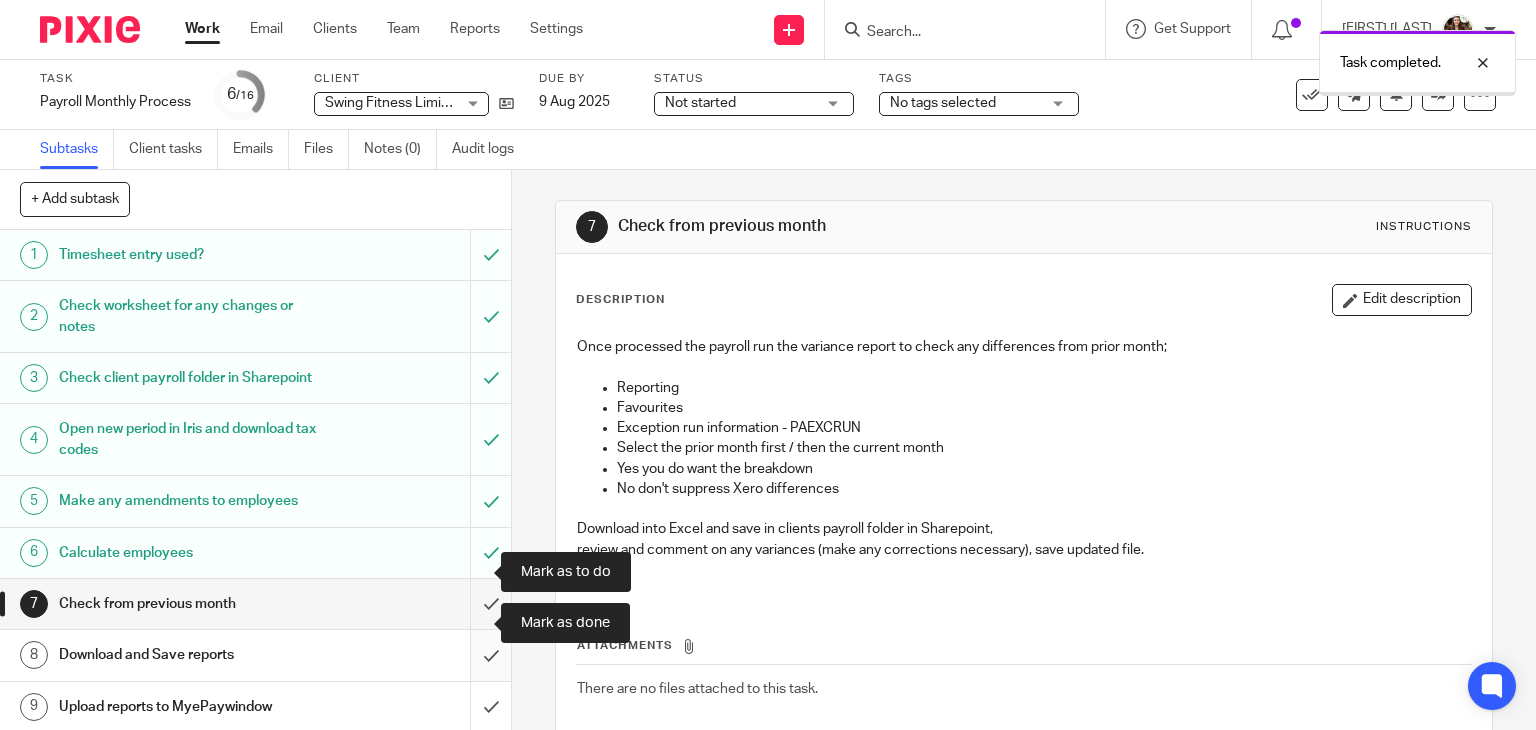 scroll, scrollTop: 0, scrollLeft: 0, axis: both 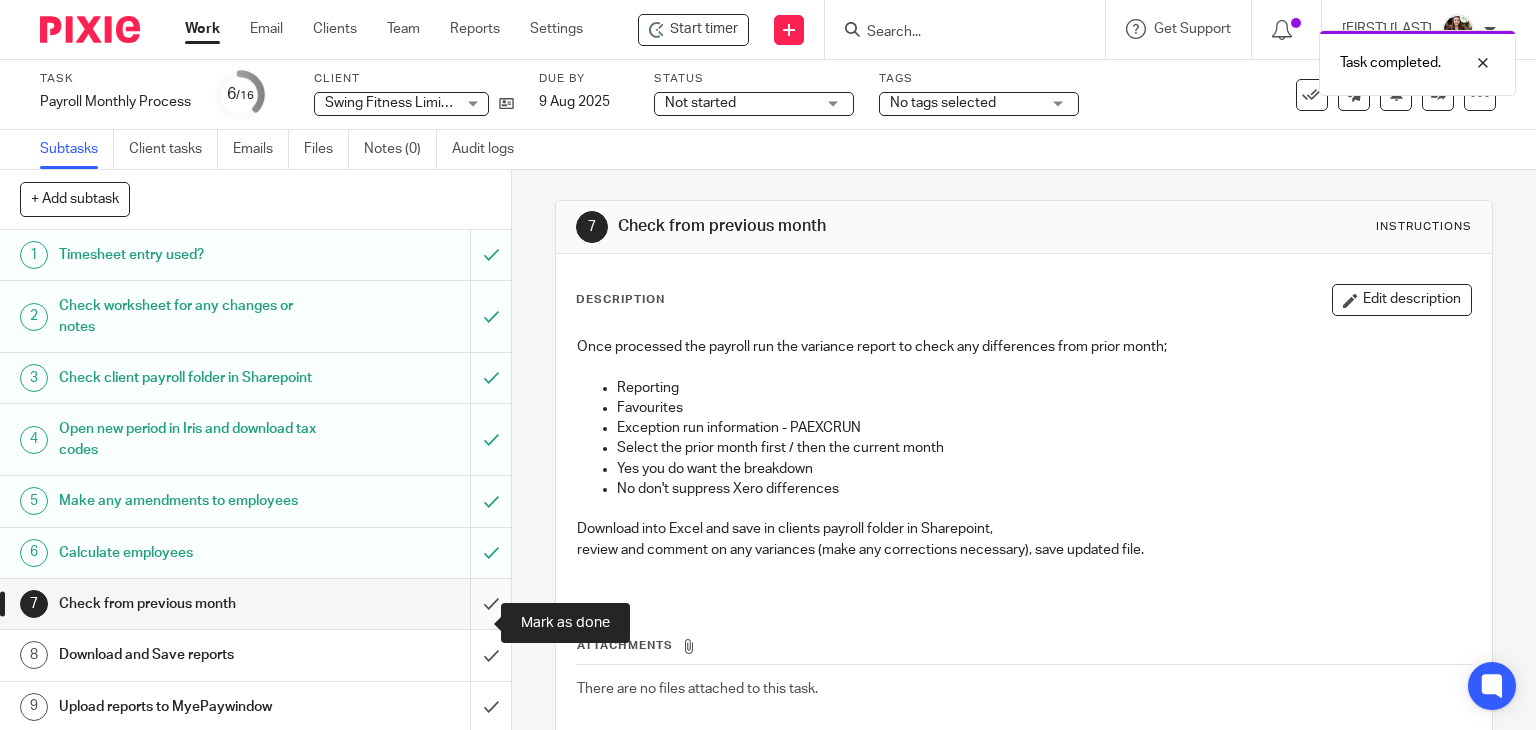 click at bounding box center (255, 604) 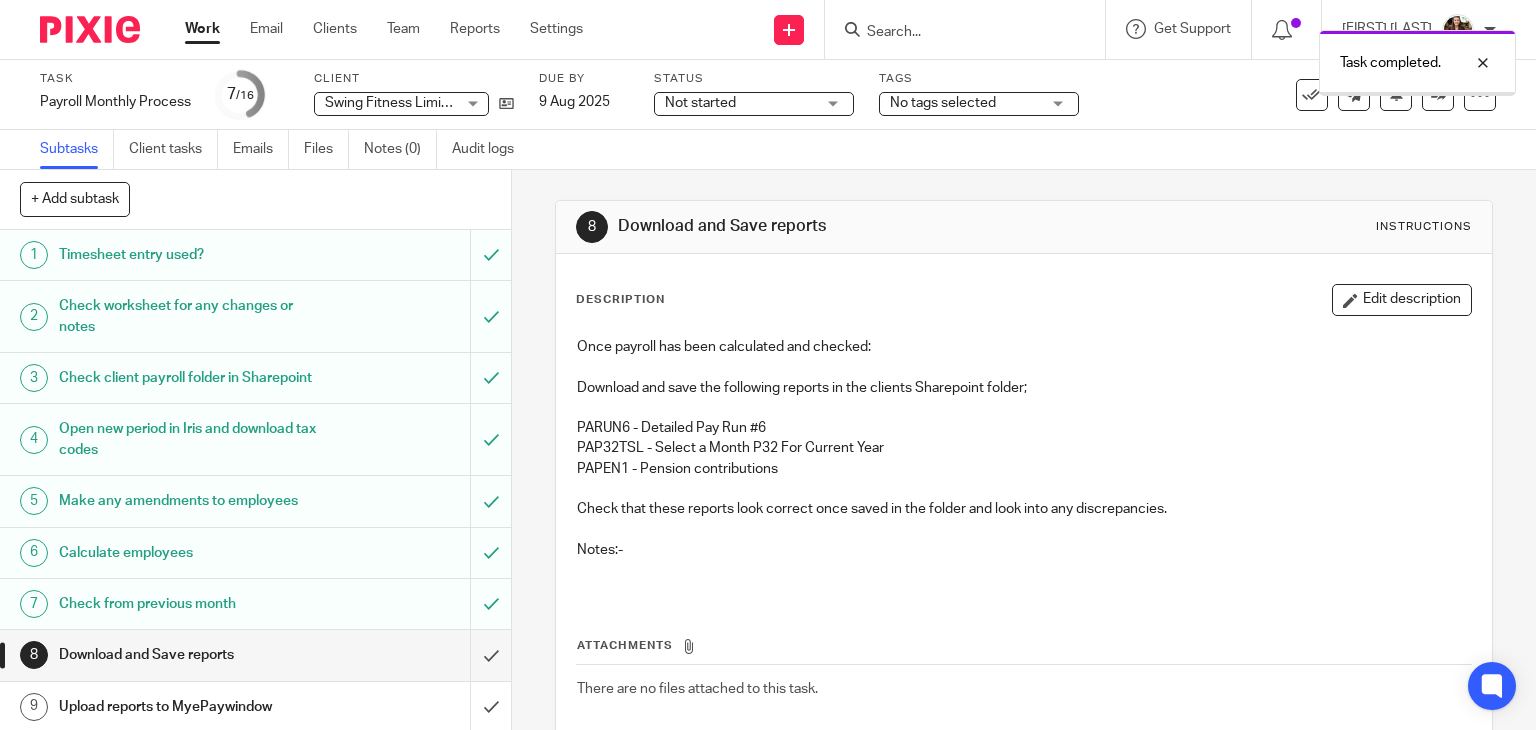 scroll, scrollTop: 0, scrollLeft: 0, axis: both 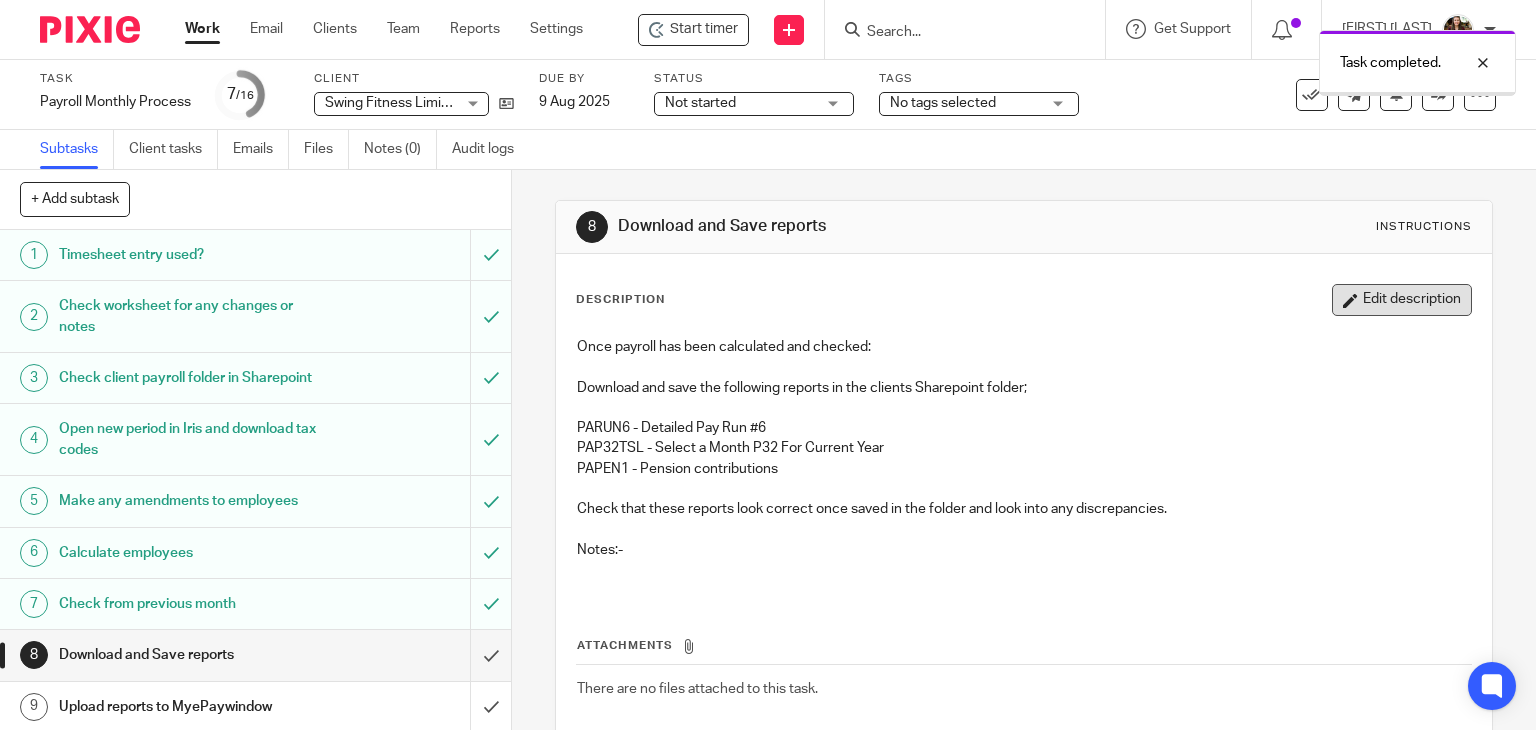 click on "Edit description" at bounding box center [1402, 300] 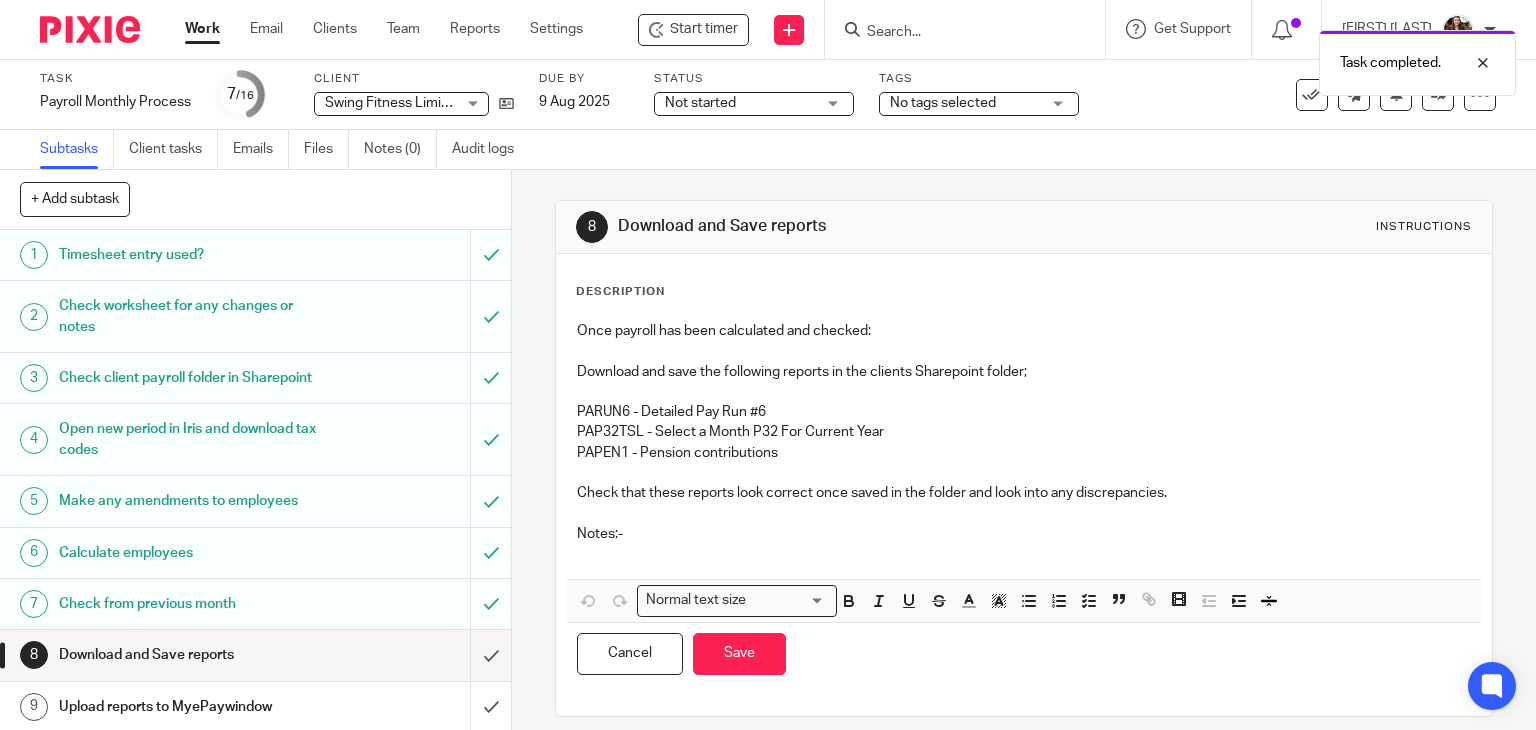 click on "Notes:-" at bounding box center [1024, 534] 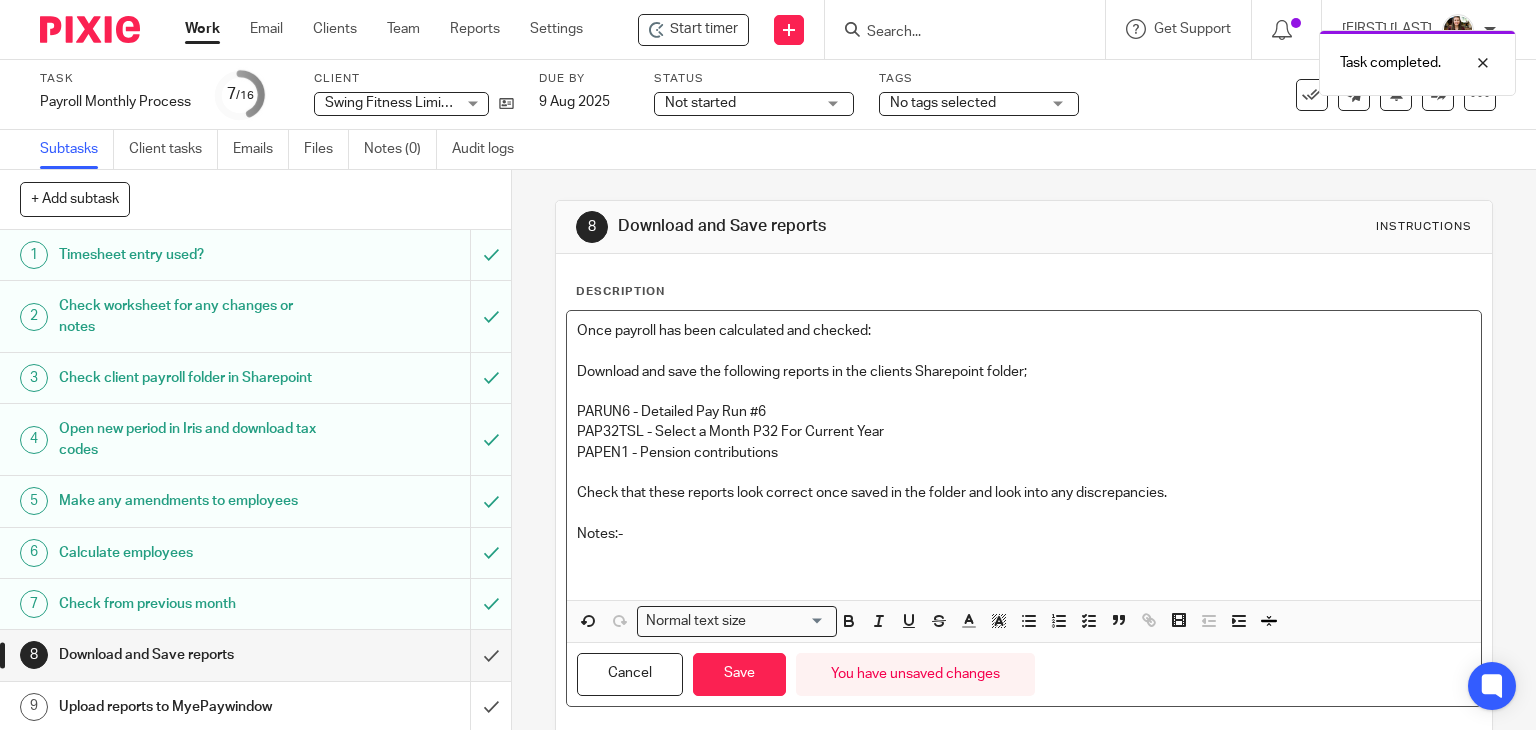 type 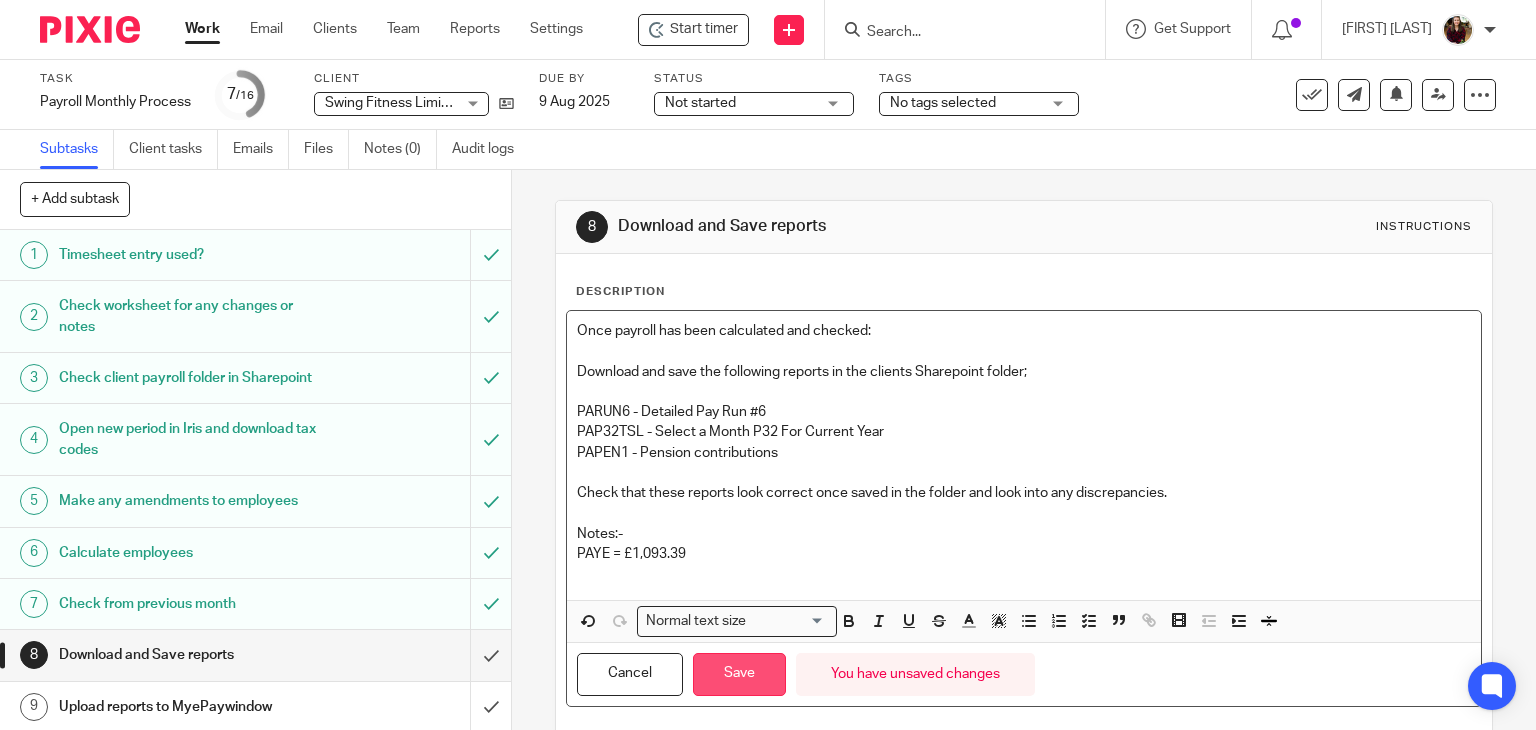 click on "Save" at bounding box center [739, 674] 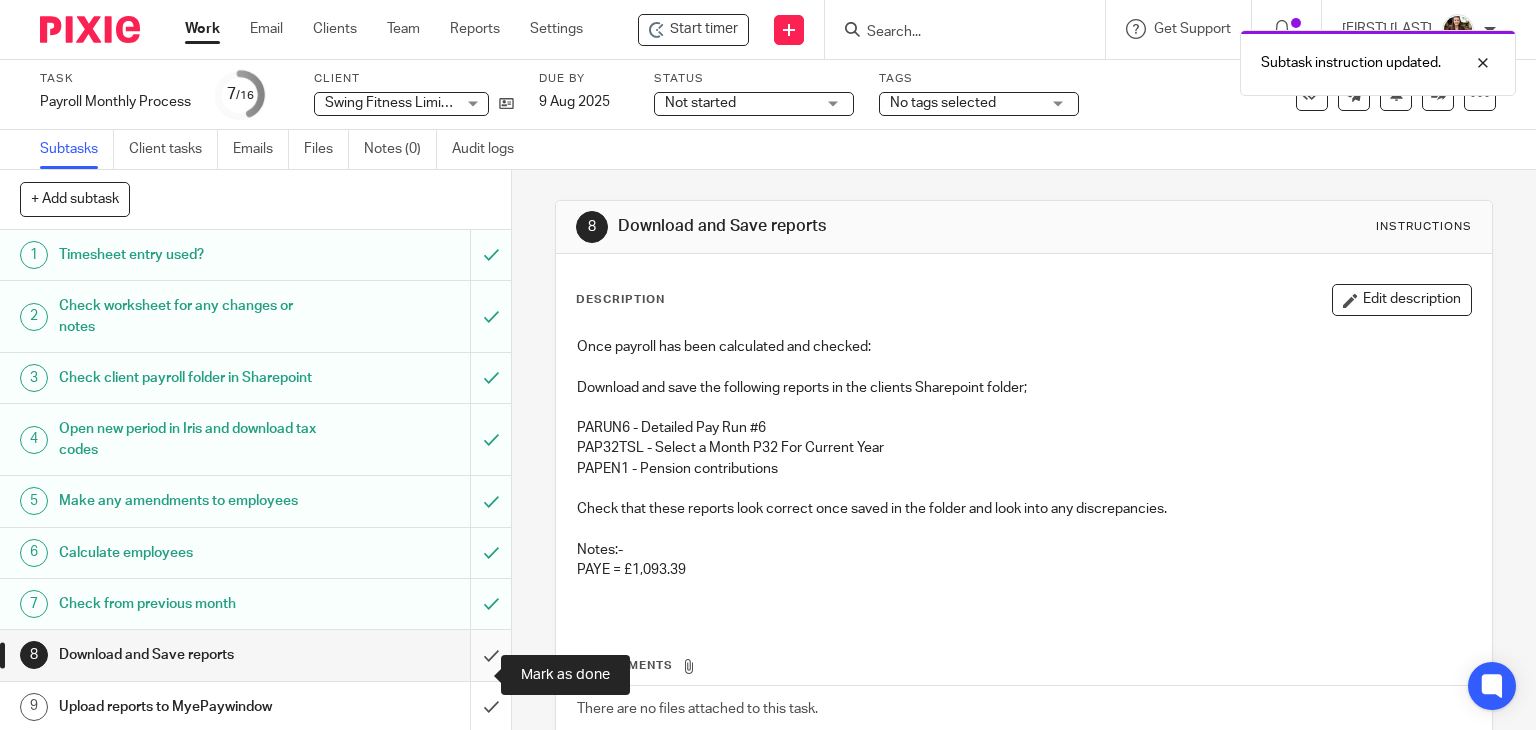 click at bounding box center [255, 655] 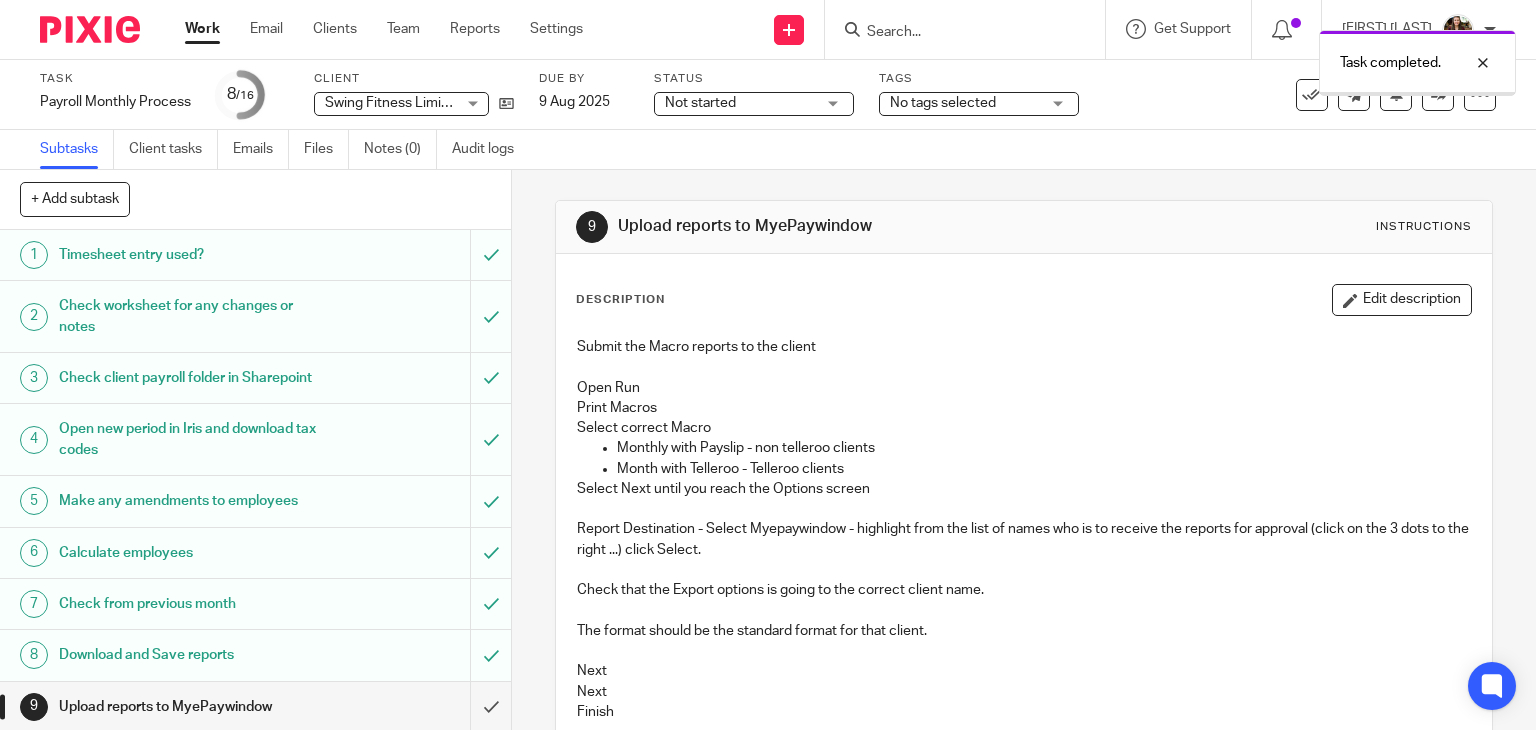 scroll, scrollTop: 0, scrollLeft: 0, axis: both 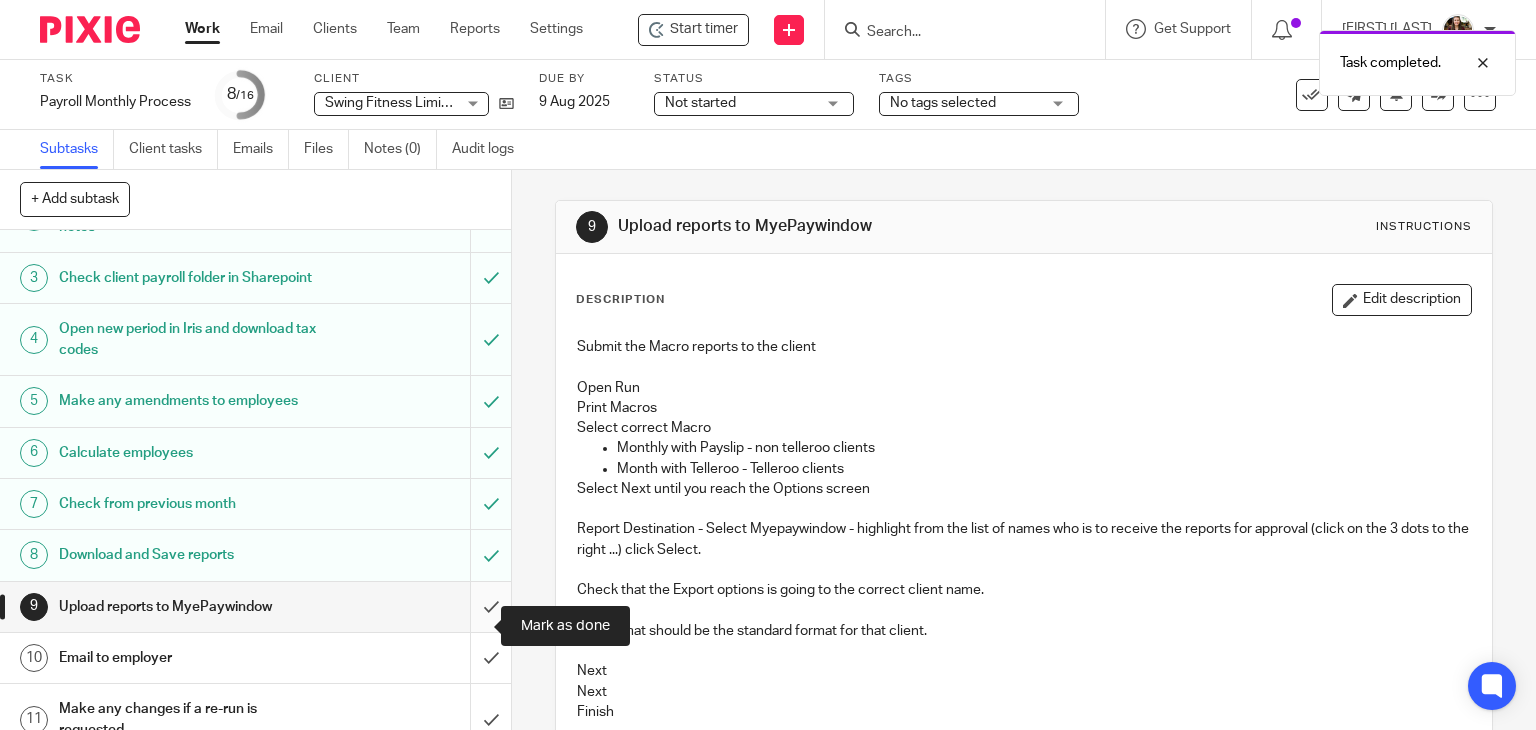 click at bounding box center (255, 607) 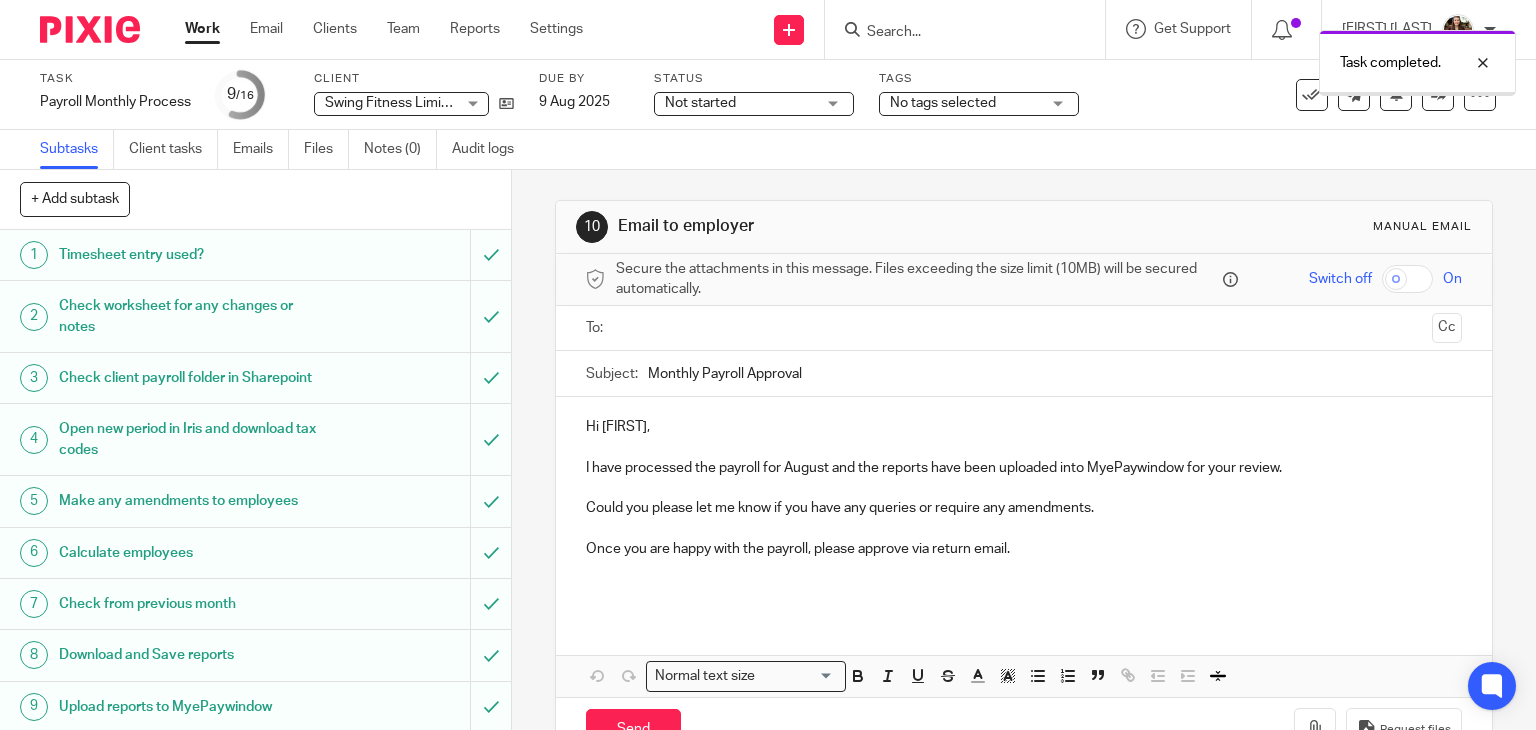 scroll, scrollTop: 0, scrollLeft: 0, axis: both 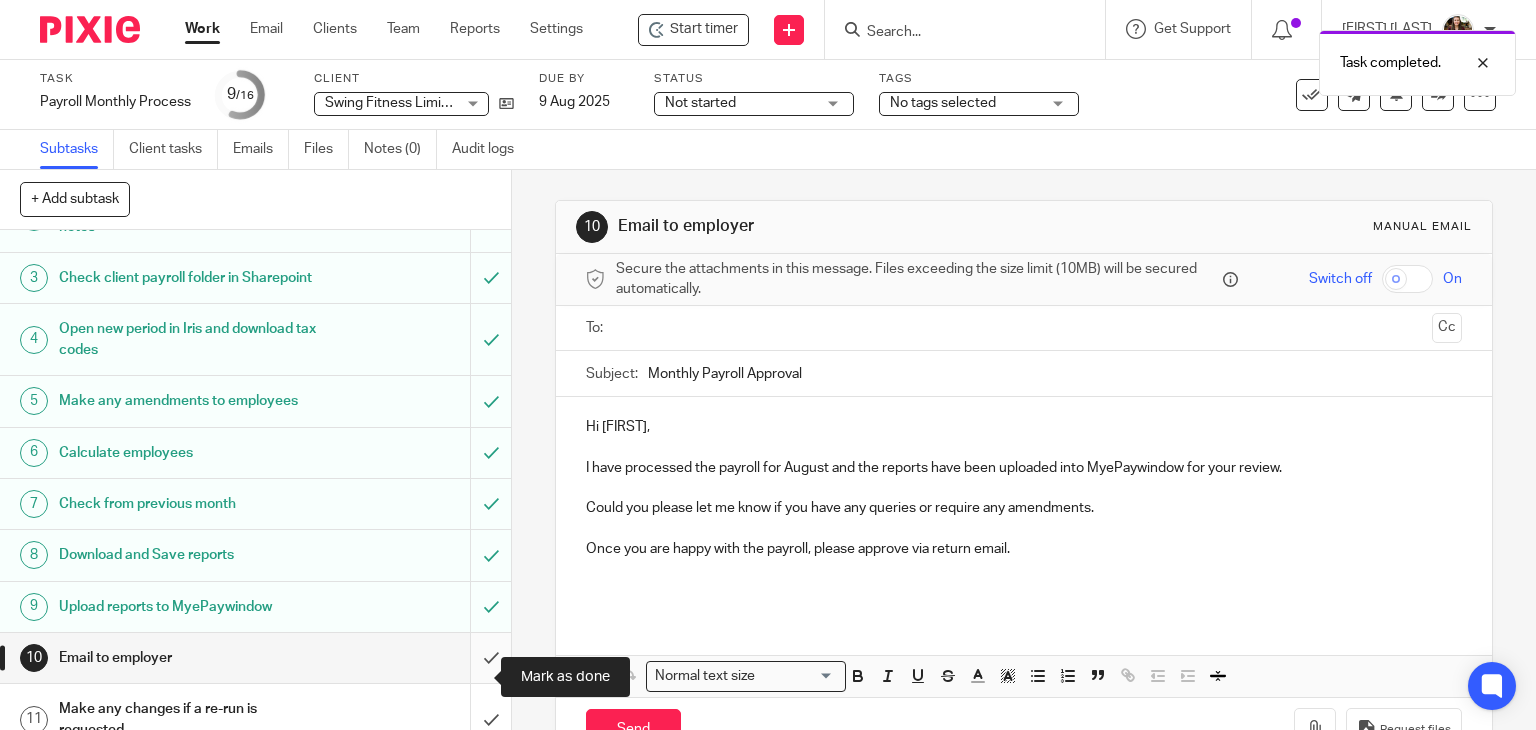 click at bounding box center [255, 658] 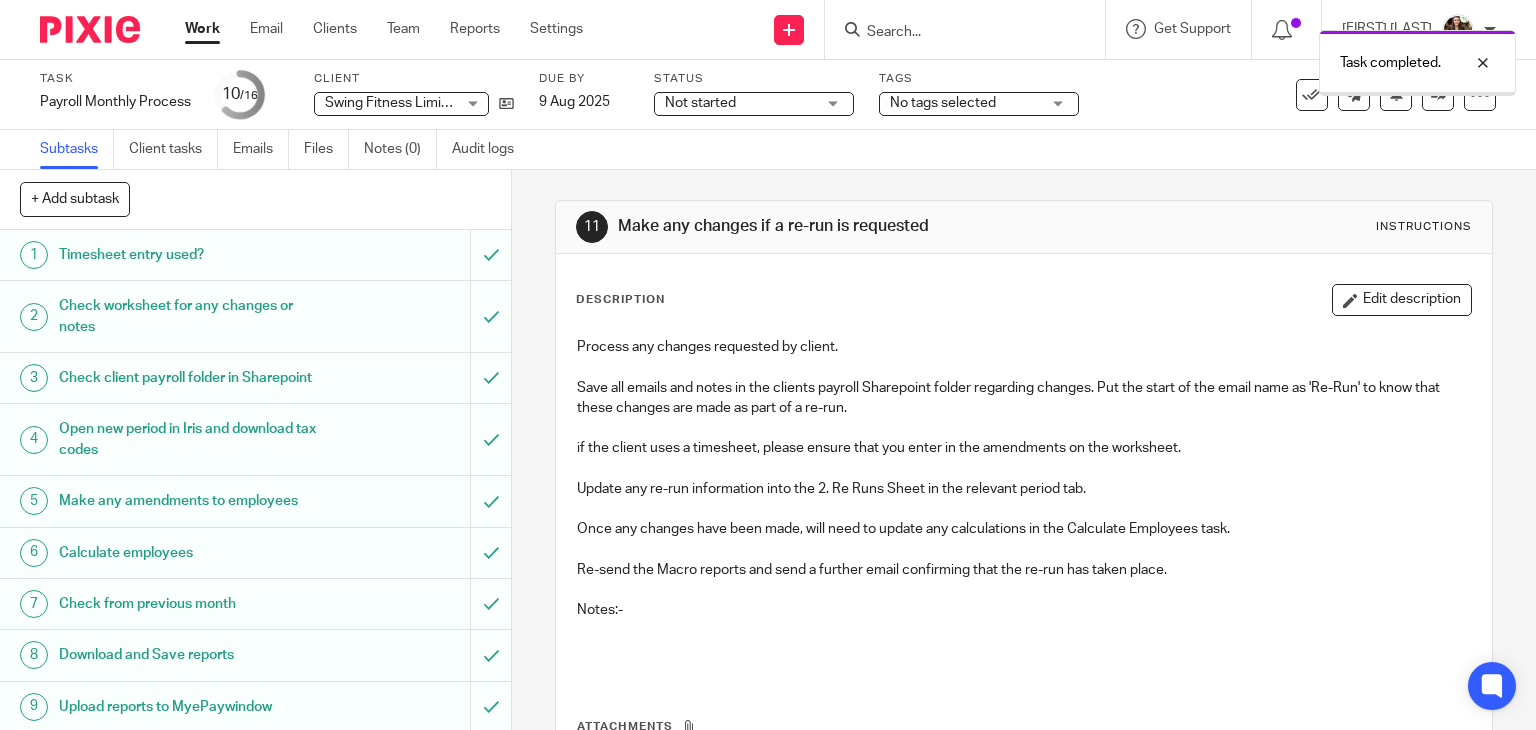 scroll, scrollTop: 0, scrollLeft: 0, axis: both 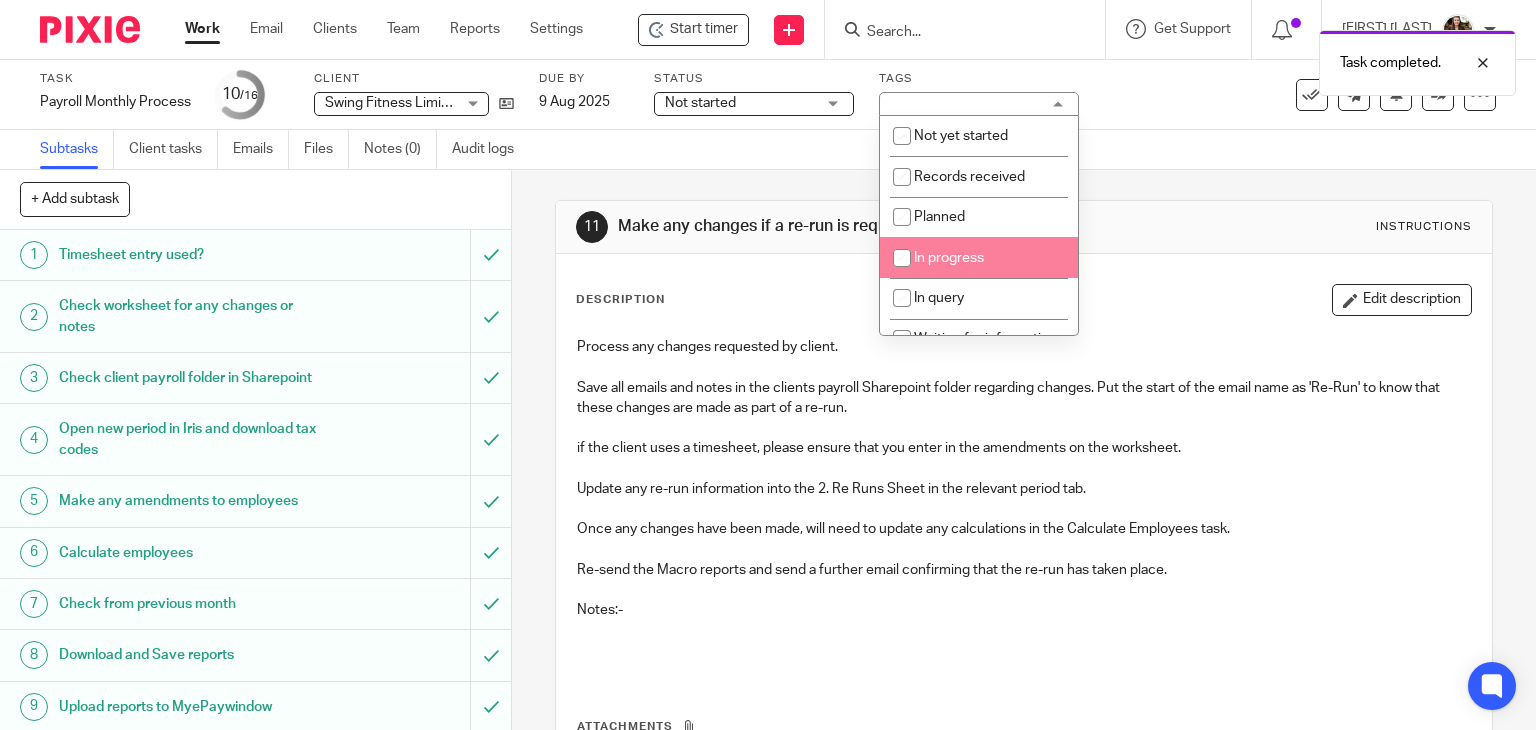 drag, startPoint x: 989, startPoint y: 254, endPoint x: 1076, endPoint y: 186, distance: 110.42192 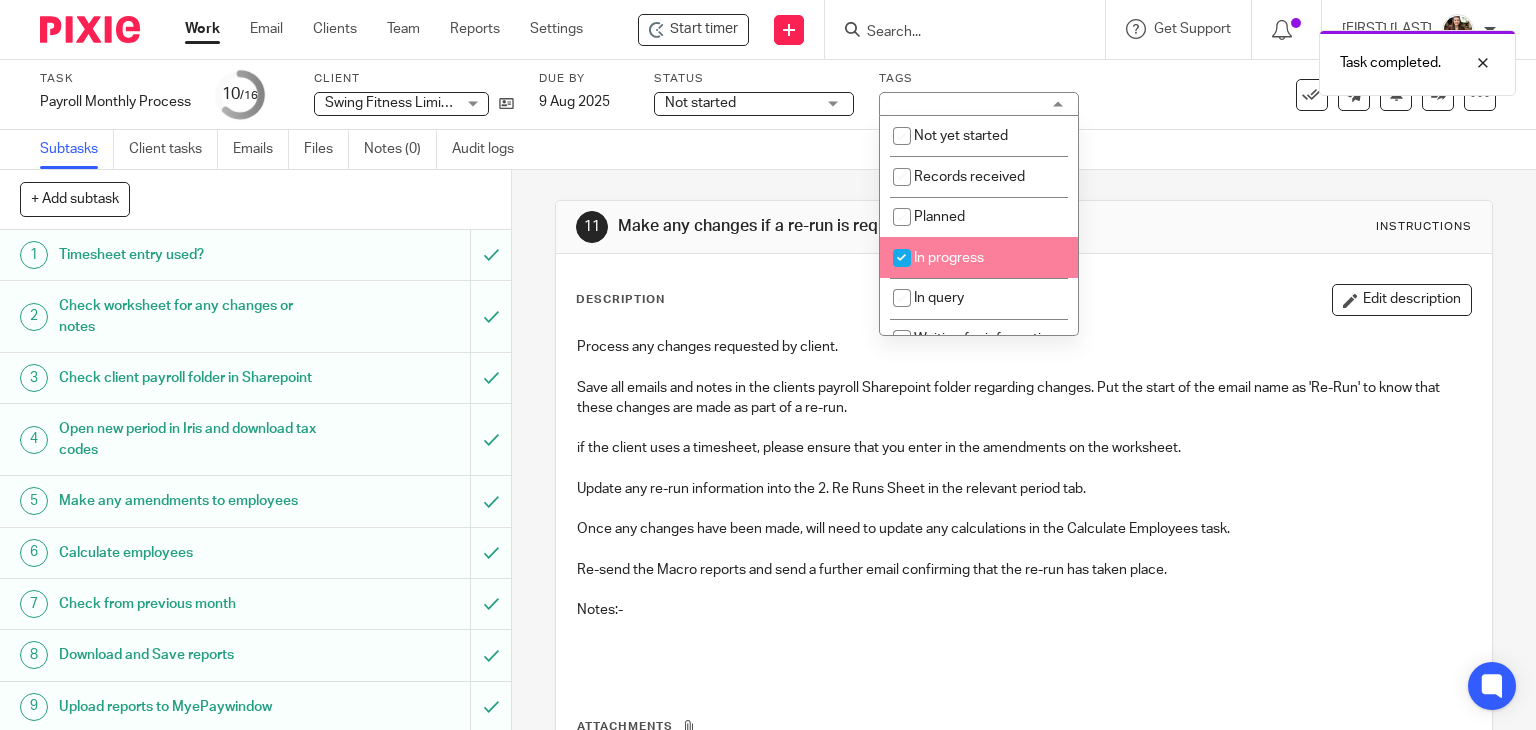 checkbox on "true" 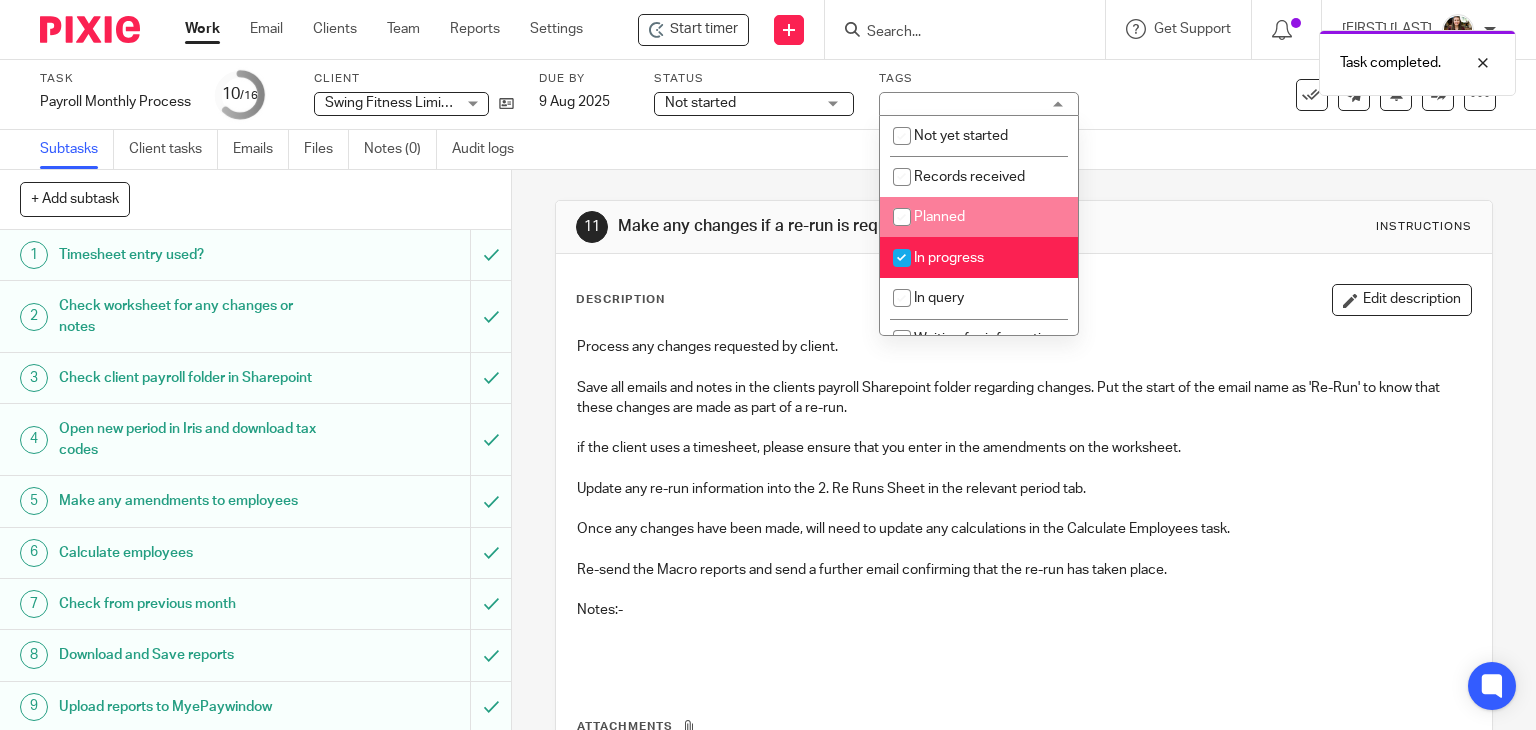 click on "Subtasks
Client tasks
Emails
Files
Notes (0)
Audit logs" at bounding box center (768, 150) 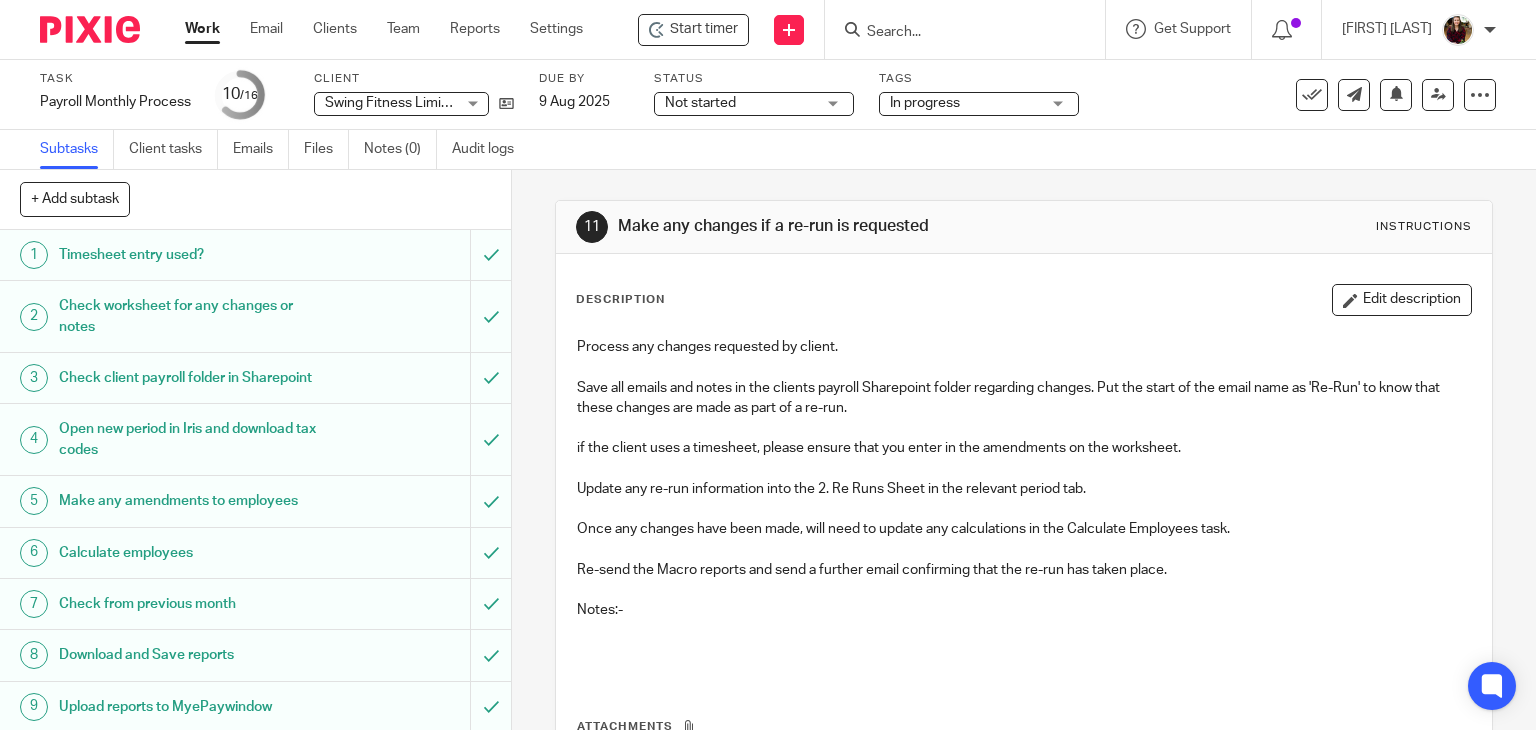 click on "11
Make any changes if a re-run is requested
Instructions
Description
Edit description
Process any changes requested by client. Save all emails and notes in the clients payroll Sharepoint folder regarding changes. Put the start of the email name as 'Re-Run' to know that these changes are made as part of a re-run. if the client uses a timesheet, please ensure that you enter in the amendments on the worksheet. Update any re-run information into the 2. Re Runs Sheet in the relevant period tab. Once any changes have been made, will need to update any calculations in the Calculate Employees task. Re-send the Macro reports and send a further email confirming that the re-run has taken place. Notes:-           Attachments     There are no files attached to this task.   Attach new file" at bounding box center [1024, 545] 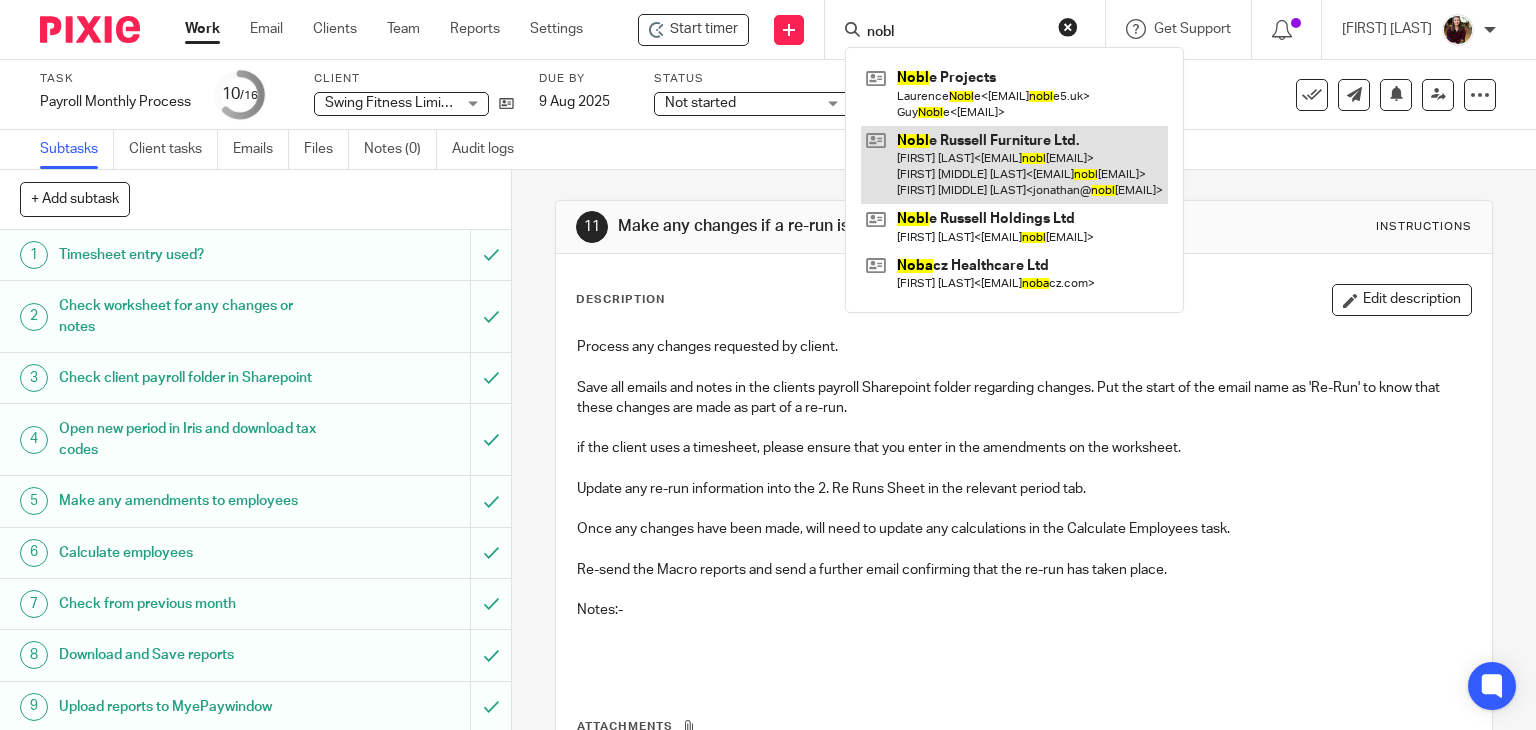 type on "nobl" 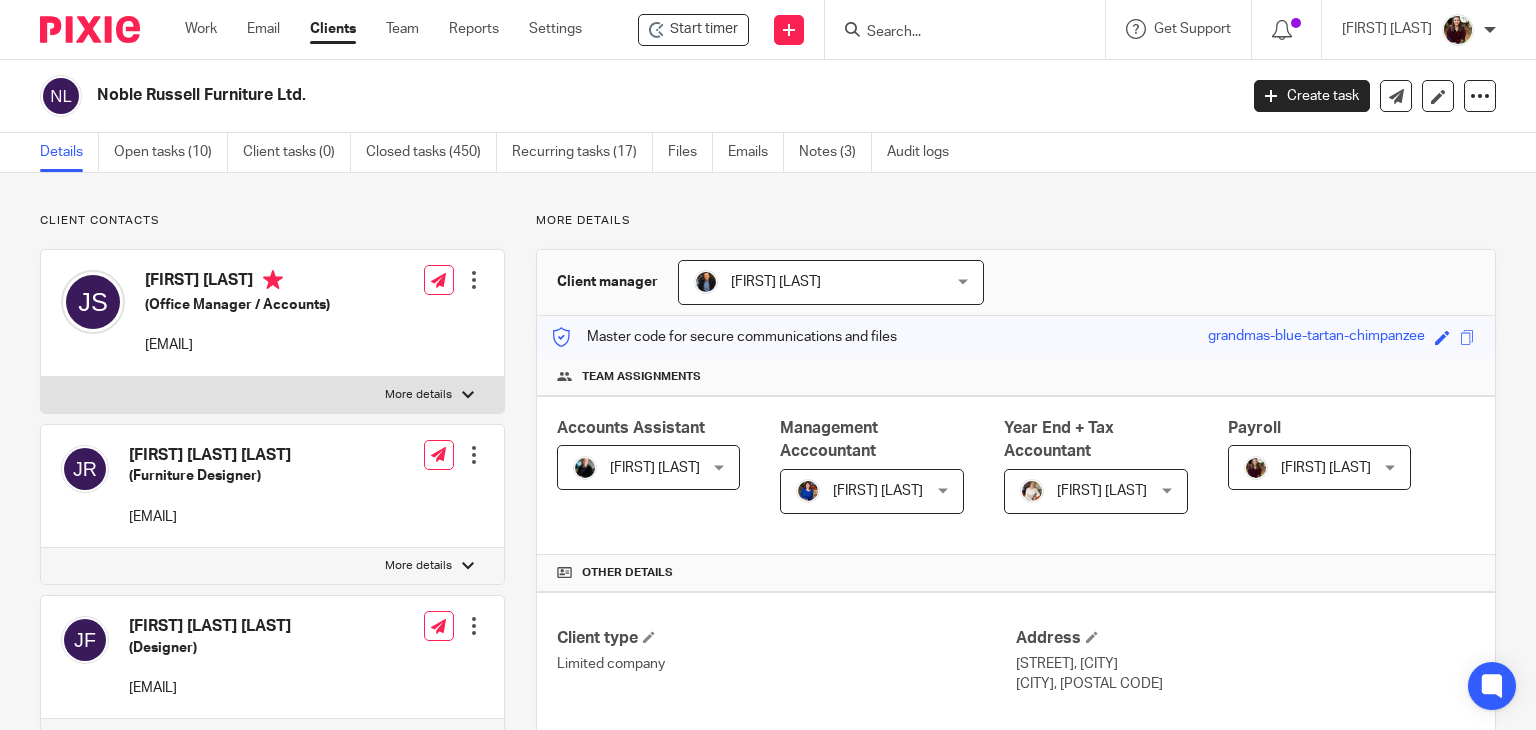 scroll, scrollTop: 0, scrollLeft: 0, axis: both 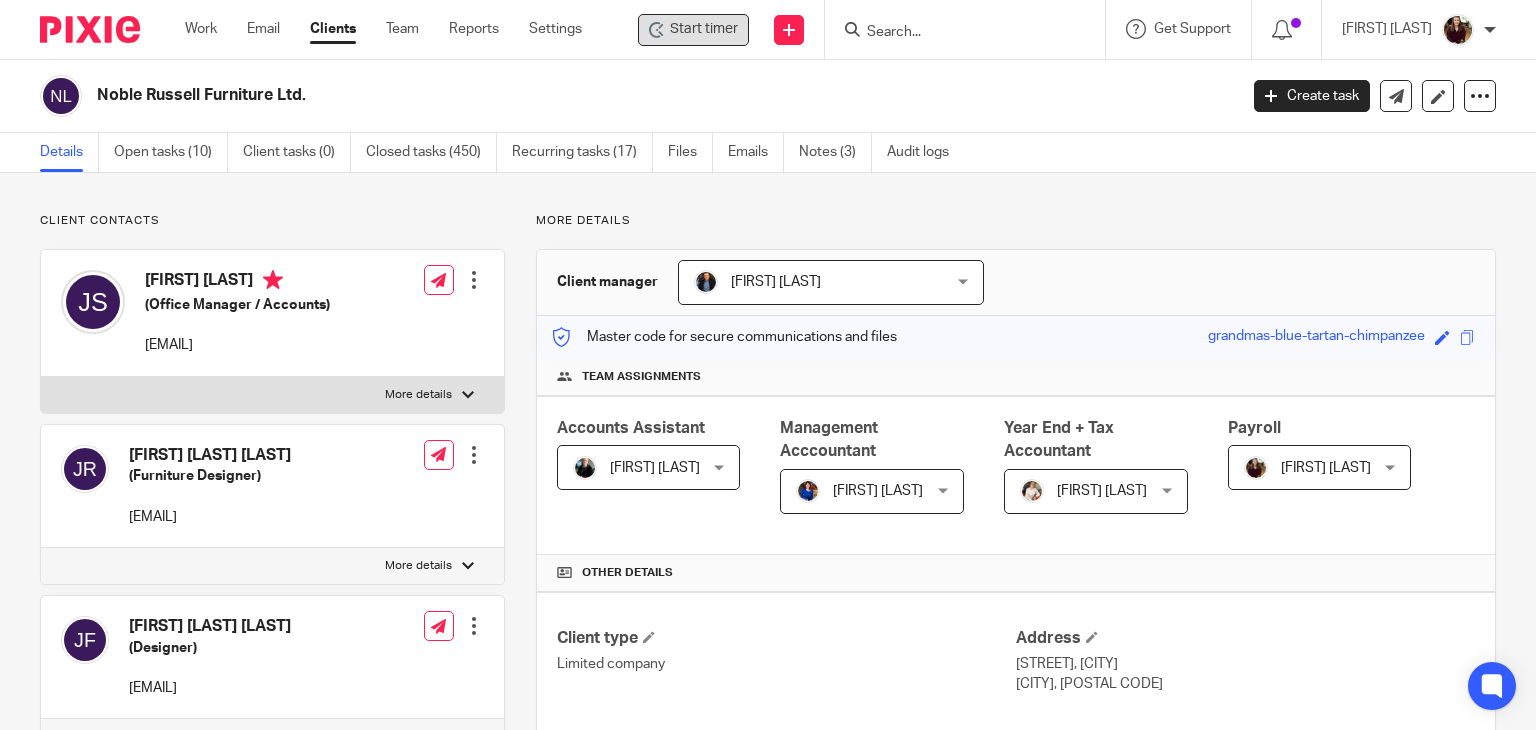 click on "Start timer" at bounding box center (704, 29) 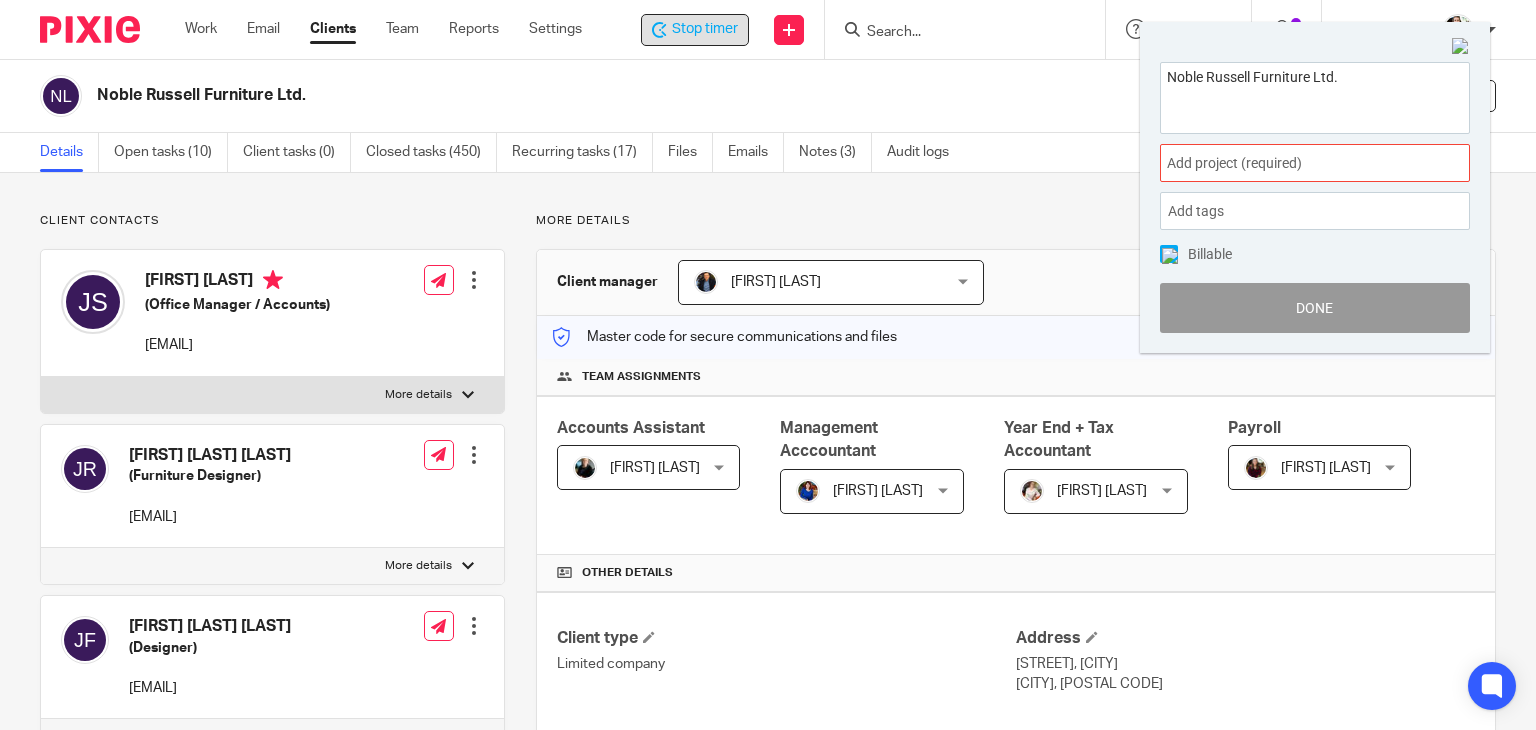 click on "Add project (required) :" at bounding box center (1293, 163) 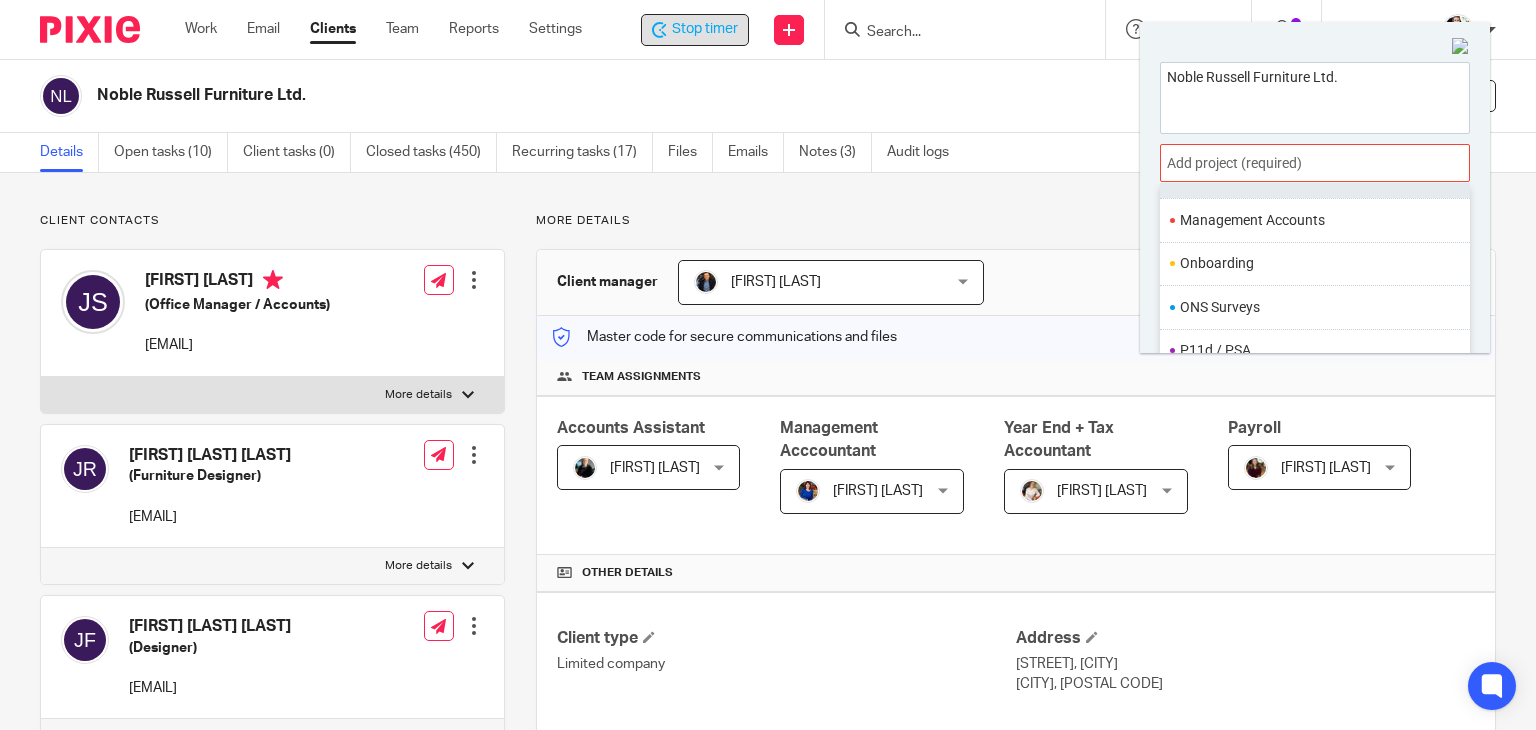 scroll, scrollTop: 748, scrollLeft: 0, axis: vertical 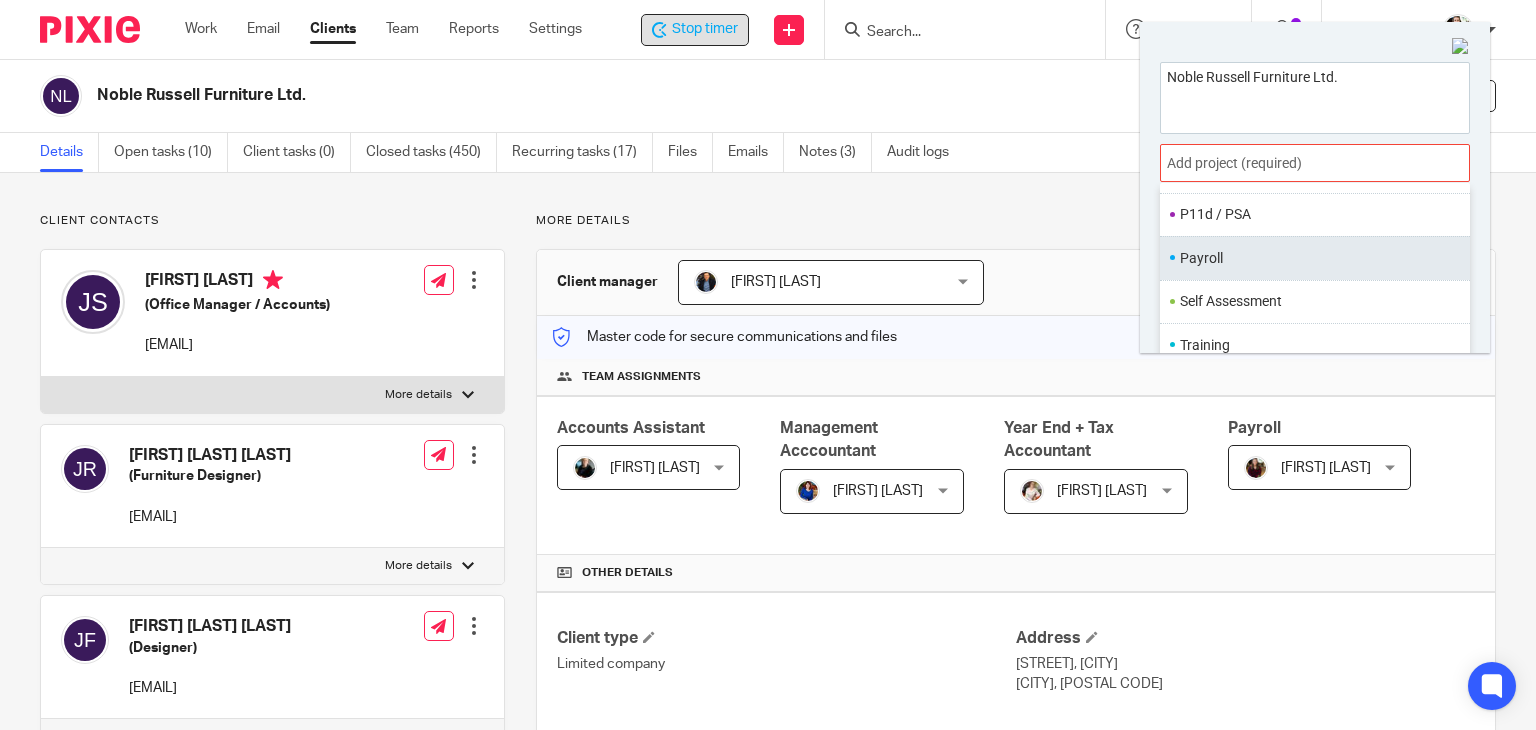 click on "Payroll" at bounding box center [1310, 258] 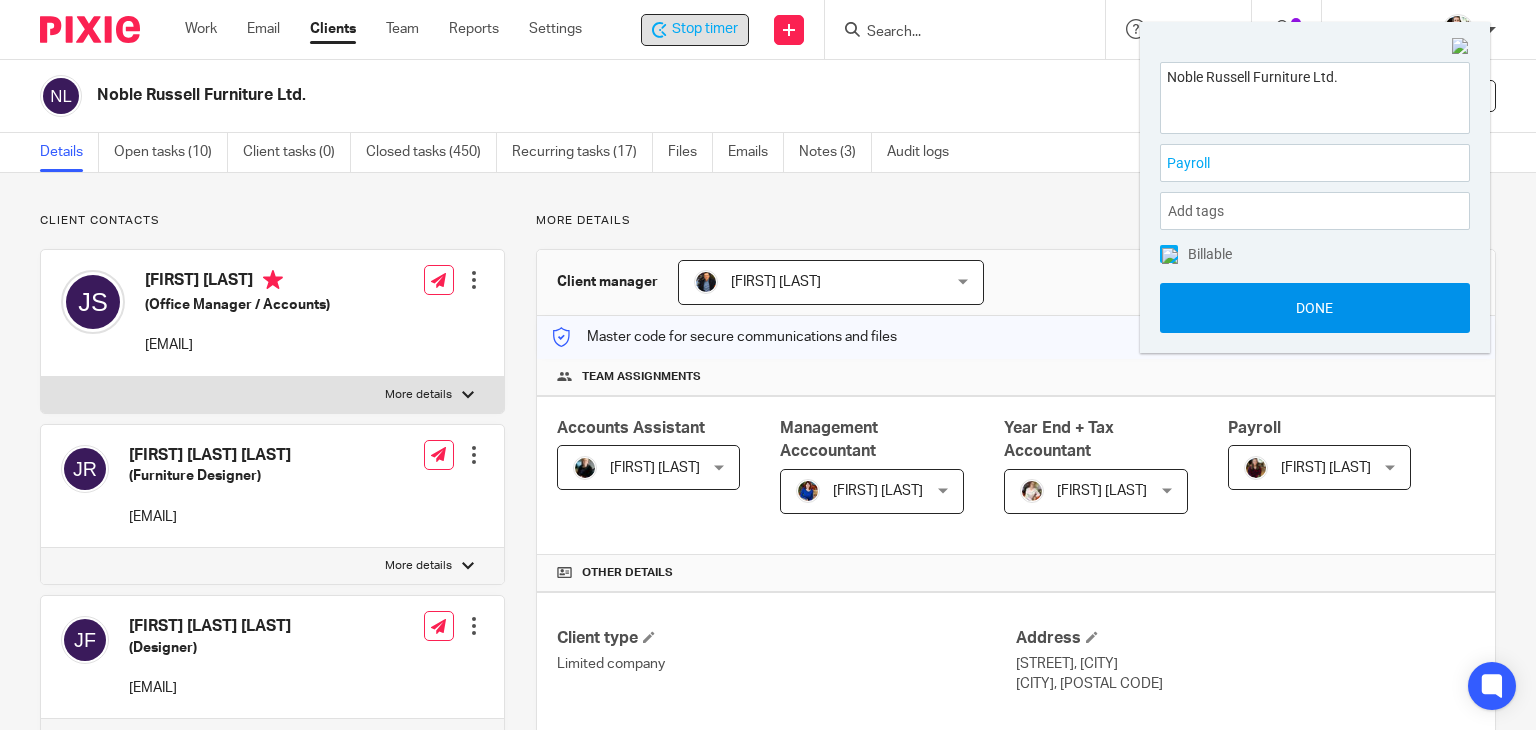 click on "Done" at bounding box center (1315, 308) 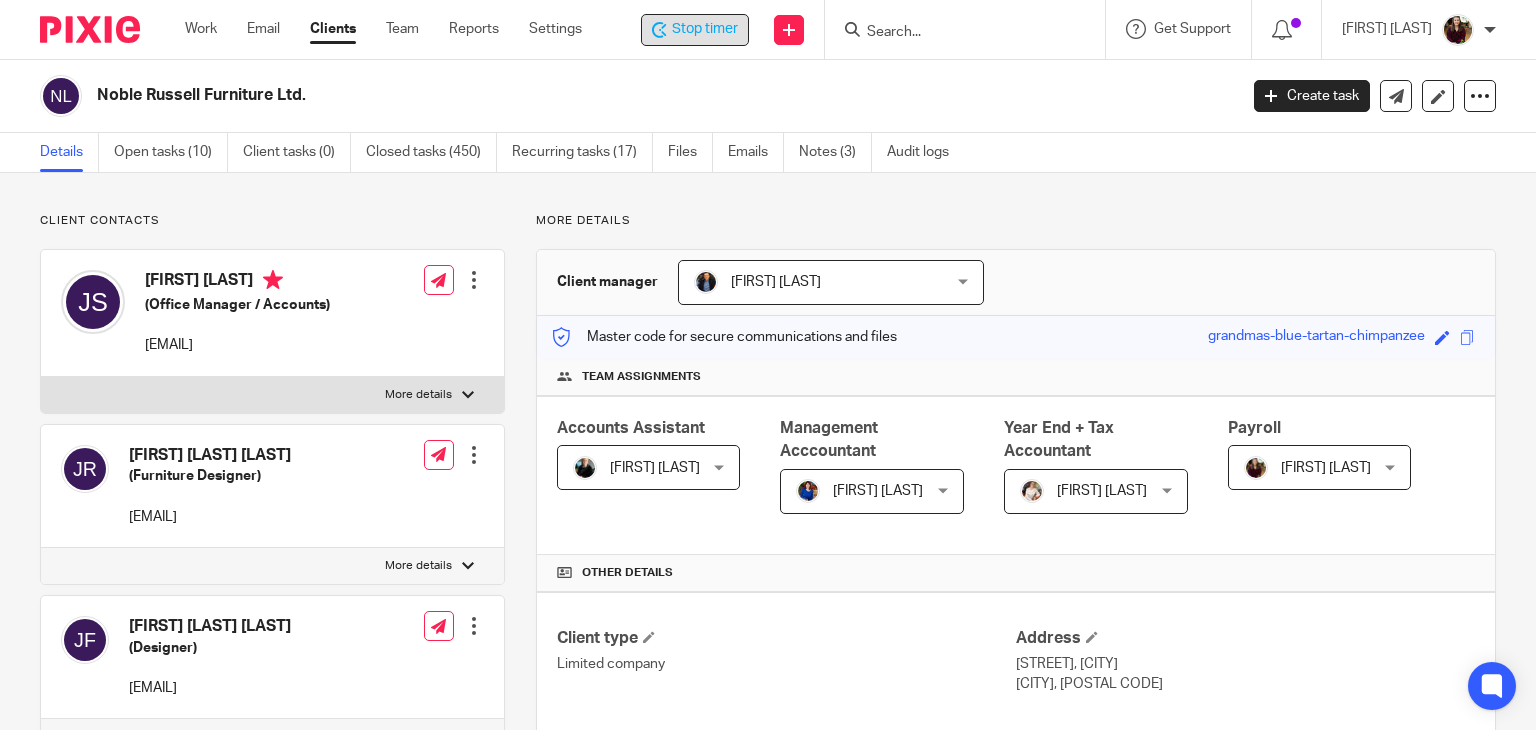 click on "Stop timer" at bounding box center (705, 29) 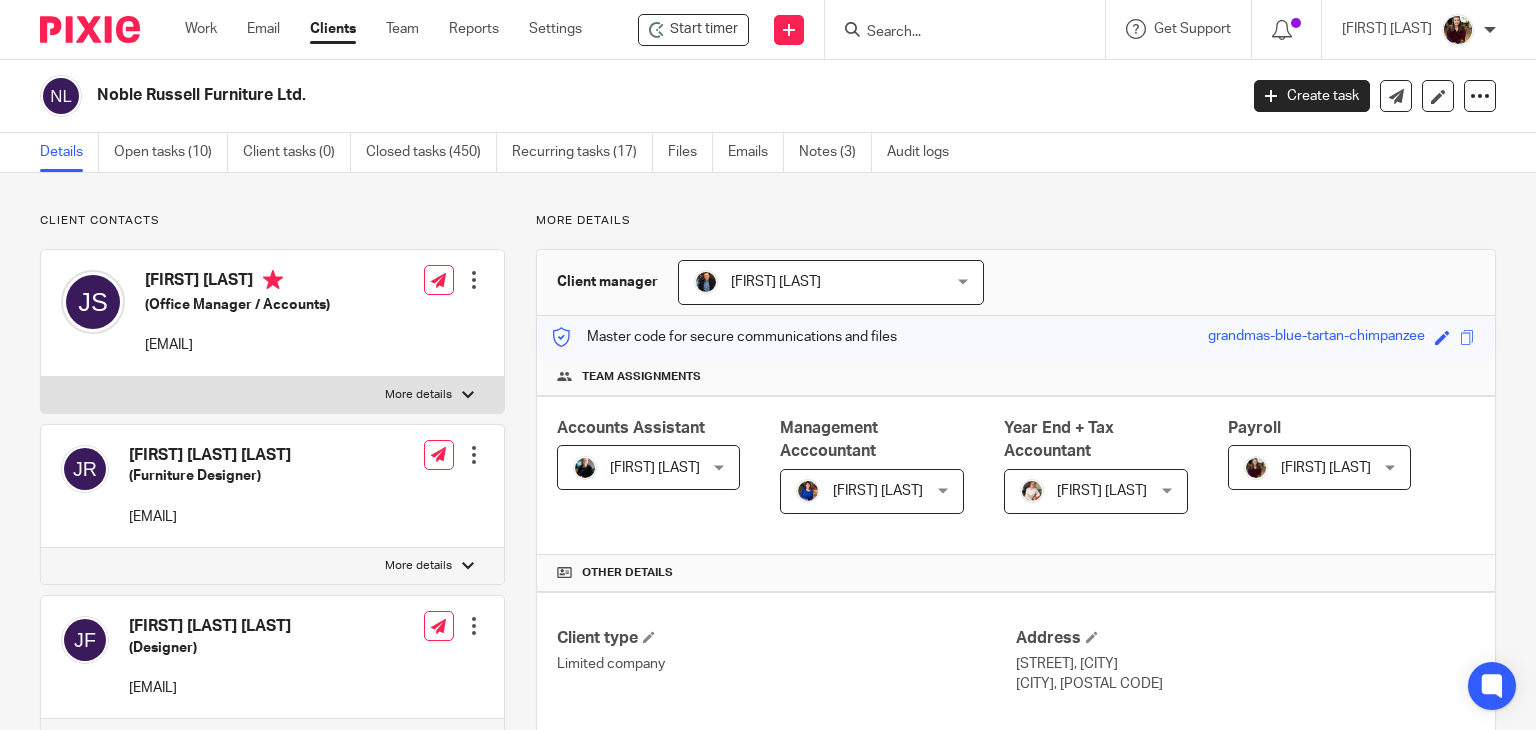 click at bounding box center (965, 29) 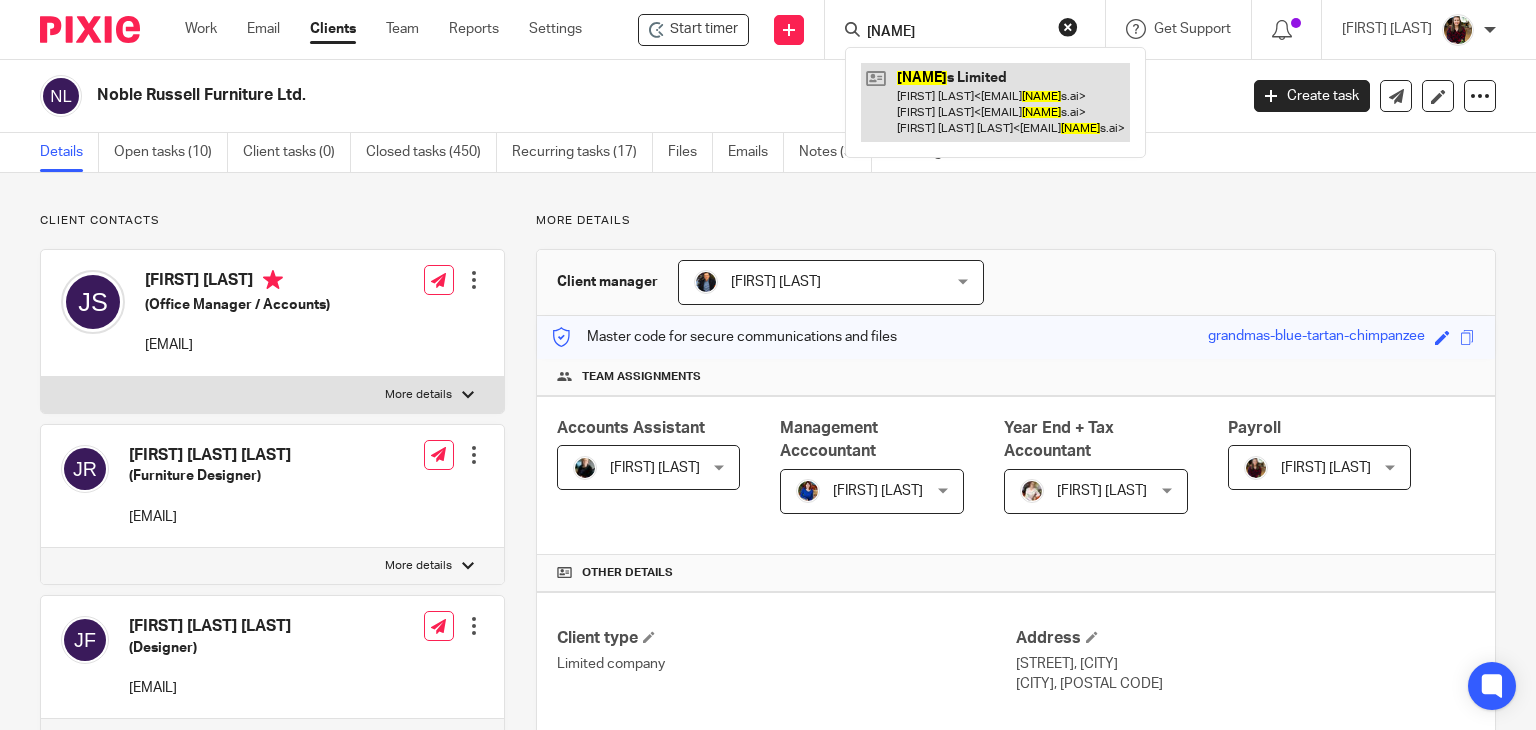 type on "[NAME]" 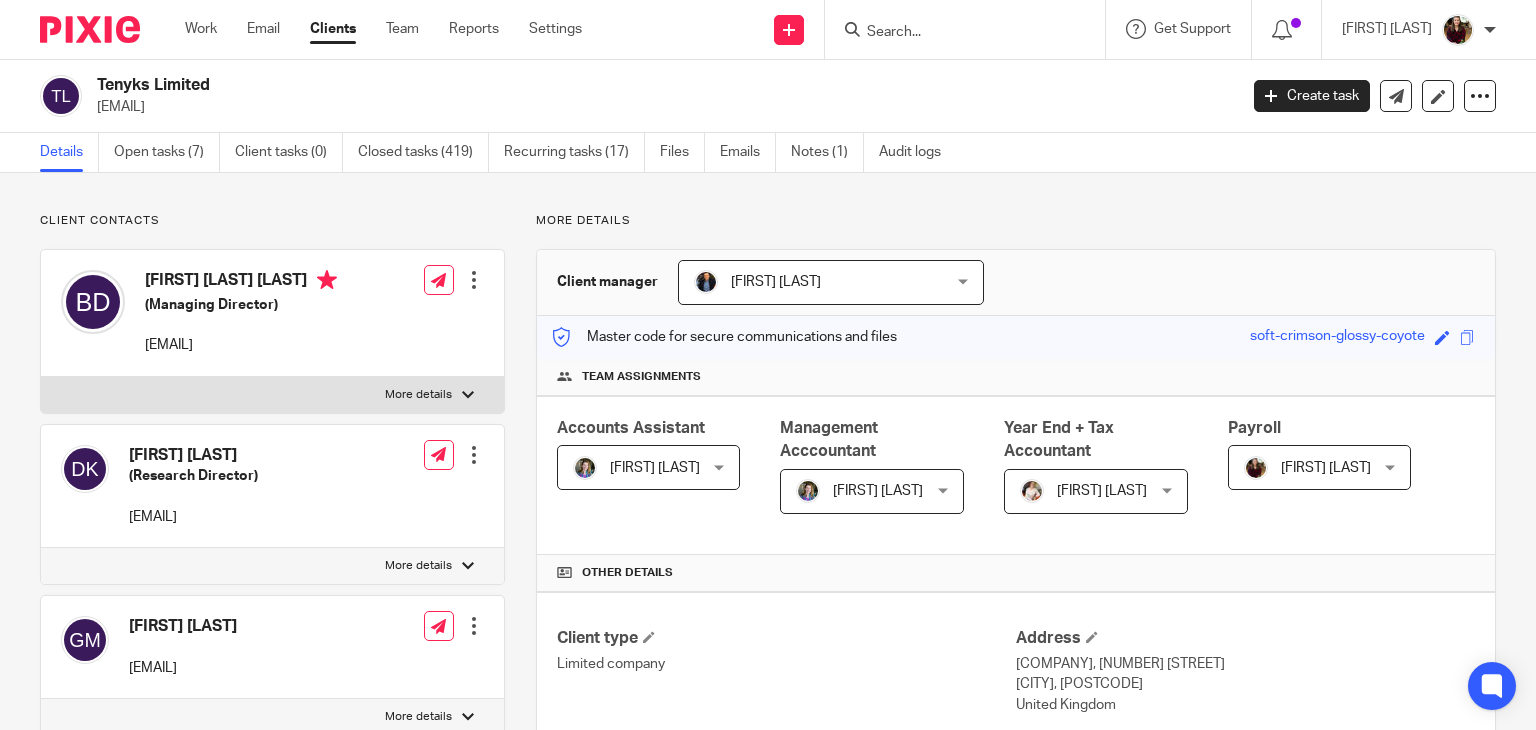 scroll, scrollTop: 0, scrollLeft: 0, axis: both 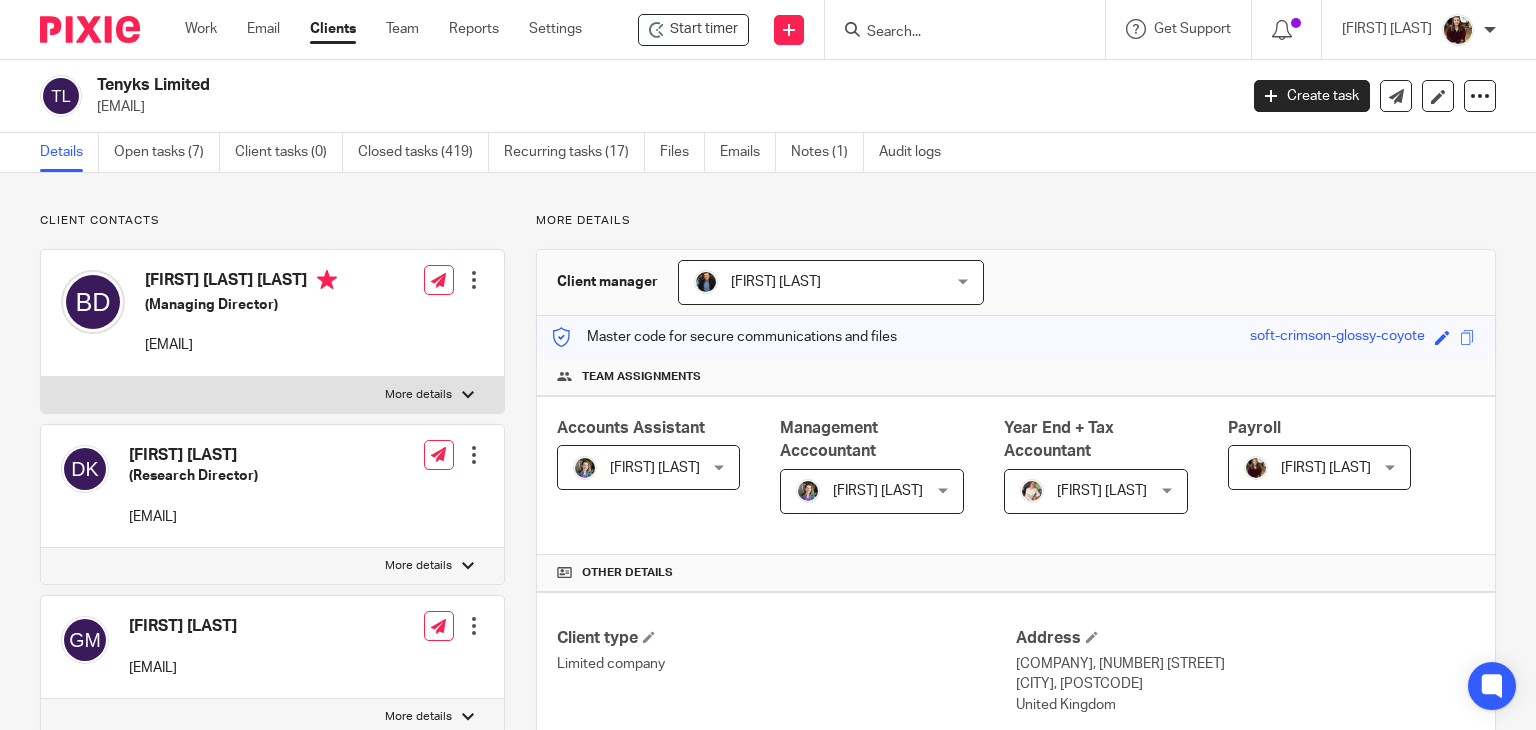 click on "[EMAIL]" at bounding box center [660, 107] 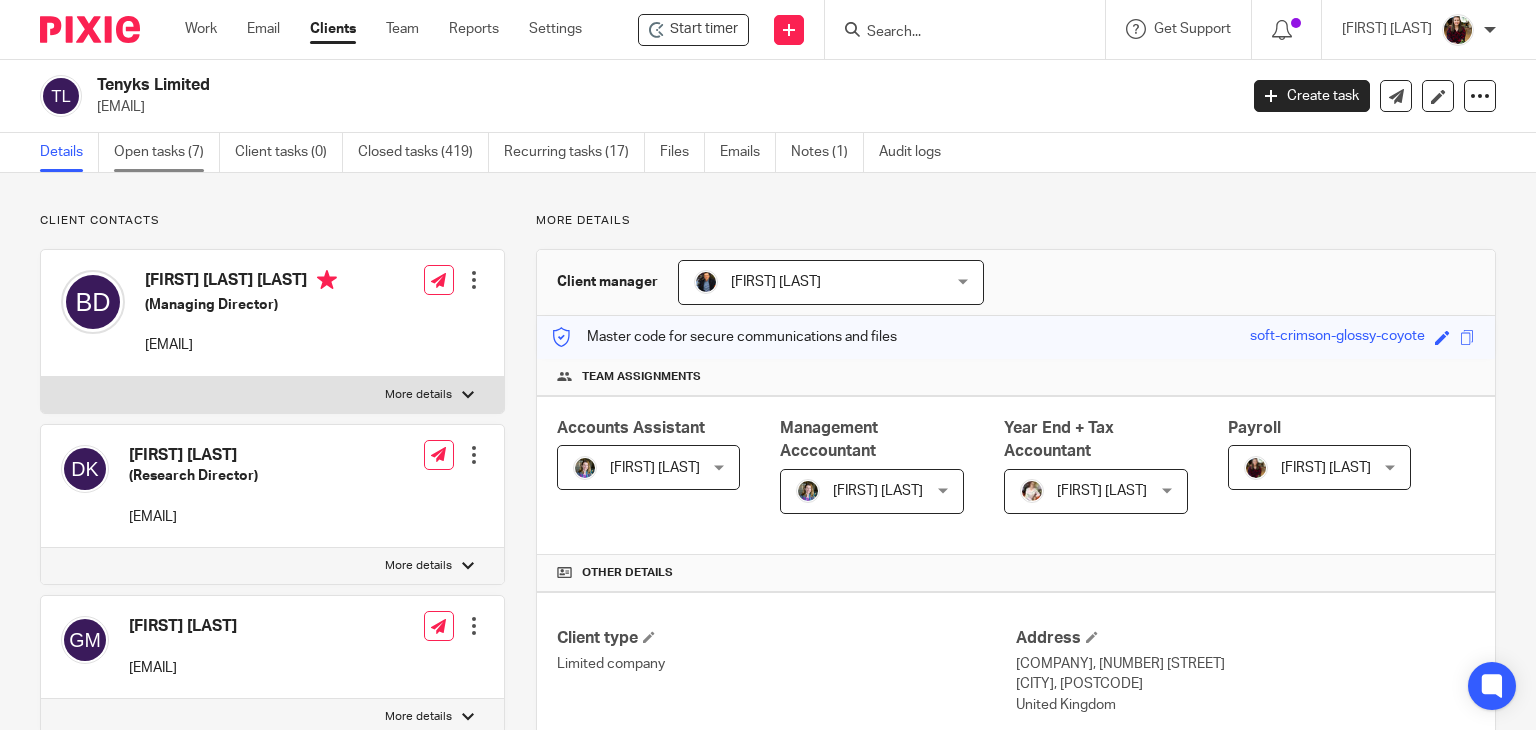 click on "Open tasks (7)" at bounding box center (167, 152) 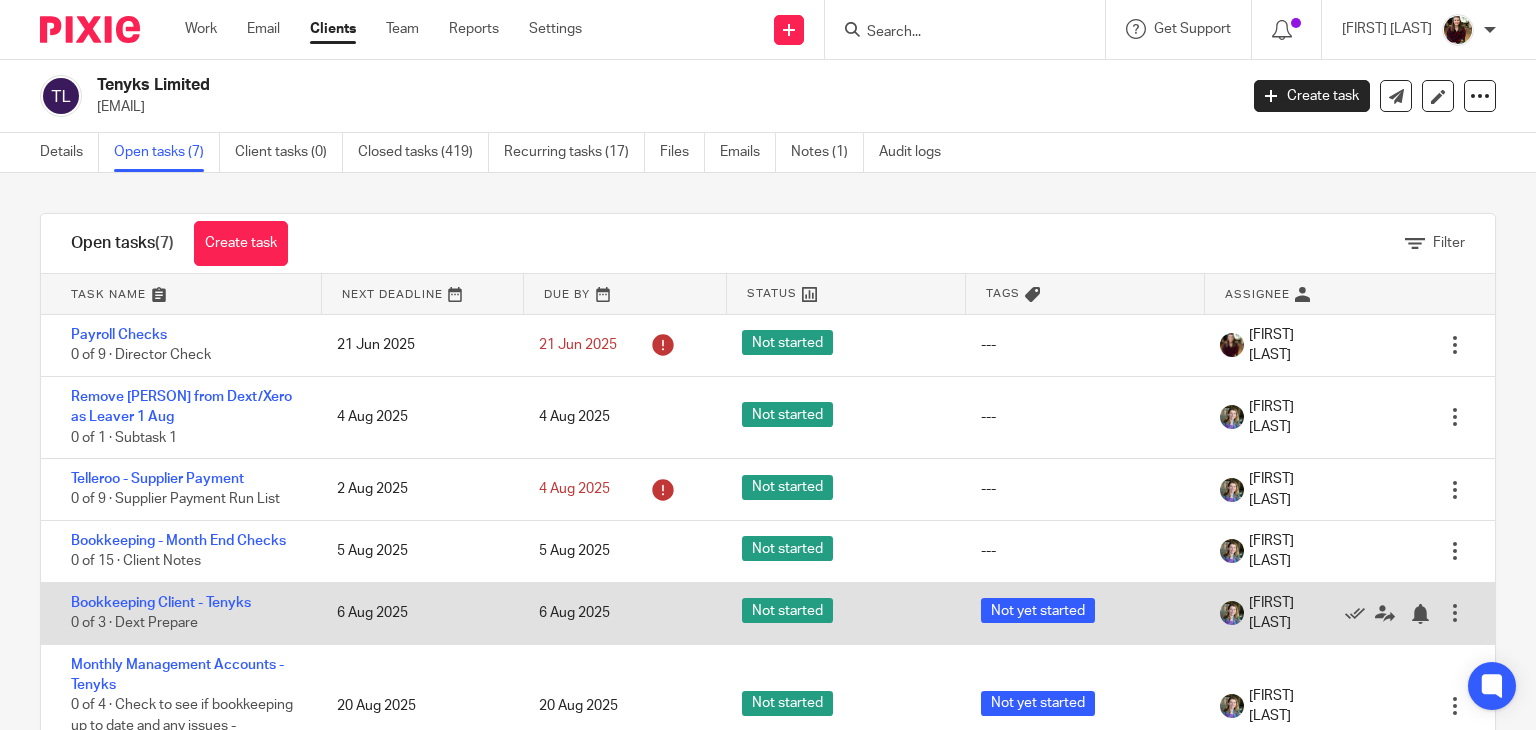 scroll, scrollTop: 0, scrollLeft: 0, axis: both 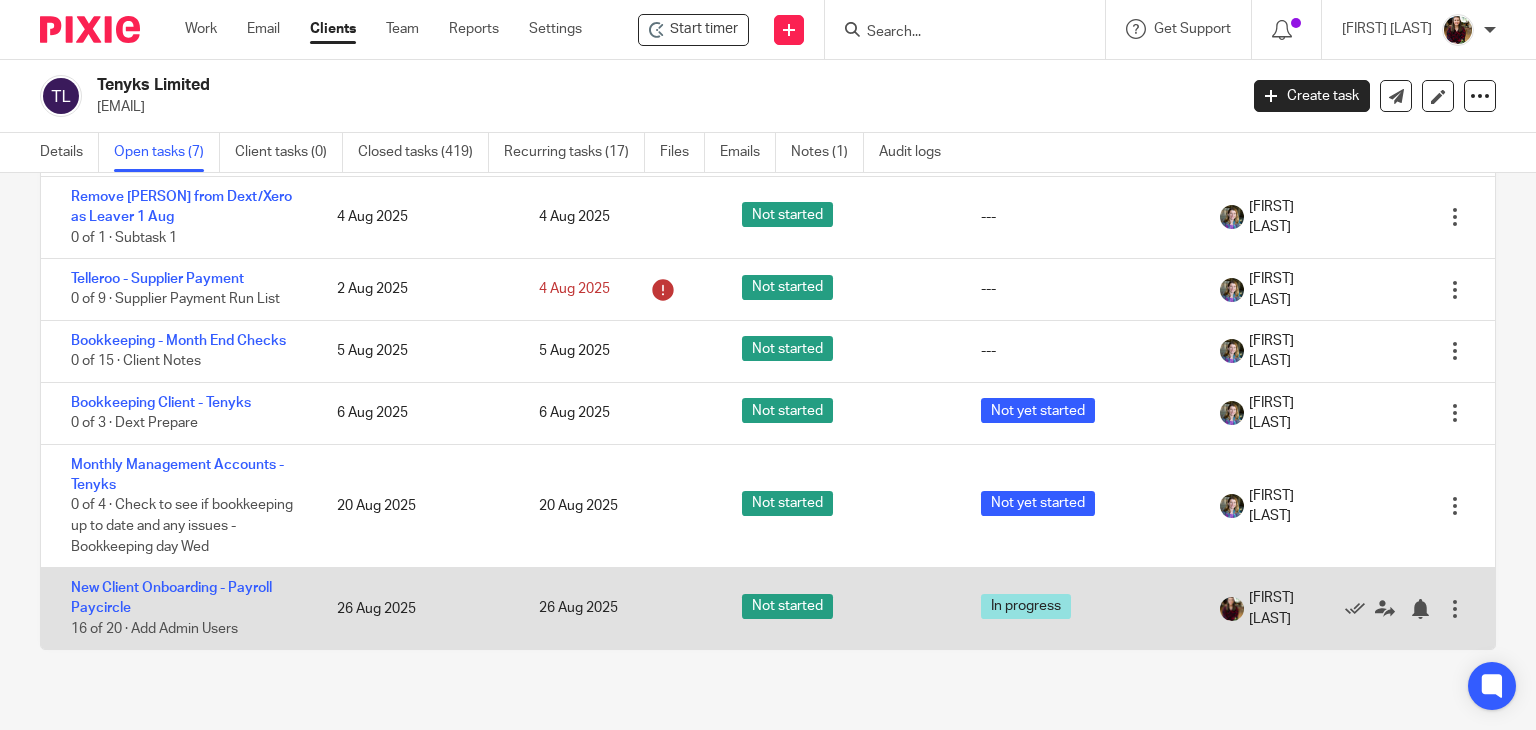 click on "New Client Onboarding - Payroll Paycircle
16
of
20 ·
Add Admin Users" at bounding box center [179, 608] 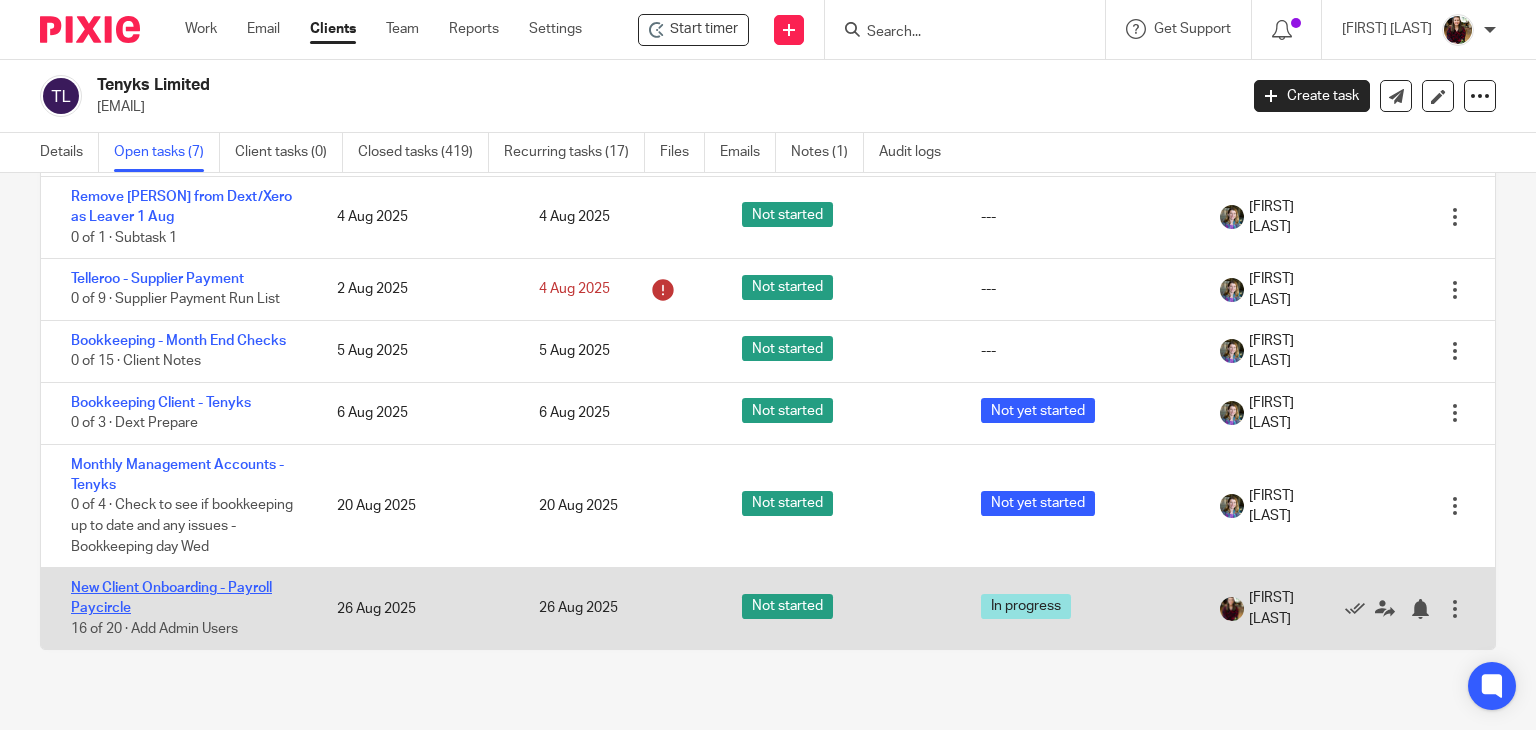 click on "New Client Onboarding - Payroll Paycircle" at bounding box center (171, 598) 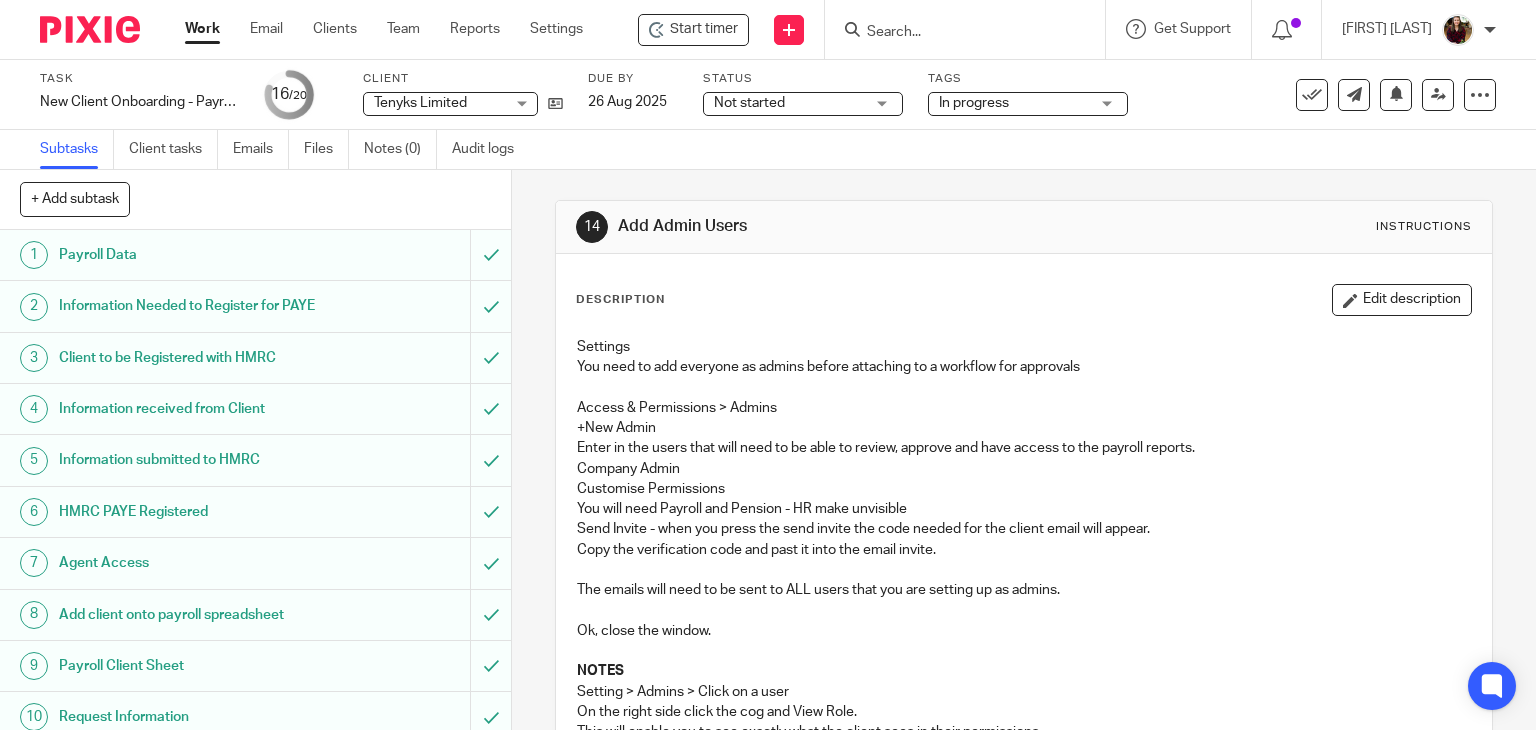 scroll, scrollTop: 0, scrollLeft: 0, axis: both 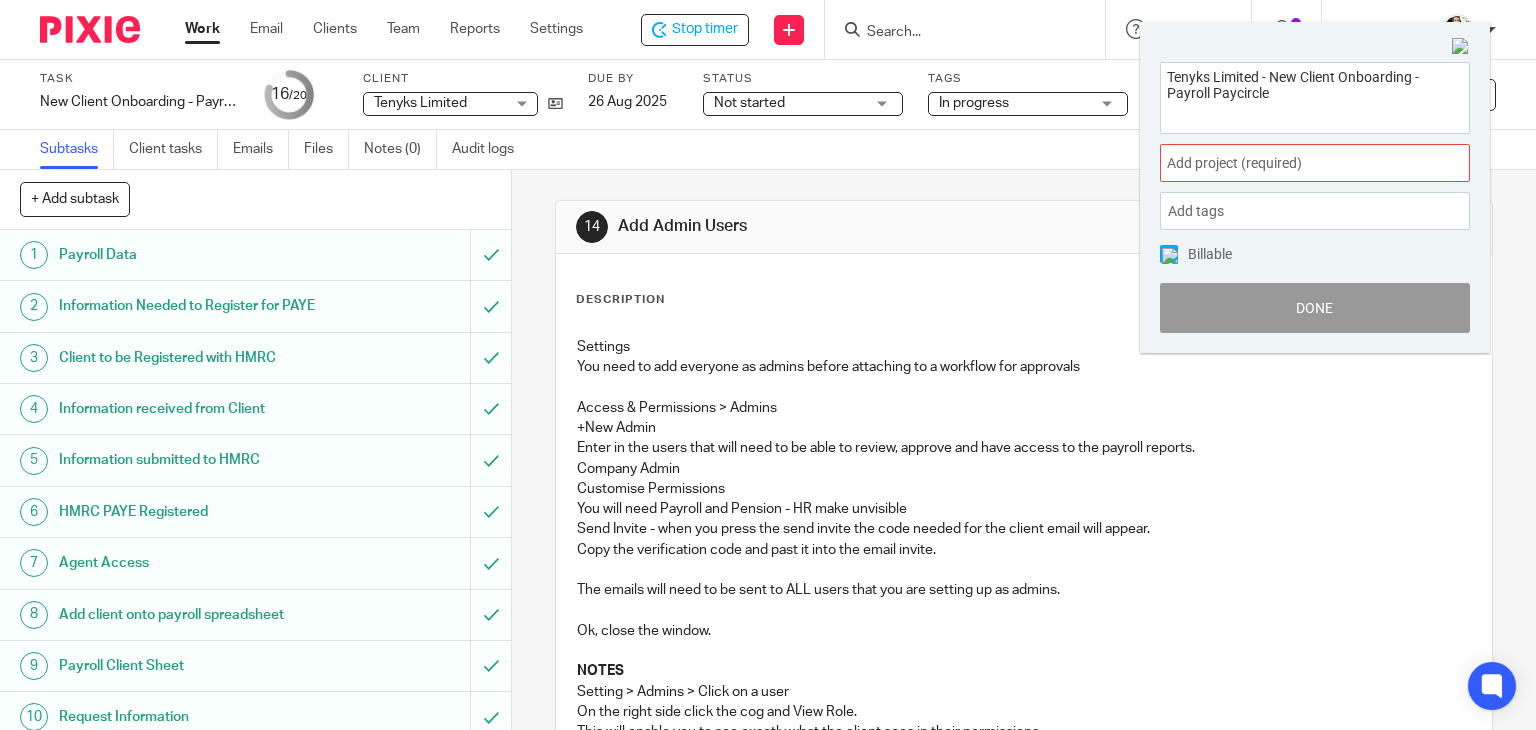 click on "Add project (required) :" at bounding box center (1293, 163) 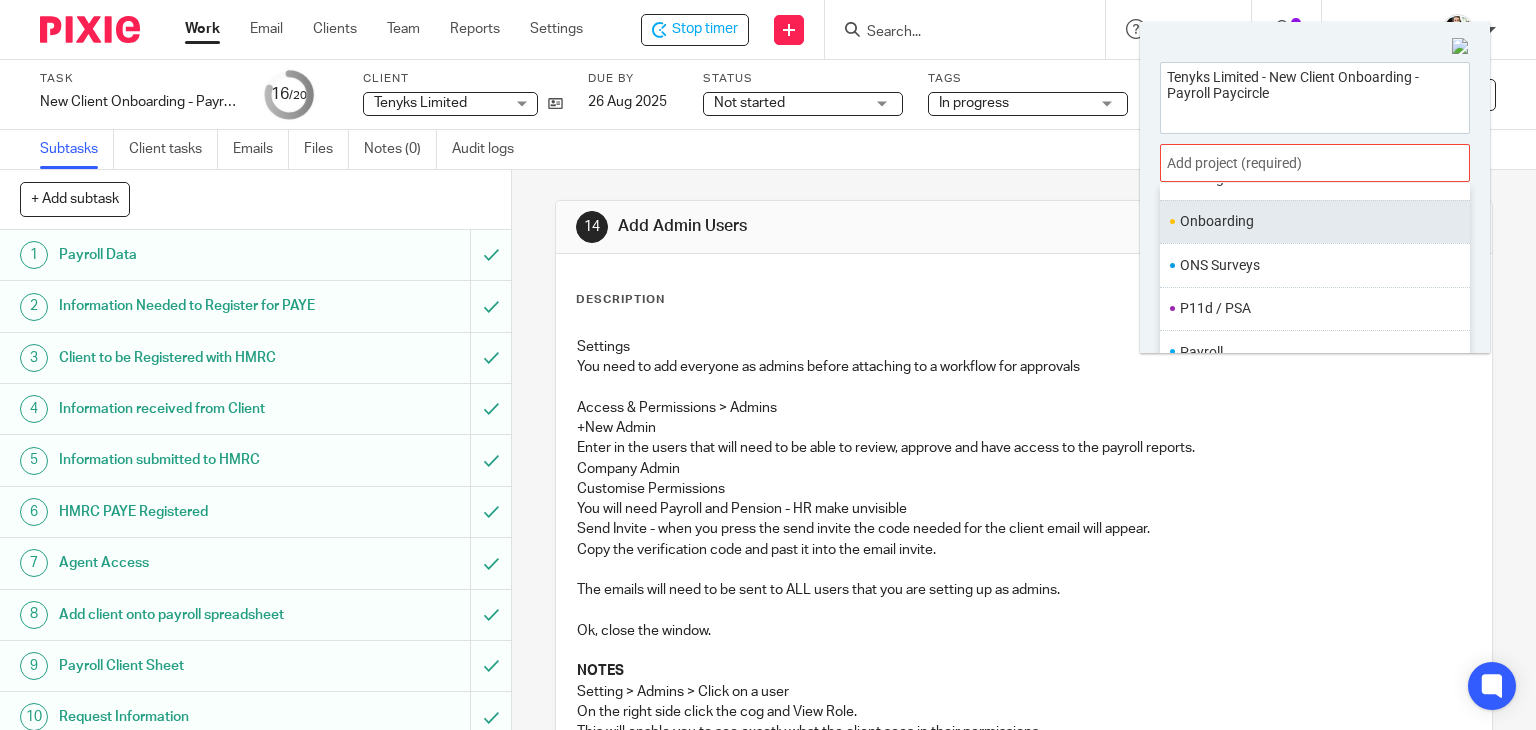 scroll, scrollTop: 748, scrollLeft: 0, axis: vertical 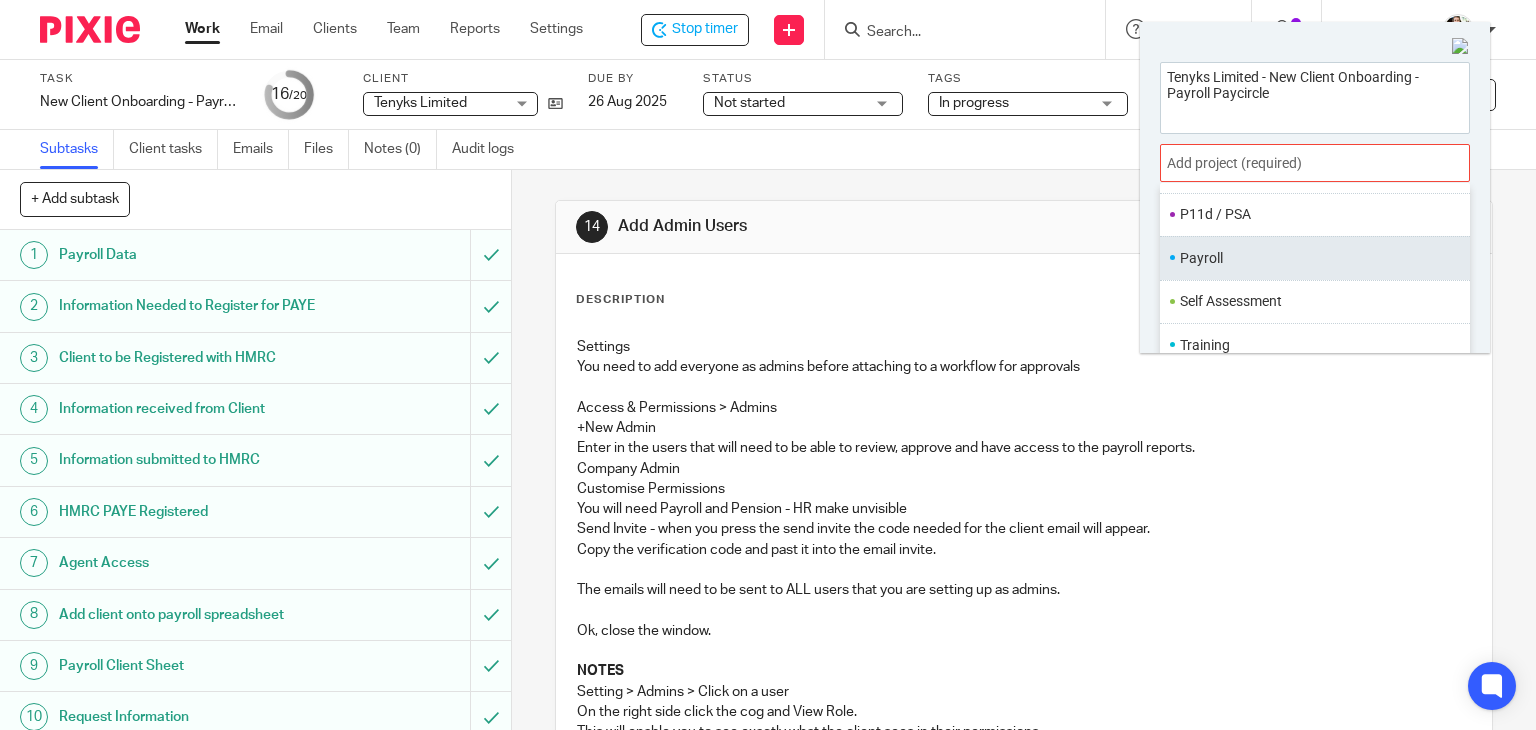 click on "Payroll" at bounding box center (1310, 258) 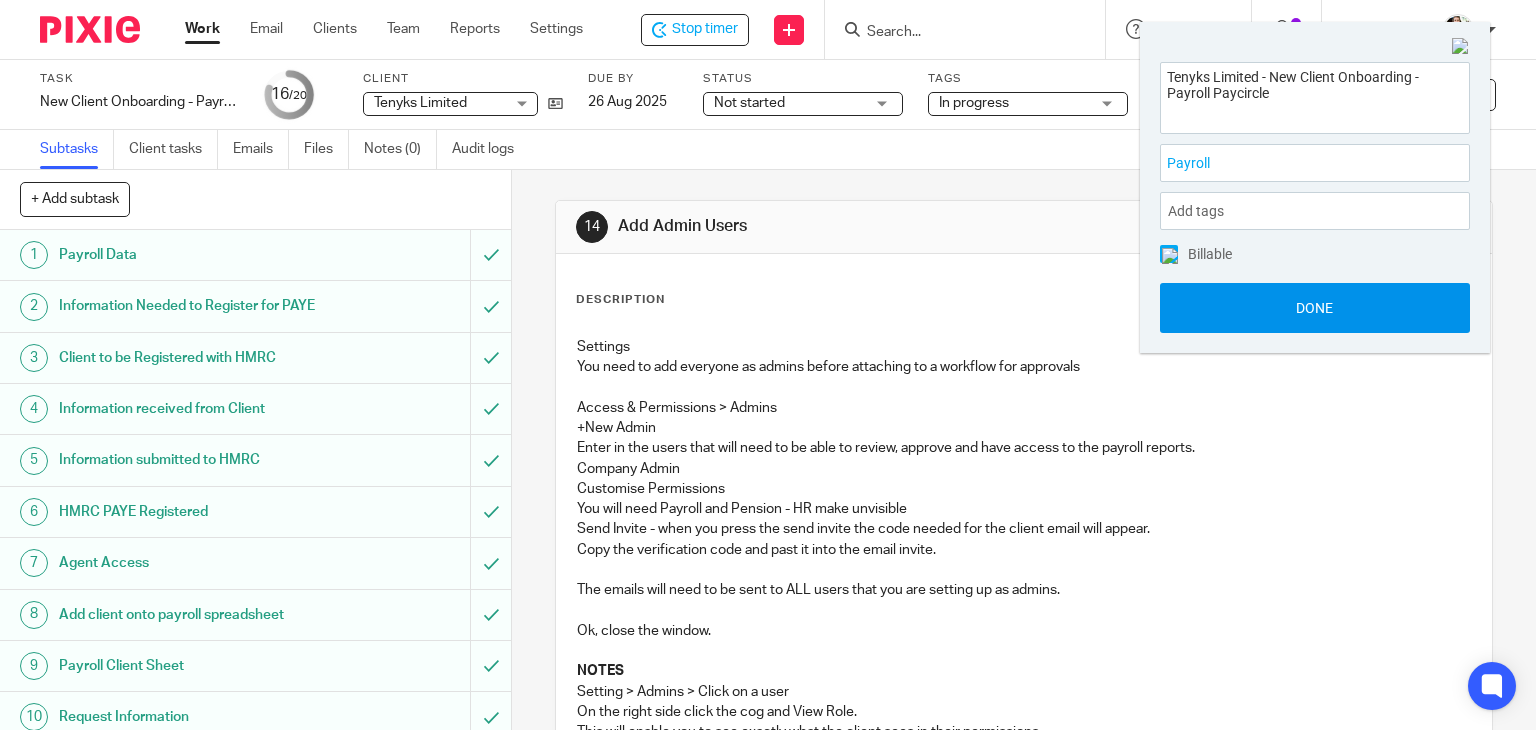 click on "Done" at bounding box center [1315, 308] 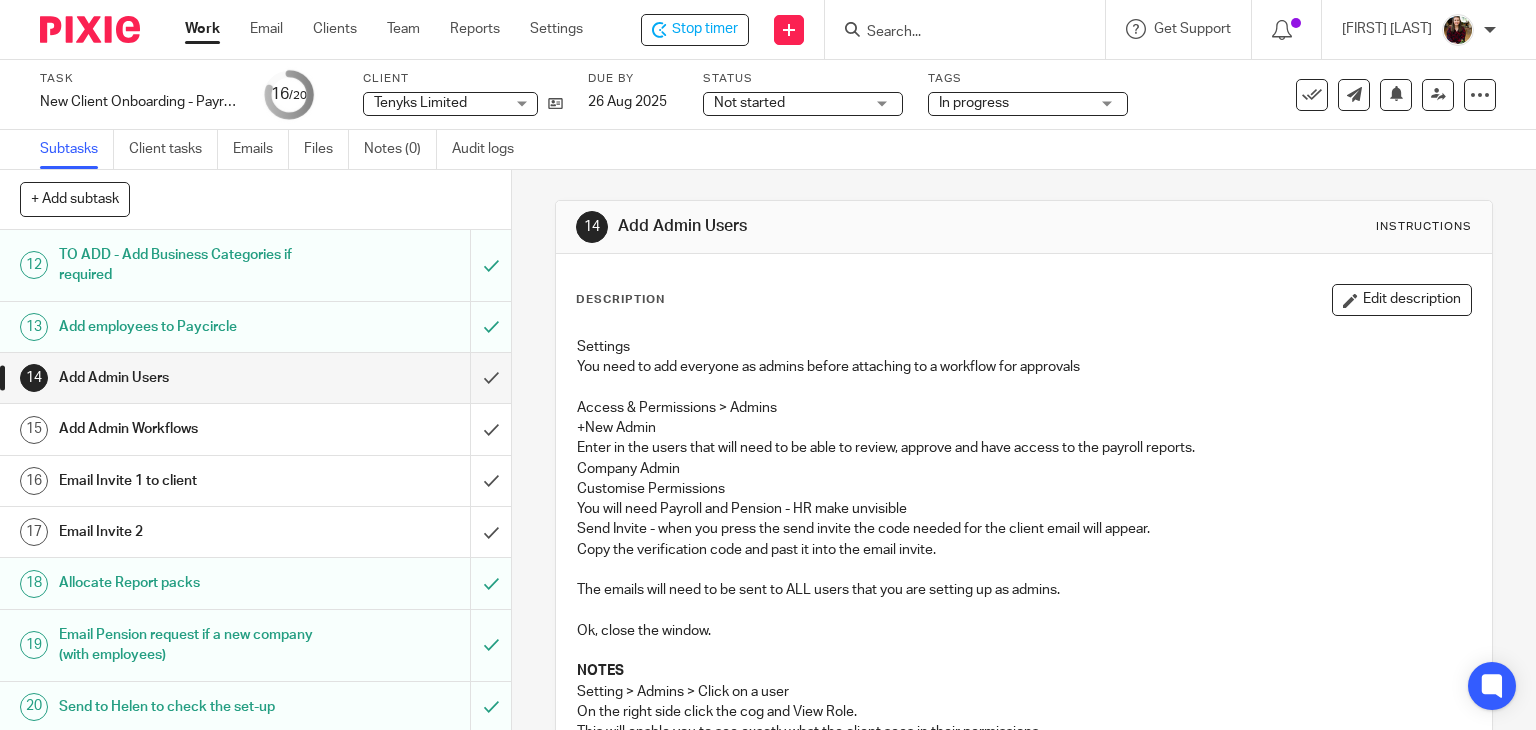 scroll, scrollTop: 584, scrollLeft: 0, axis: vertical 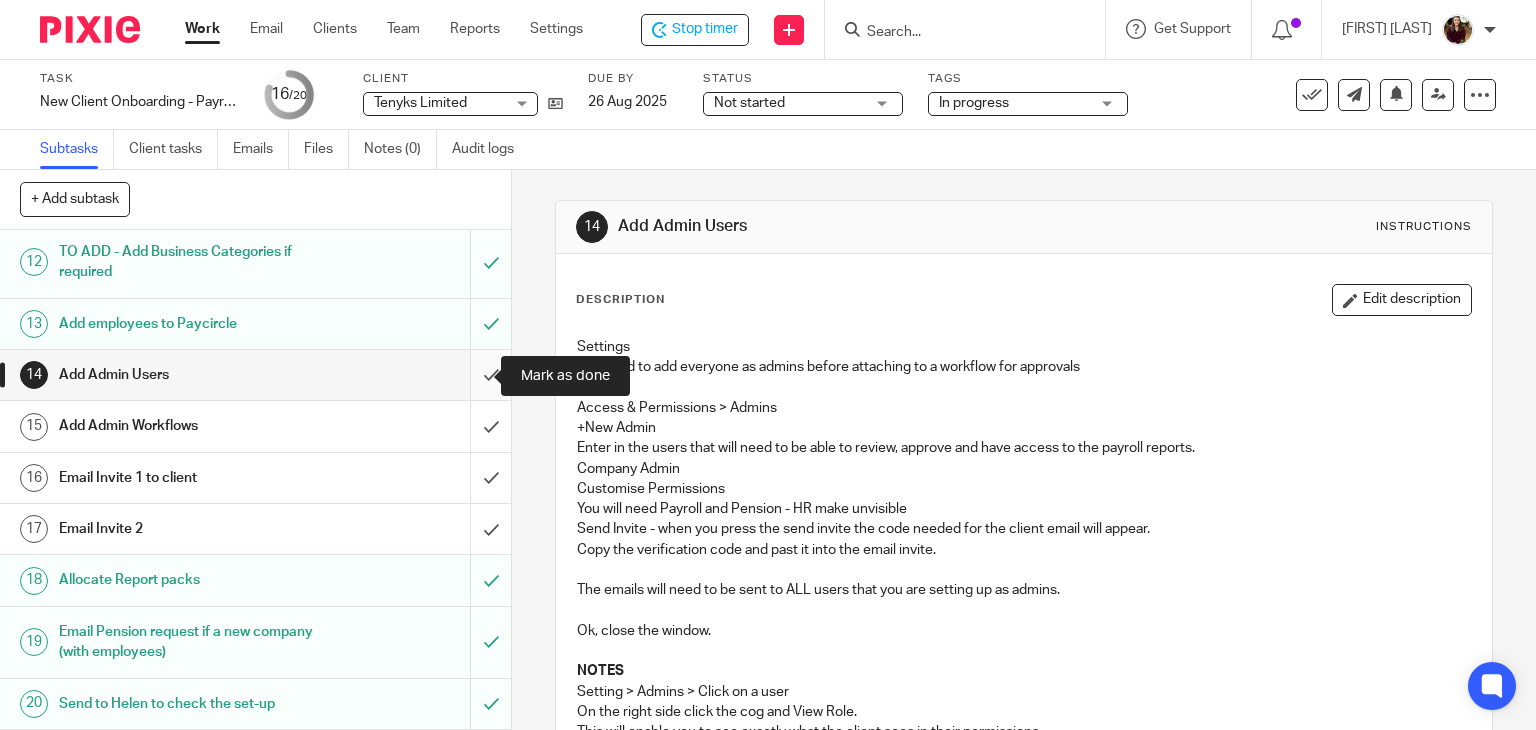 click at bounding box center [255, 375] 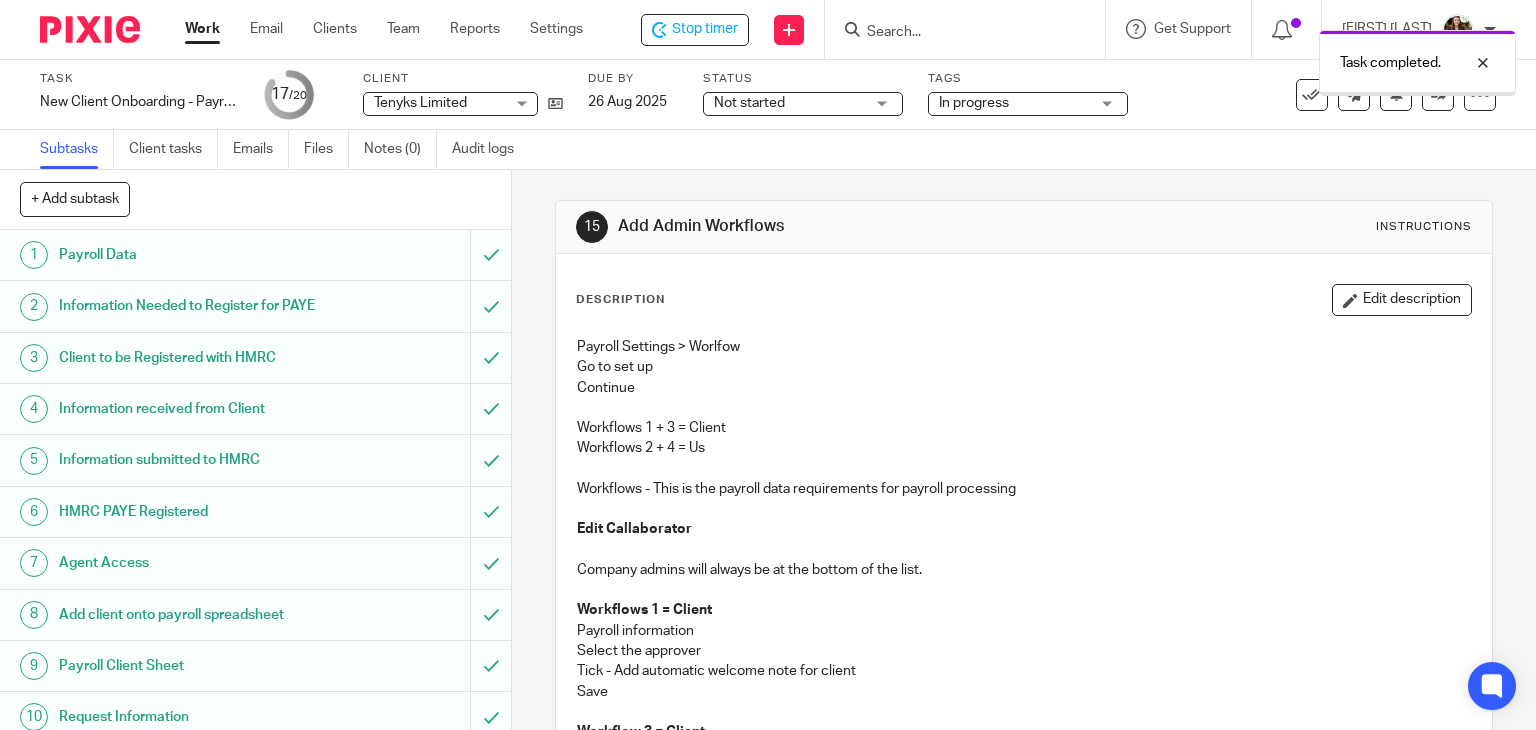 scroll, scrollTop: 0, scrollLeft: 0, axis: both 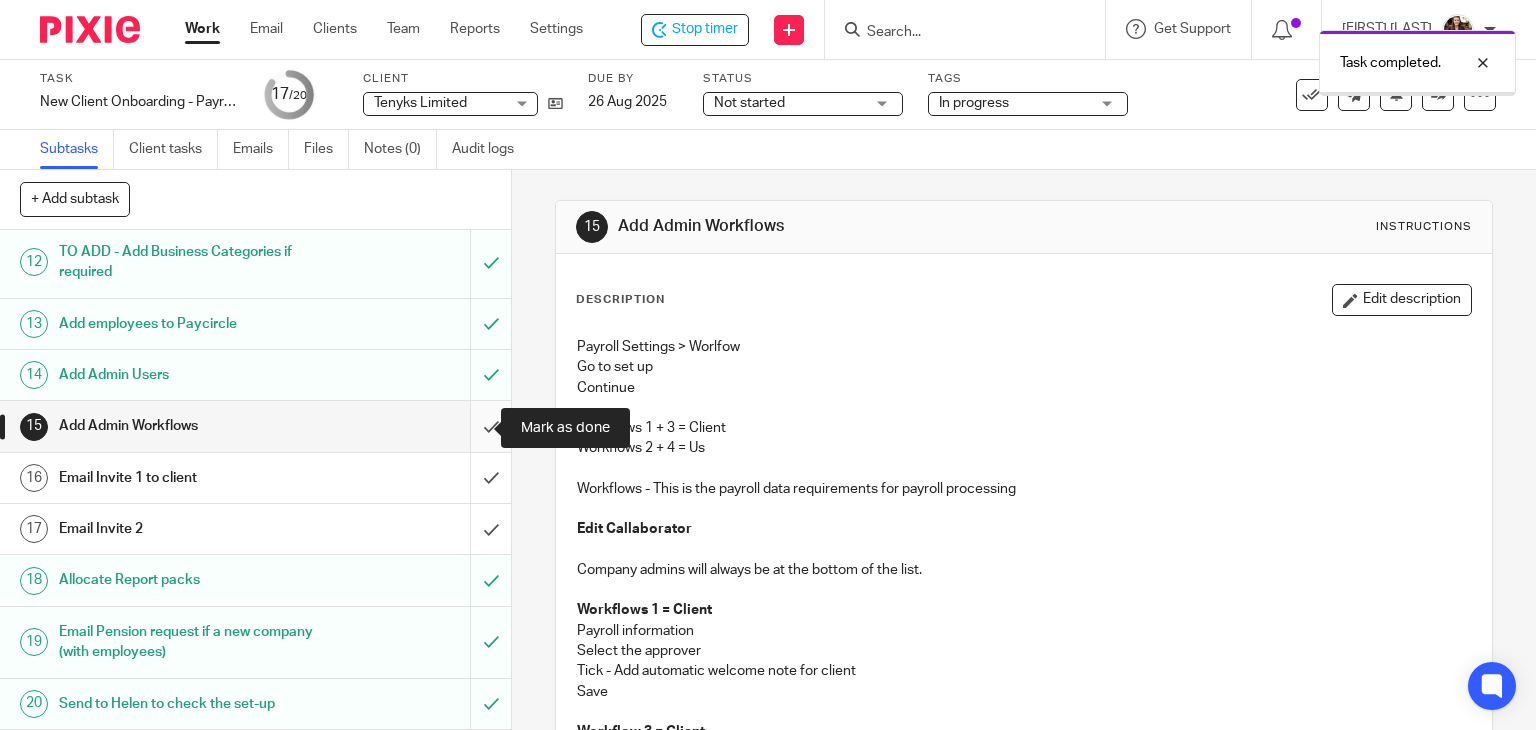 click at bounding box center (255, 426) 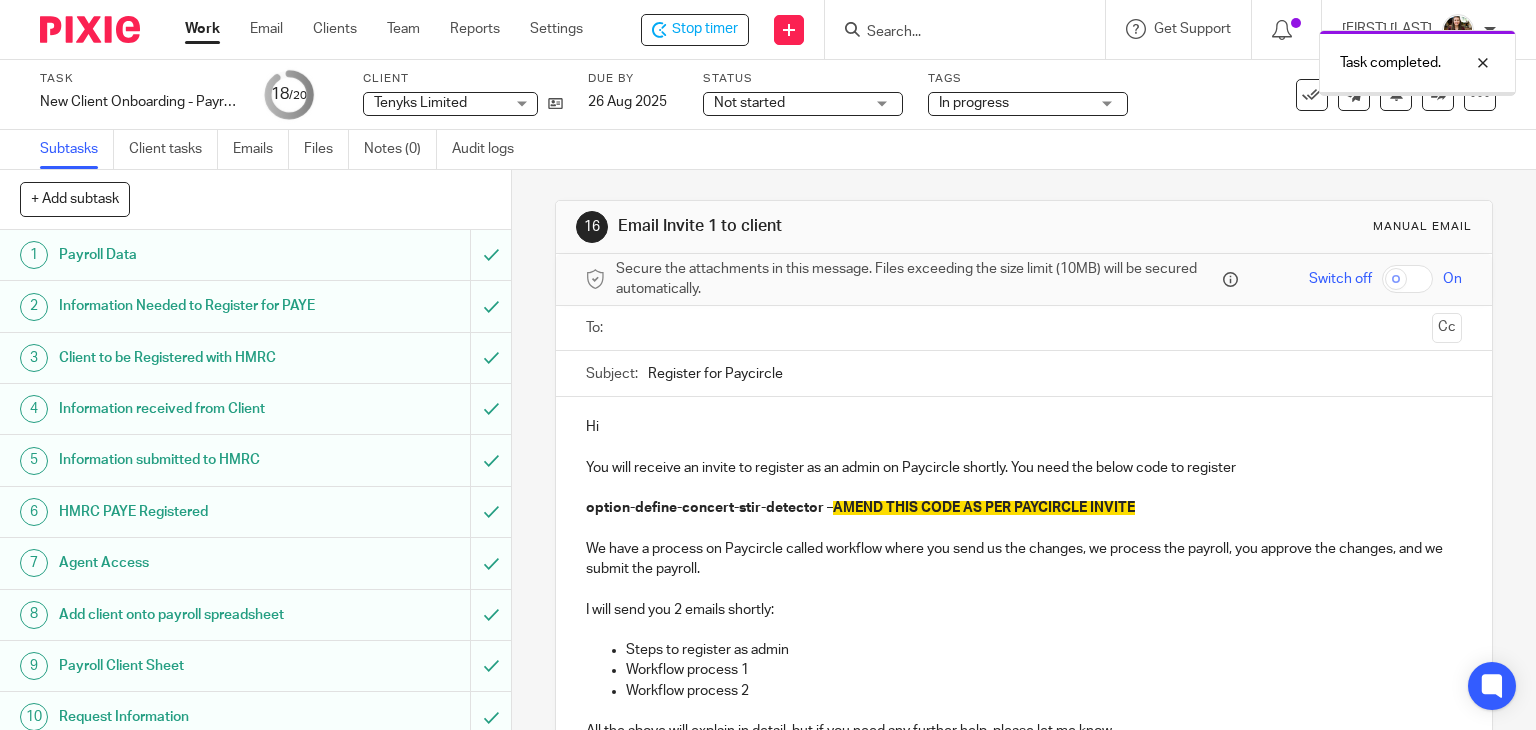 scroll, scrollTop: 0, scrollLeft: 0, axis: both 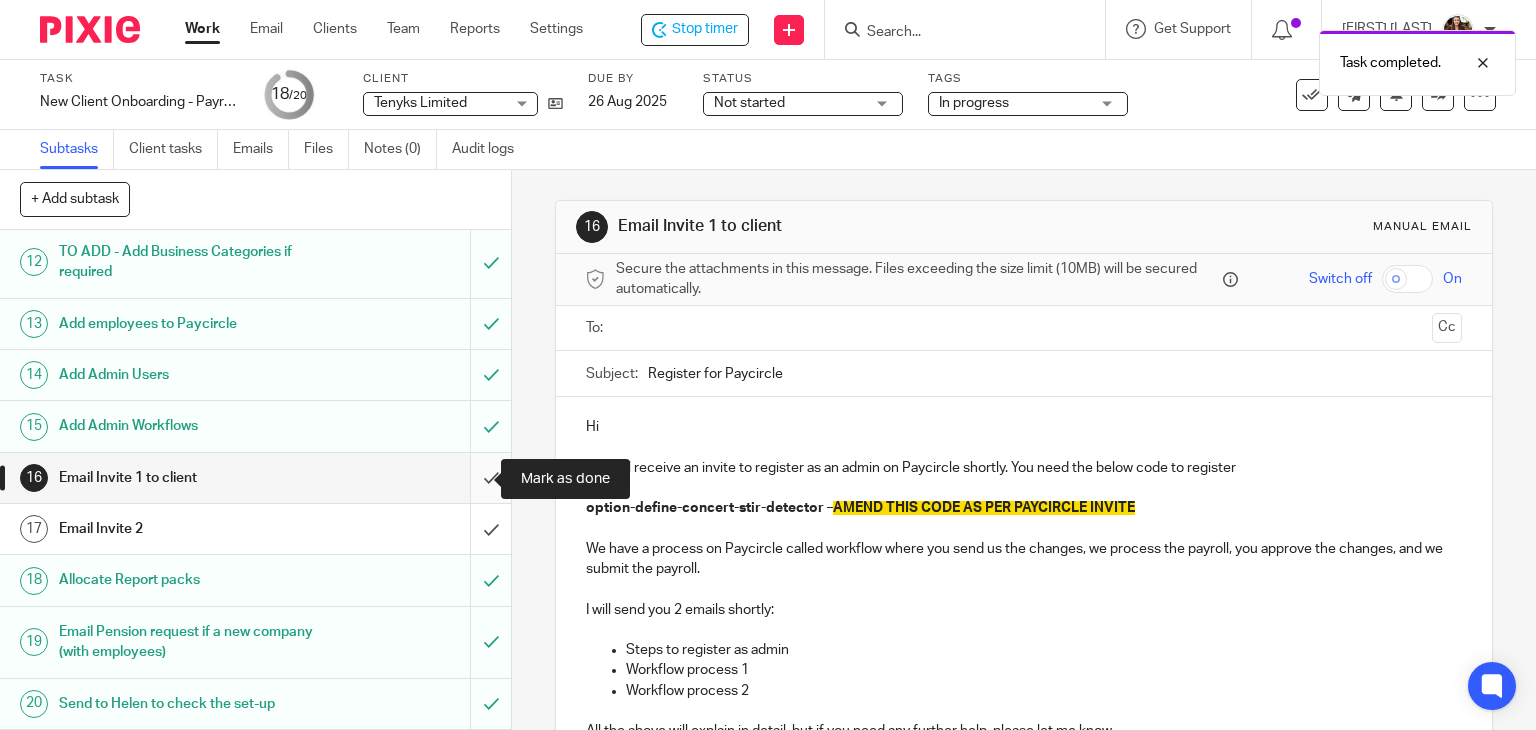 click at bounding box center (255, 478) 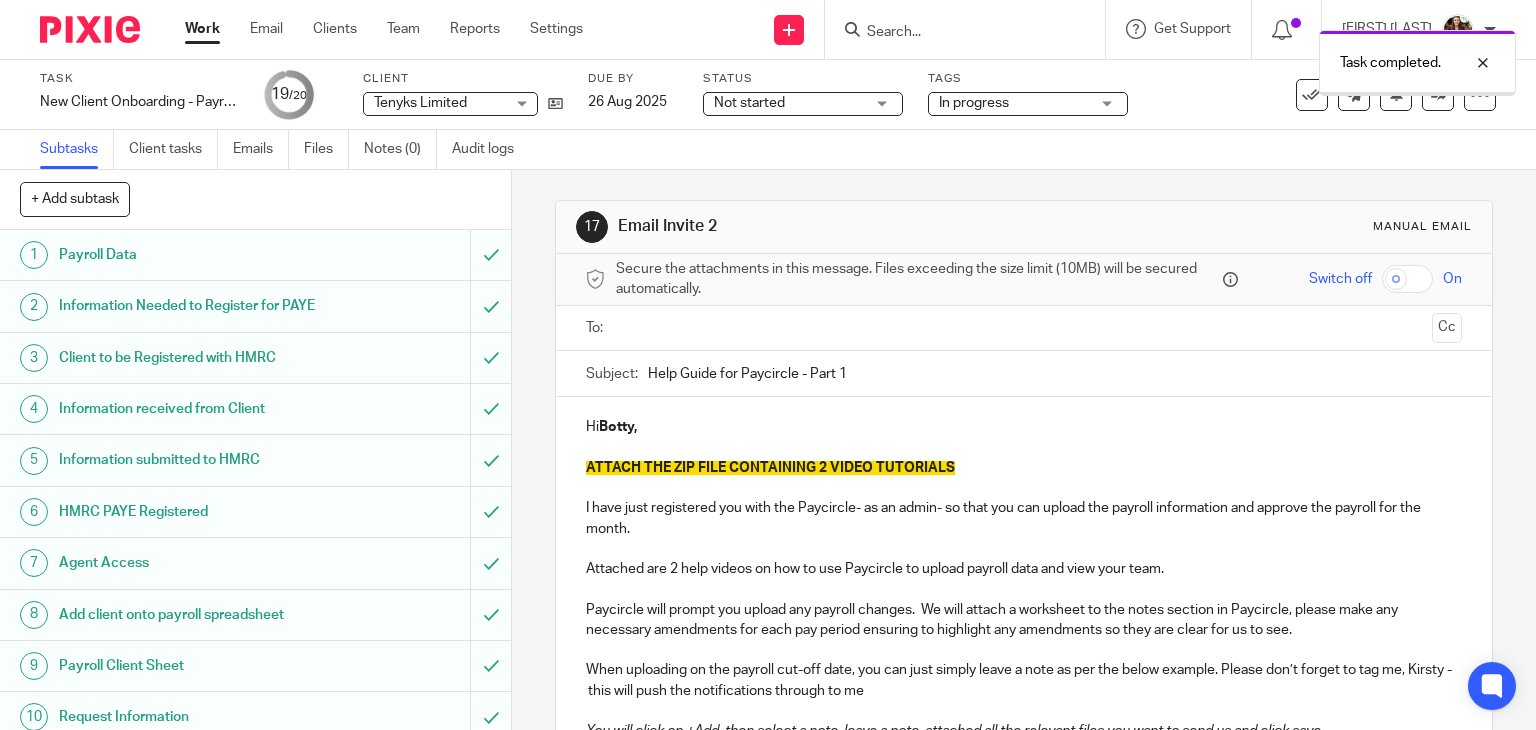 scroll, scrollTop: 0, scrollLeft: 0, axis: both 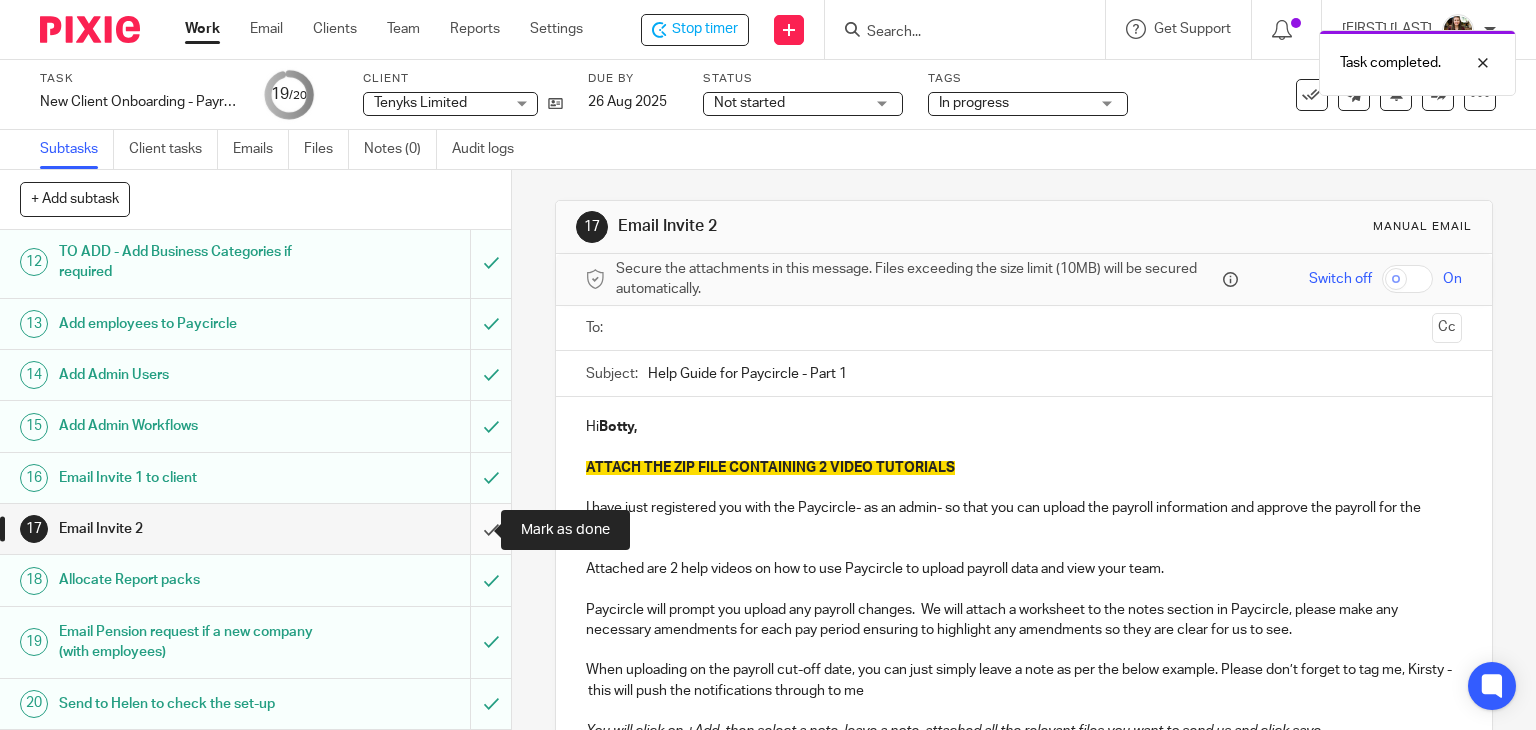 click at bounding box center [255, 529] 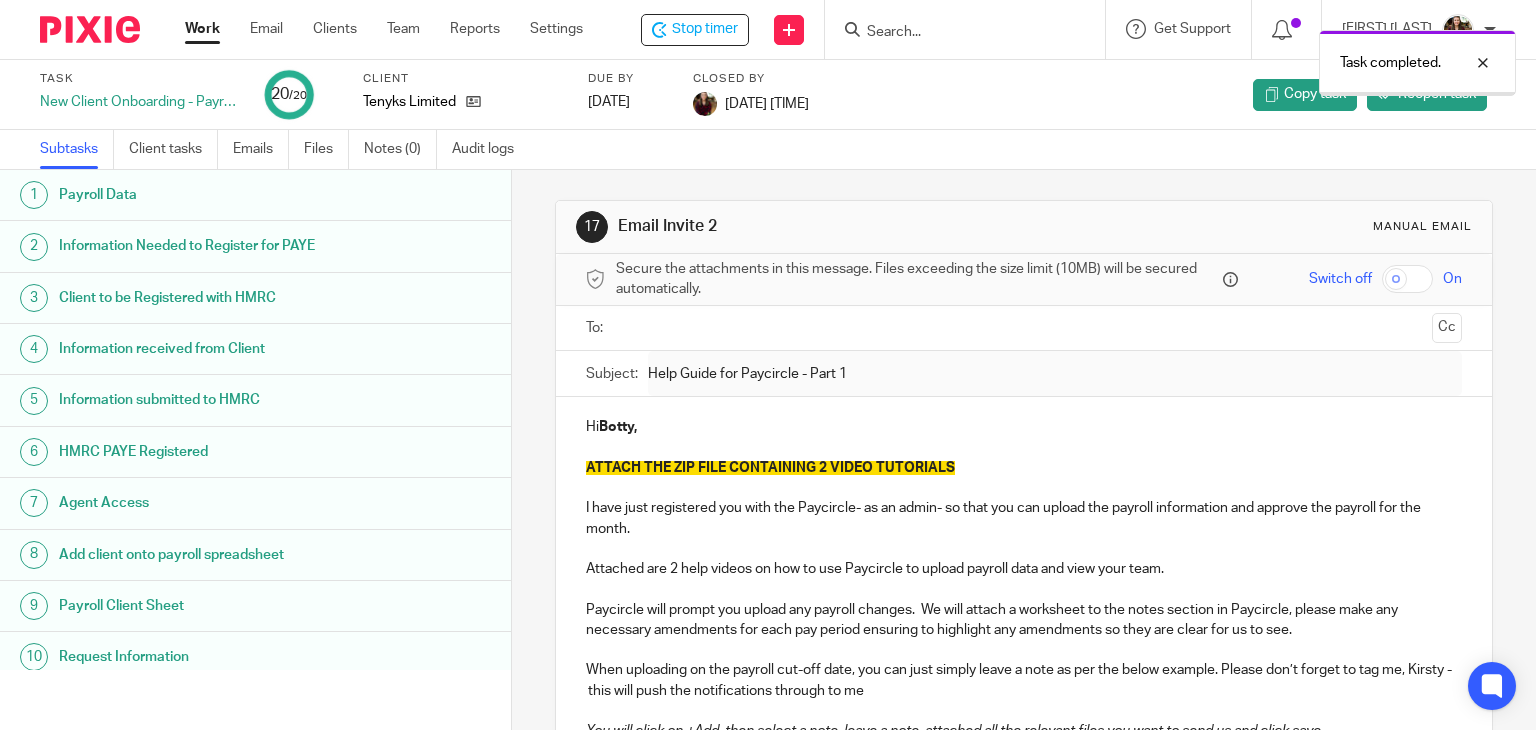 scroll, scrollTop: 0, scrollLeft: 0, axis: both 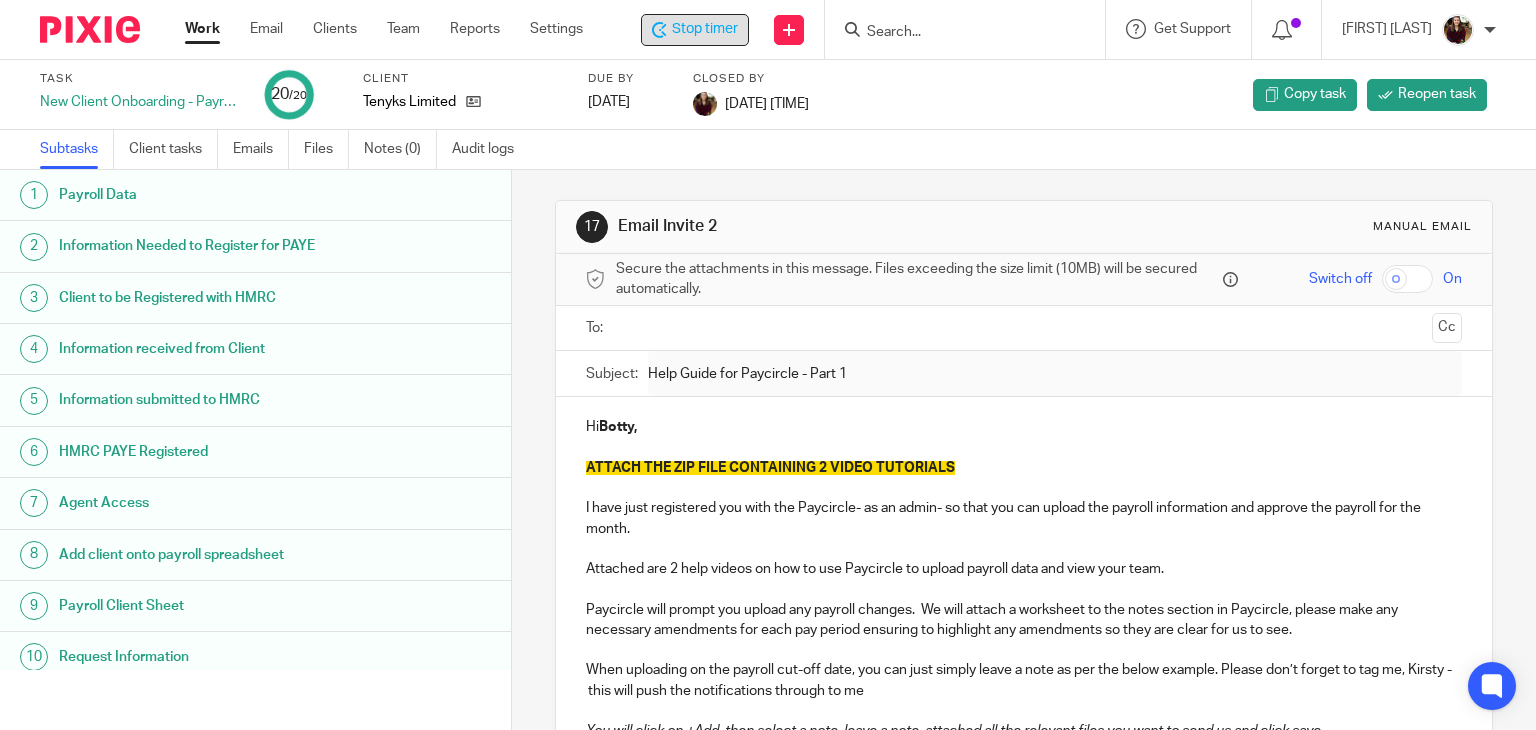 click on "Stop timer" at bounding box center (705, 29) 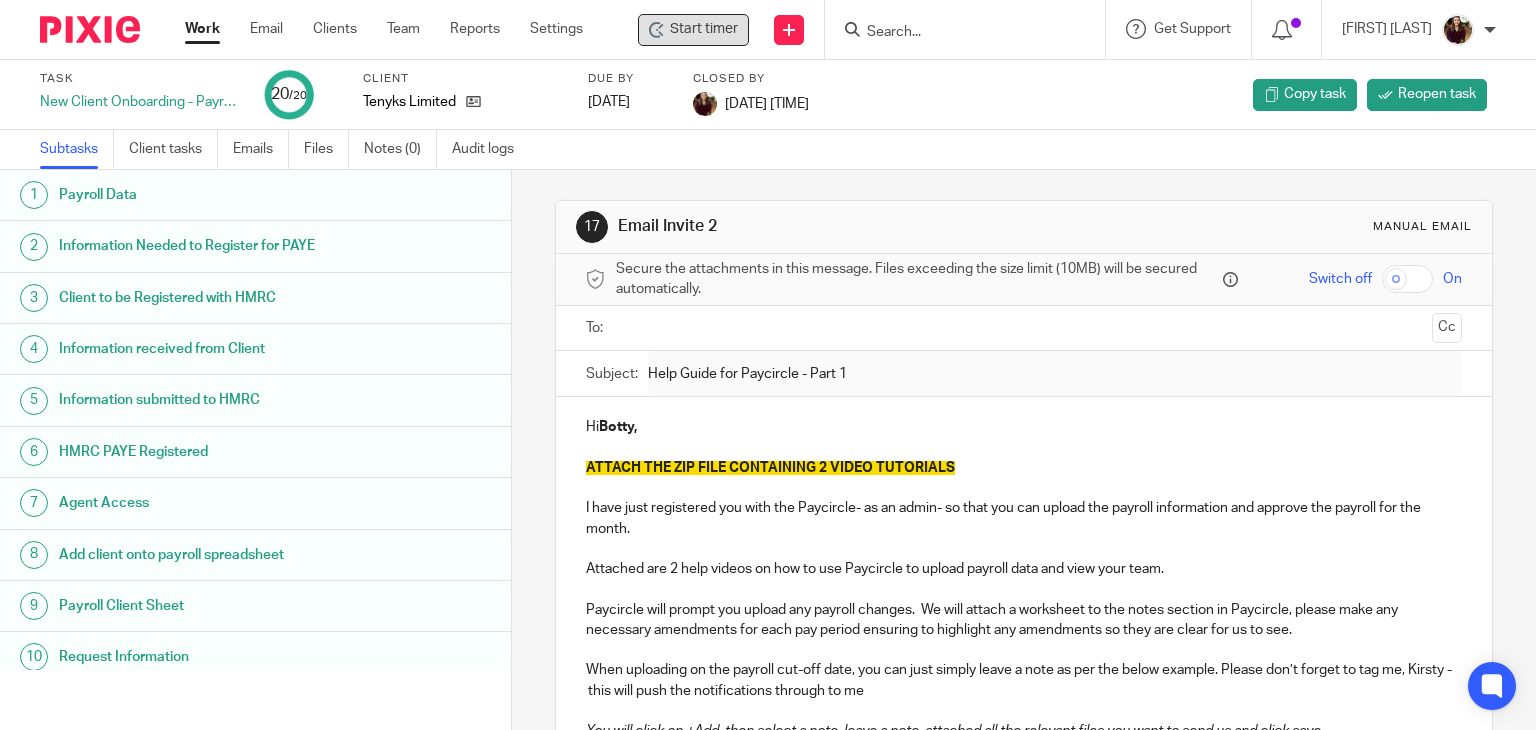 click at bounding box center (955, 33) 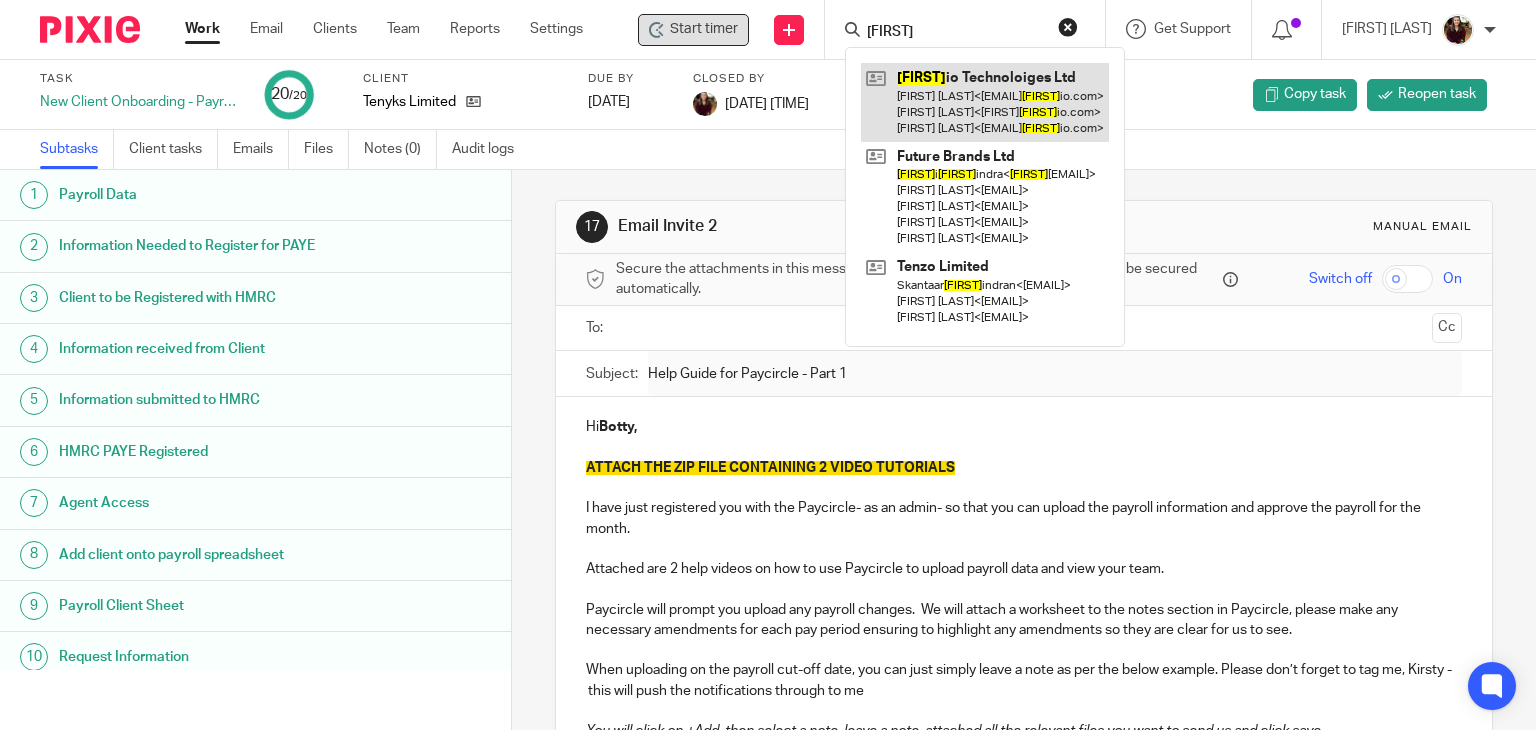type on "rav" 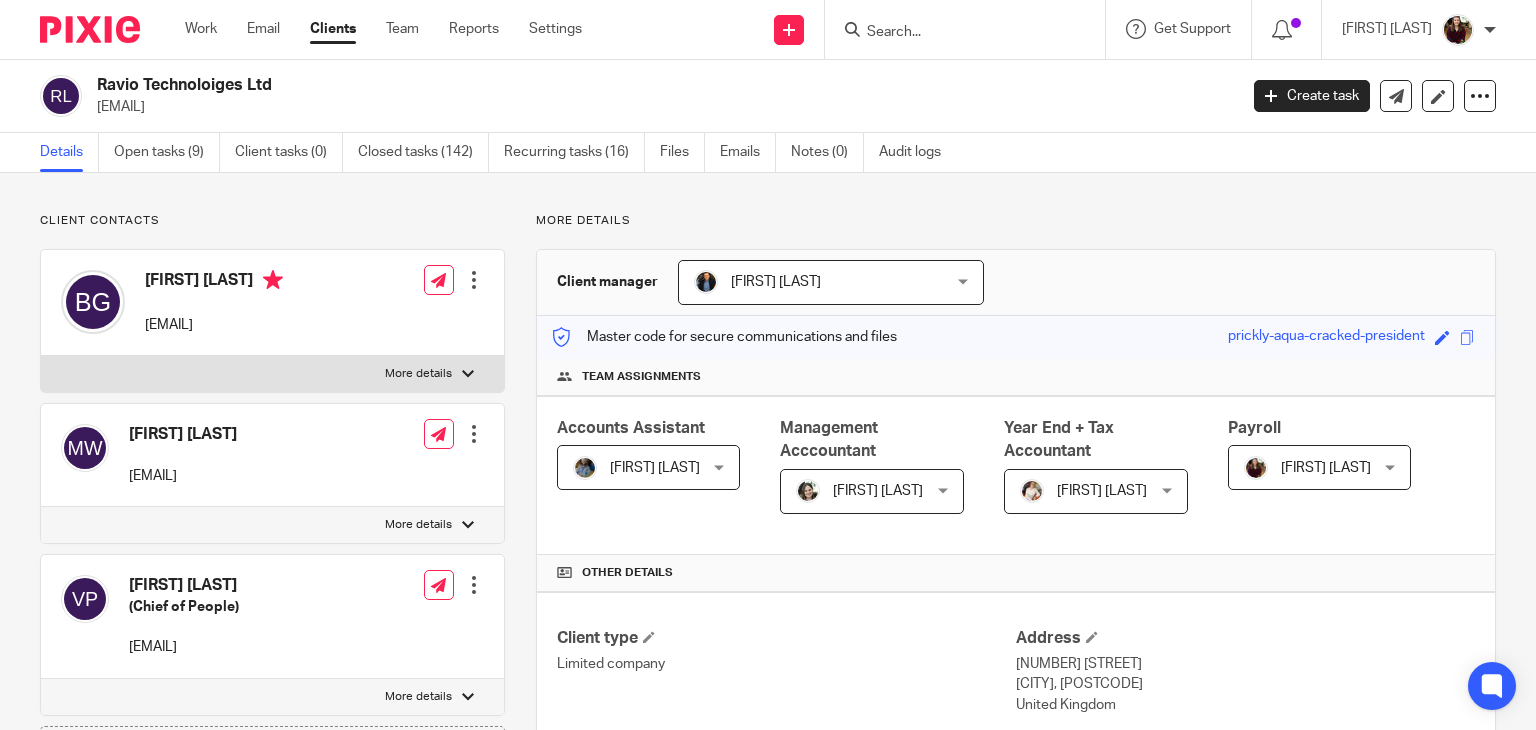 scroll, scrollTop: 0, scrollLeft: 0, axis: both 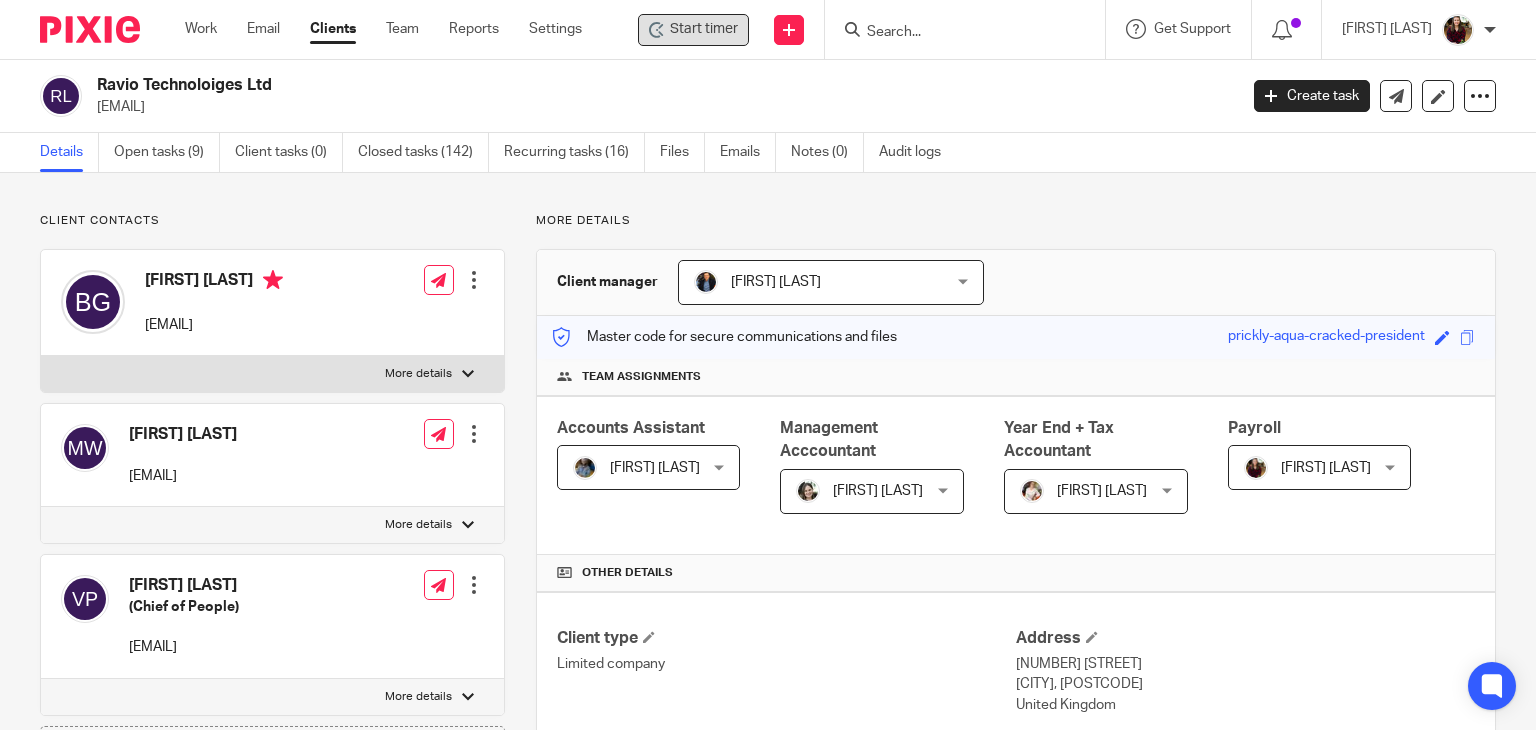 click on "Start timer" at bounding box center [704, 29] 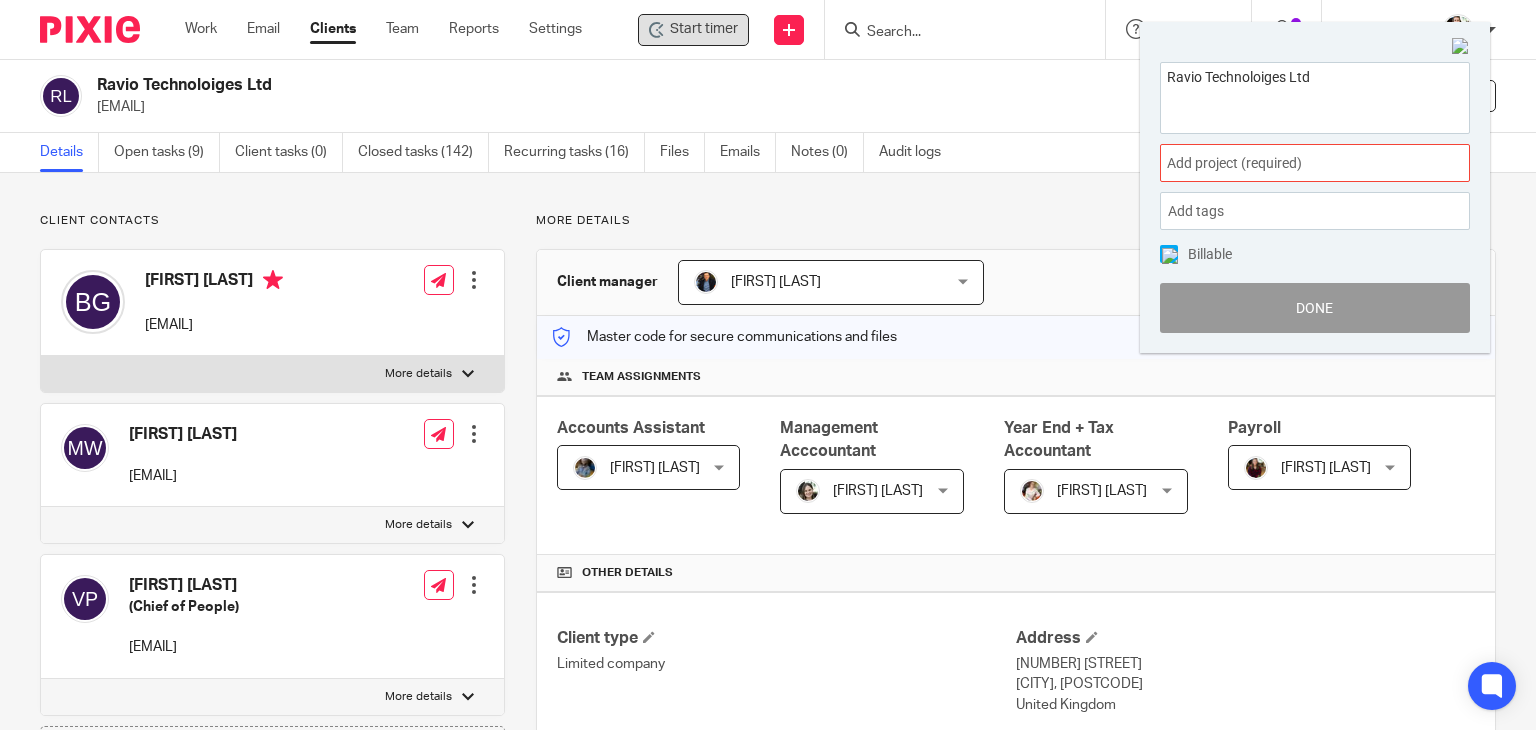 click on "Add project (required) :" at bounding box center (1293, 163) 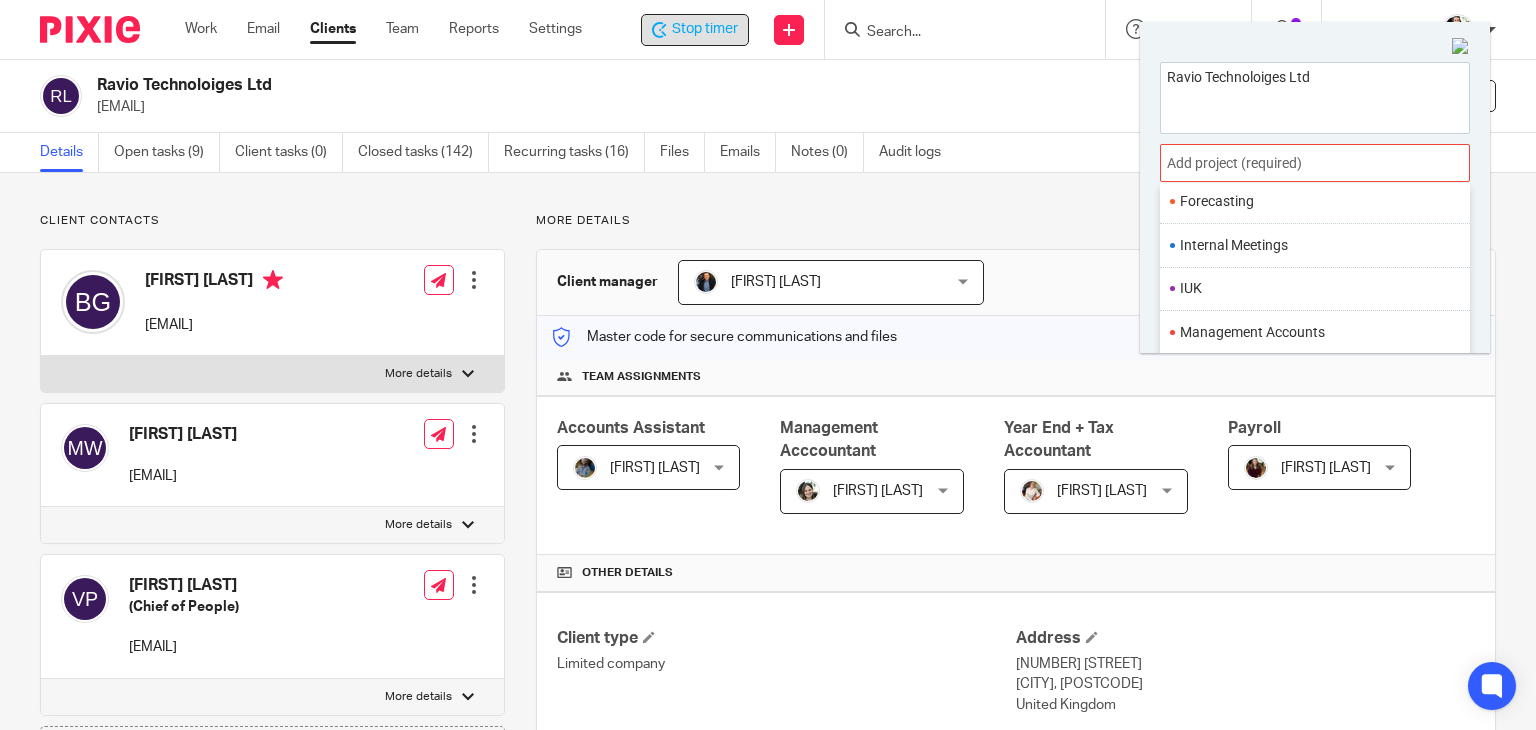 scroll, scrollTop: 748, scrollLeft: 0, axis: vertical 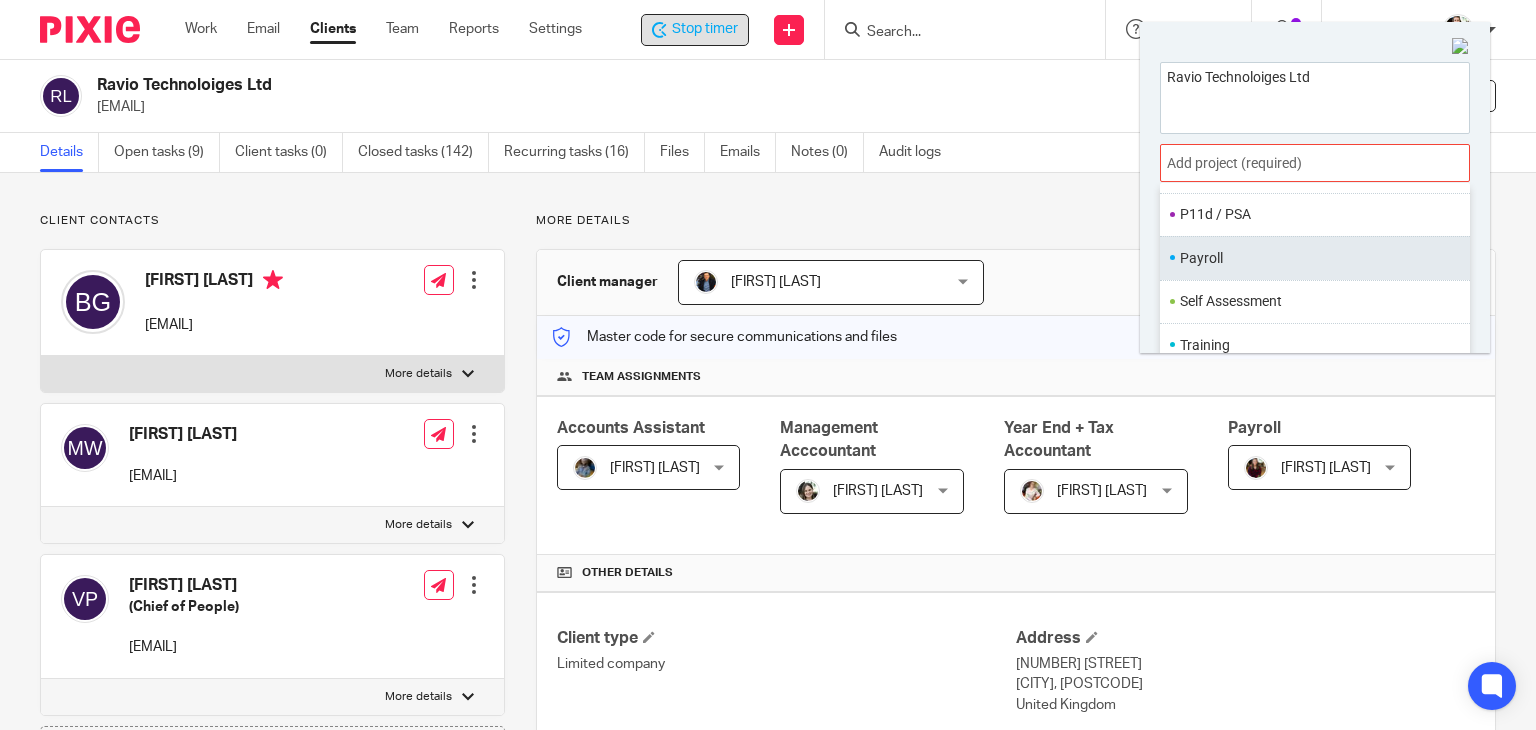 click on "Payroll" at bounding box center [1310, 258] 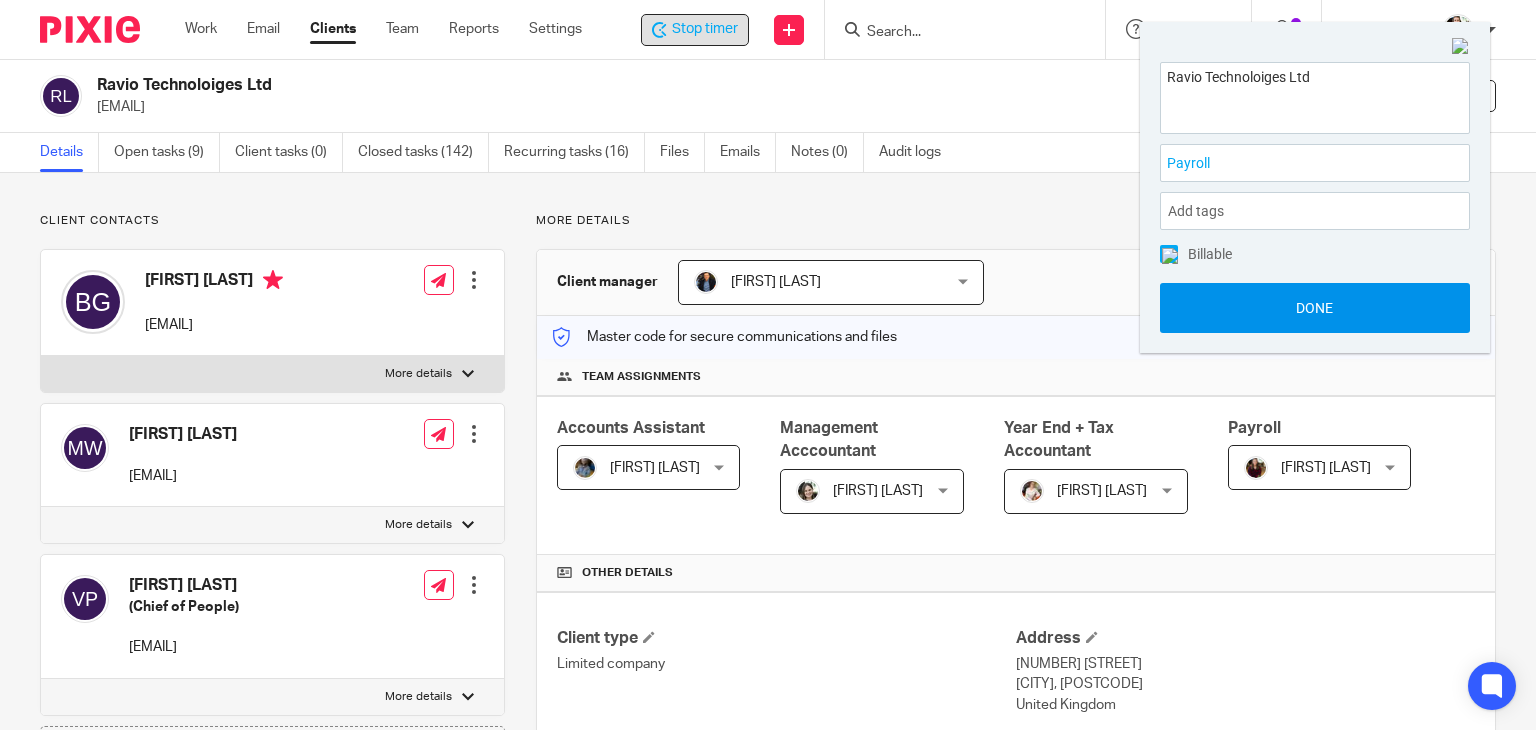 click on "Done" at bounding box center [1315, 308] 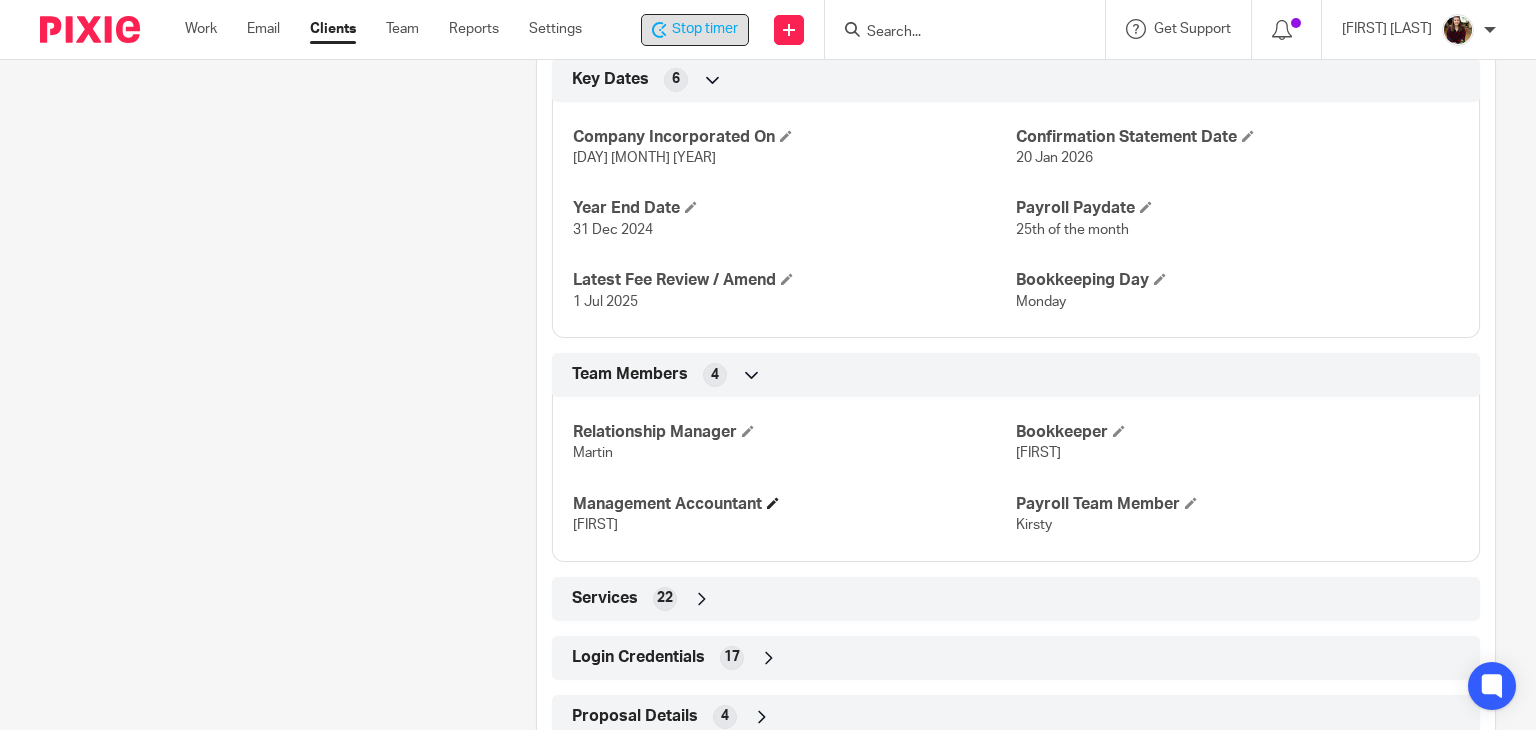 scroll, scrollTop: 1373, scrollLeft: 0, axis: vertical 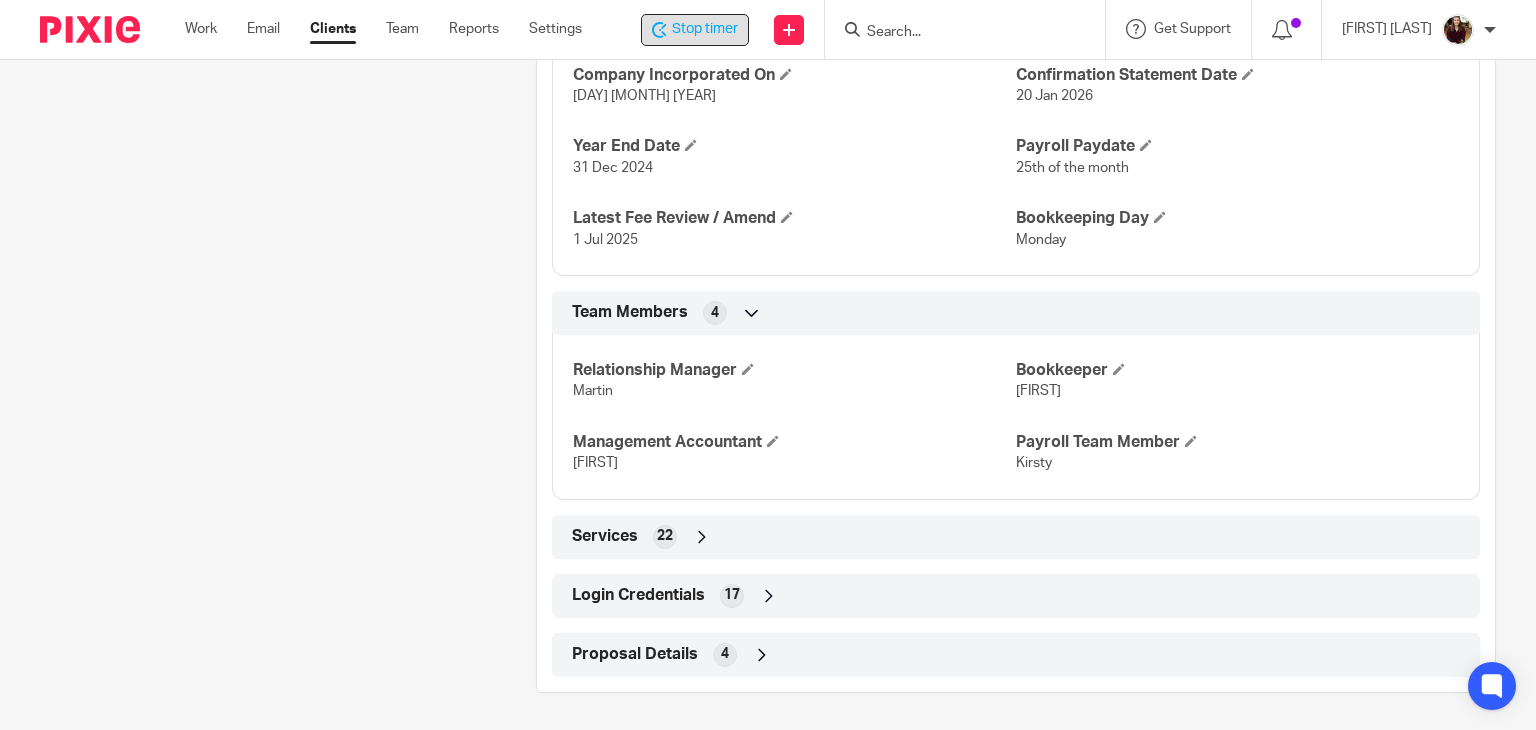 click on "Login Credentials" at bounding box center (638, 595) 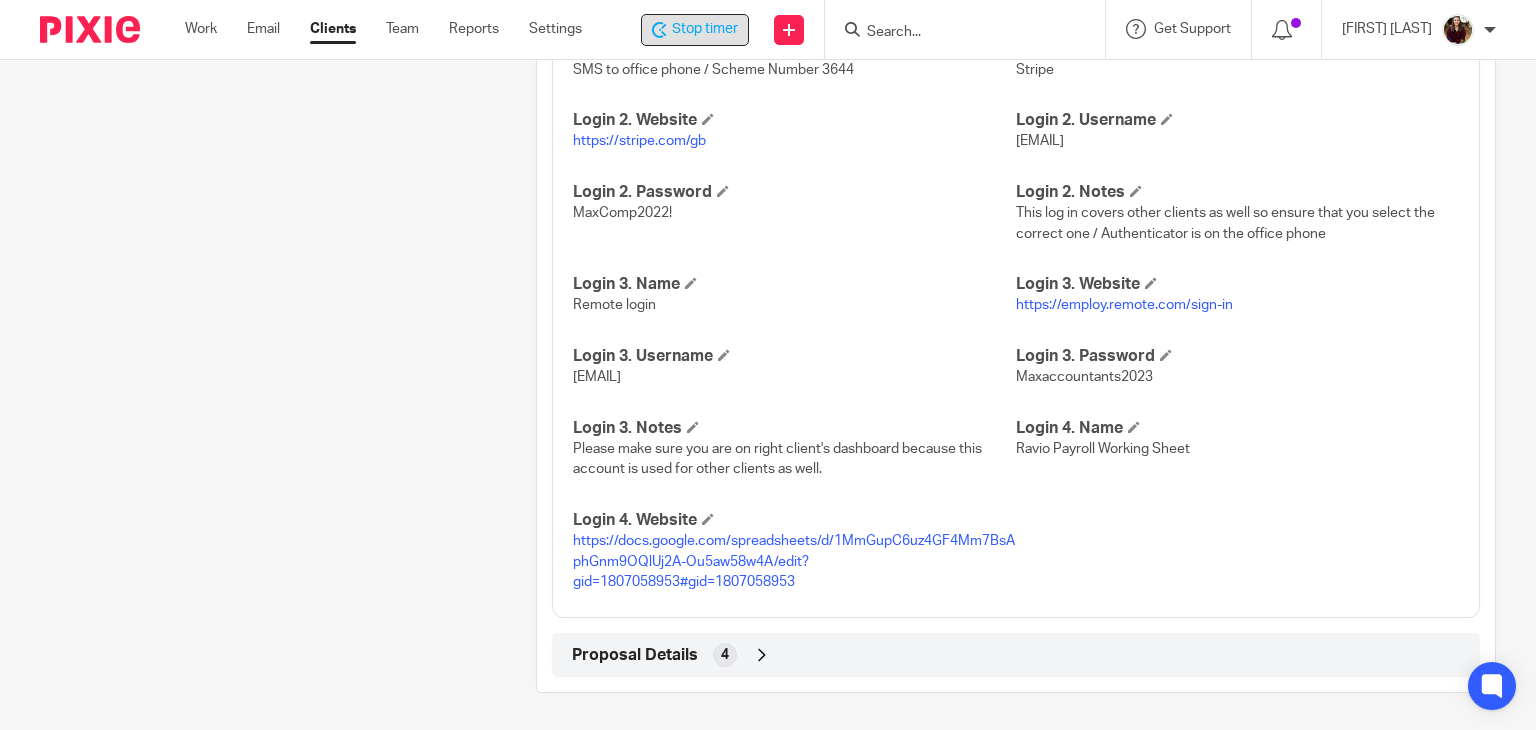 scroll, scrollTop: 2122, scrollLeft: 0, axis: vertical 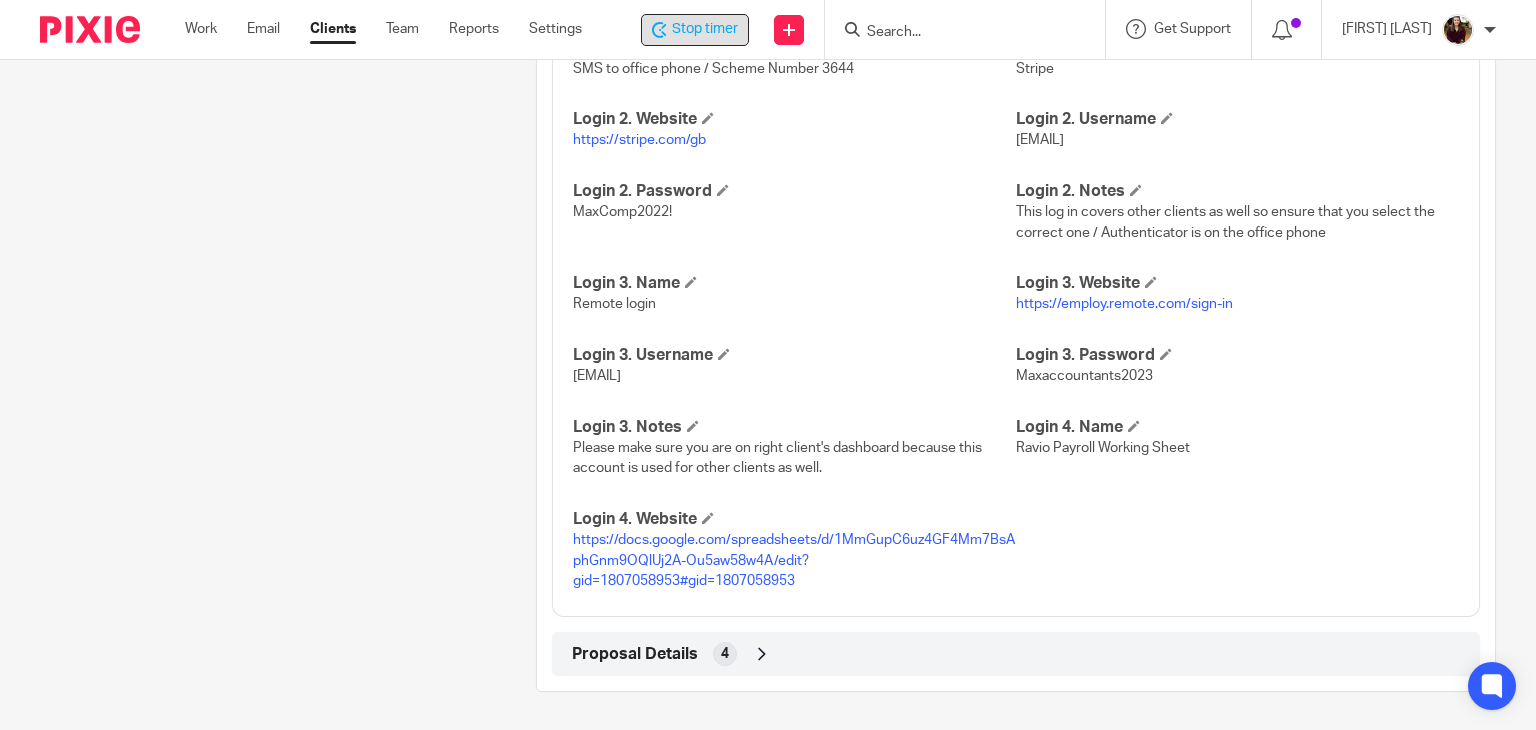 click on "https://docs.google.com/spreadsheets/d/1MmGupC6uz4GF4Mm7BsAphGnm9OQlUj2A-Ou5aw58w4A/edit?gid=1807058953#gid=1807058953" at bounding box center [794, 560] 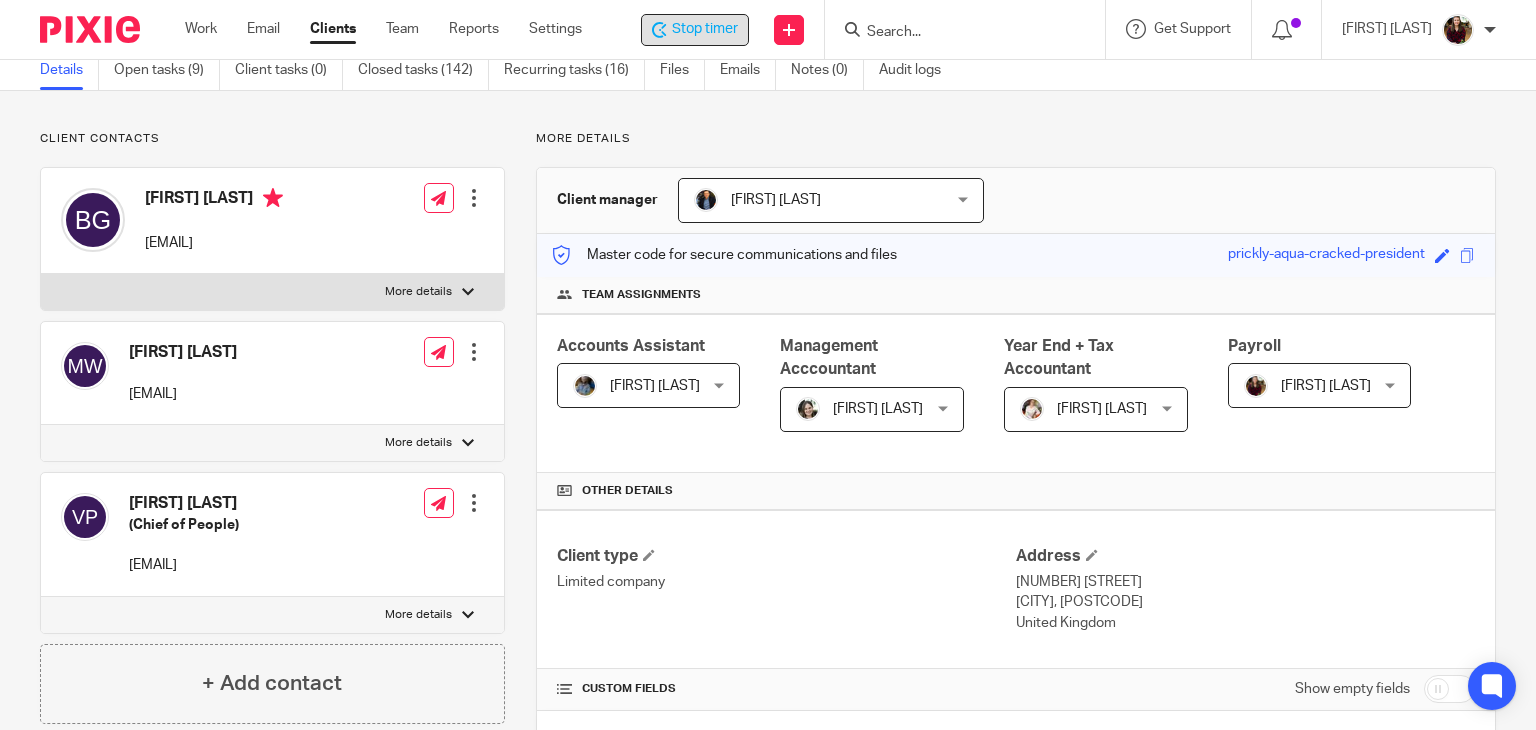 scroll, scrollTop: 0, scrollLeft: 0, axis: both 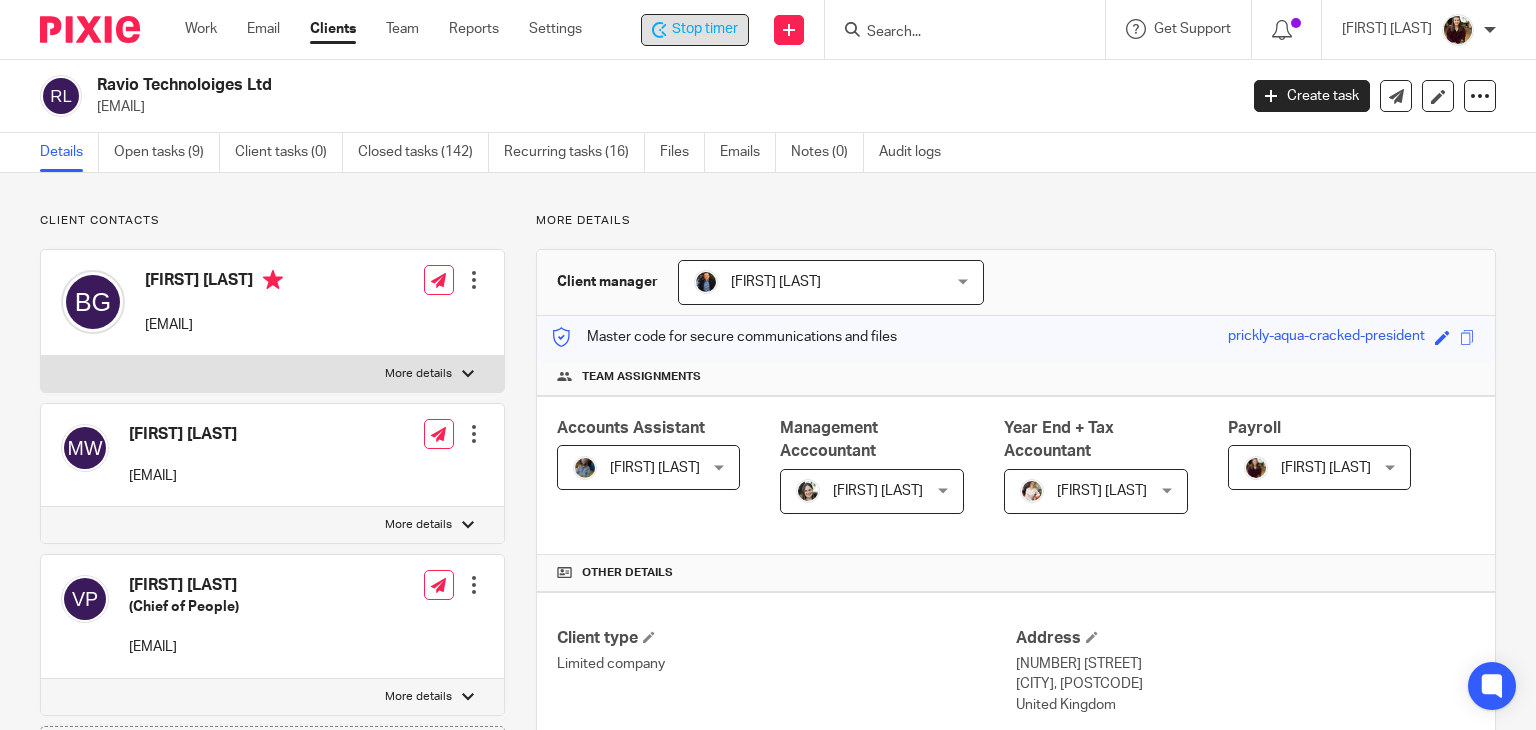click on "Stop timer" at bounding box center [705, 29] 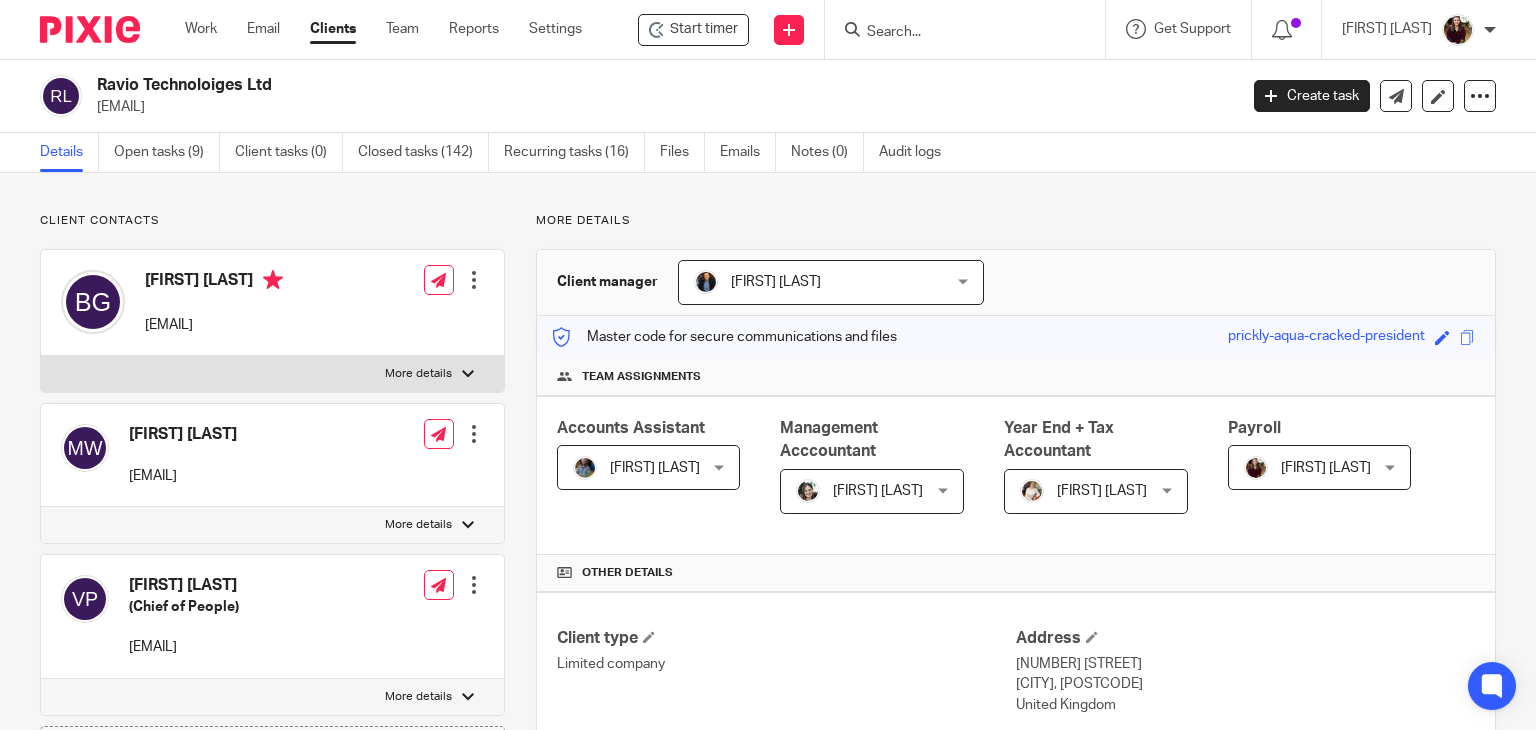 click at bounding box center (955, 33) 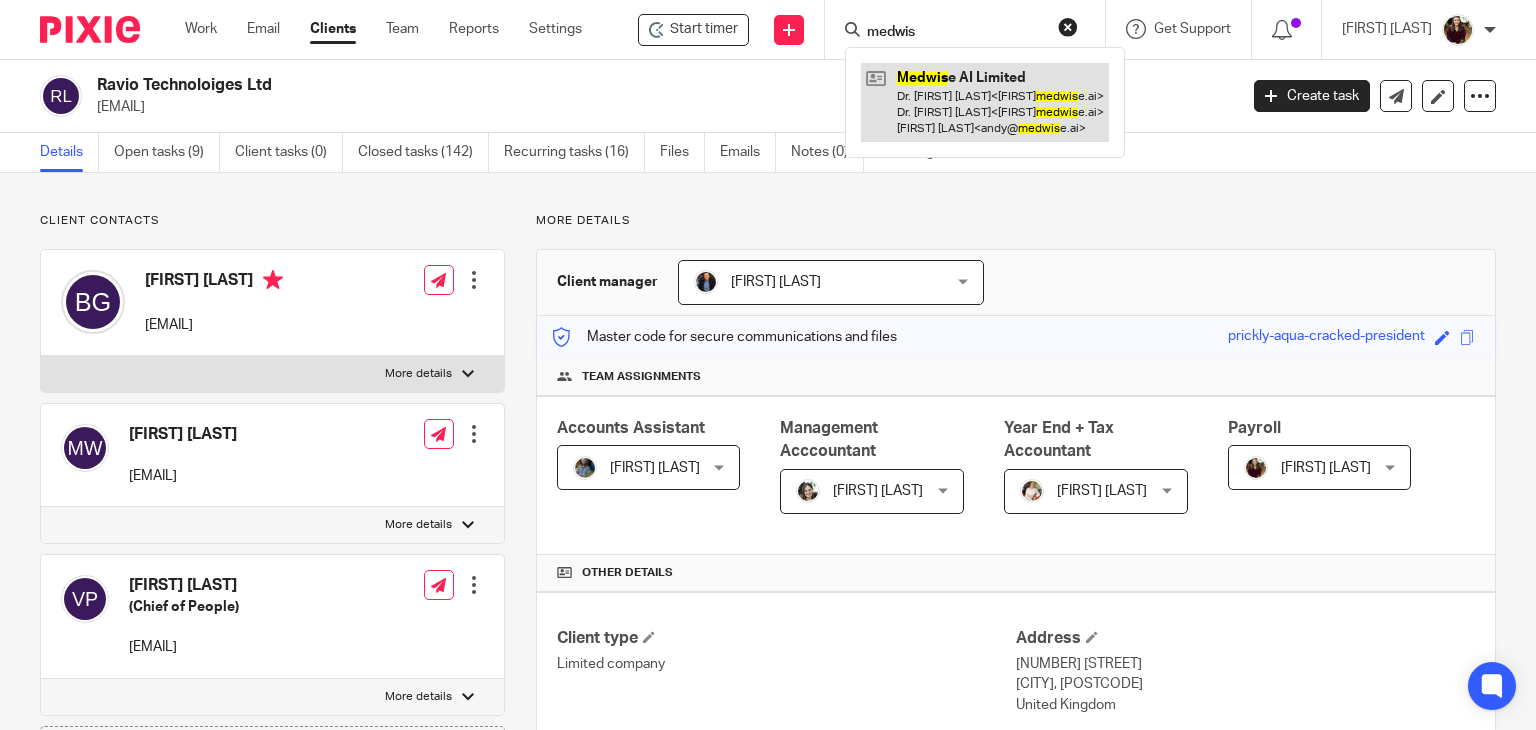 type on "medwis" 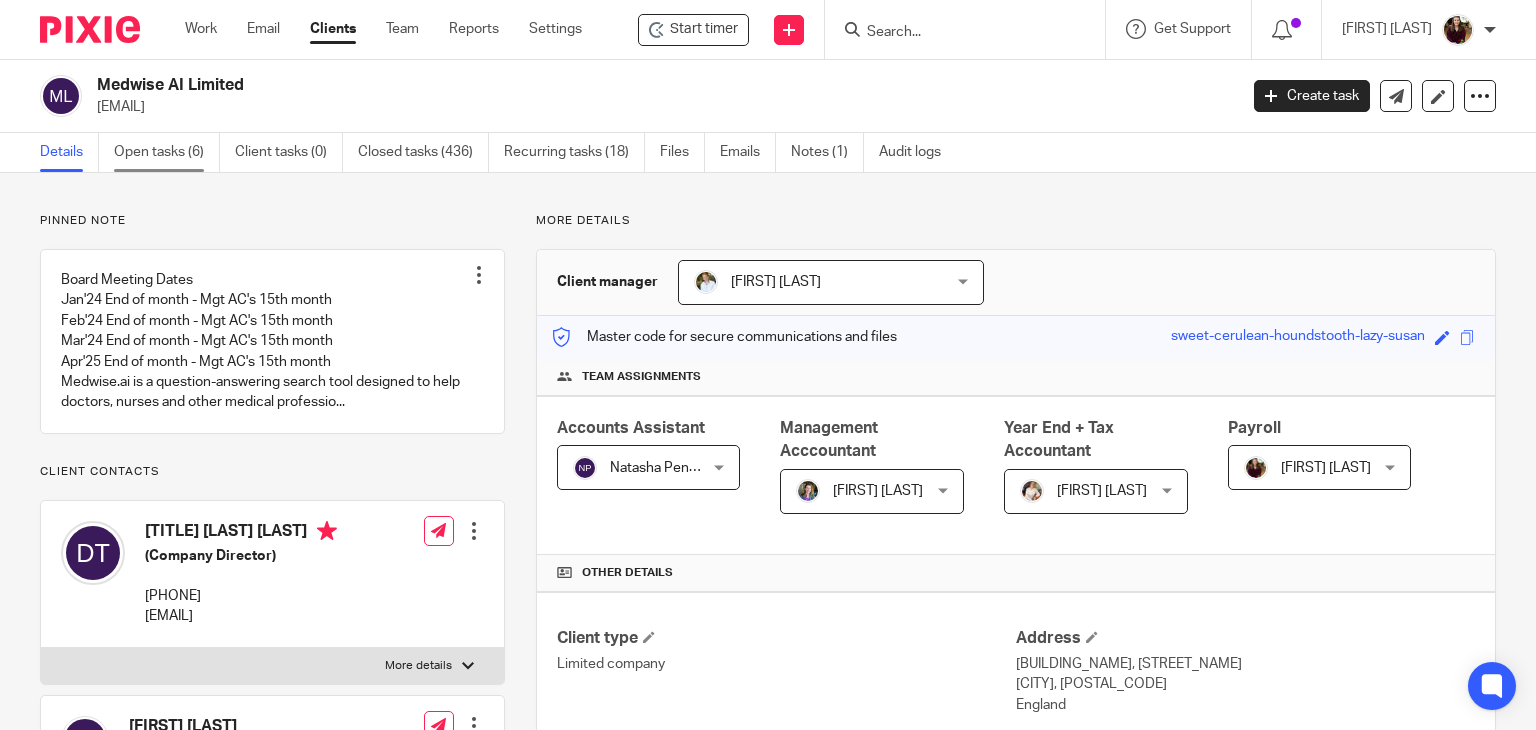 scroll, scrollTop: 0, scrollLeft: 0, axis: both 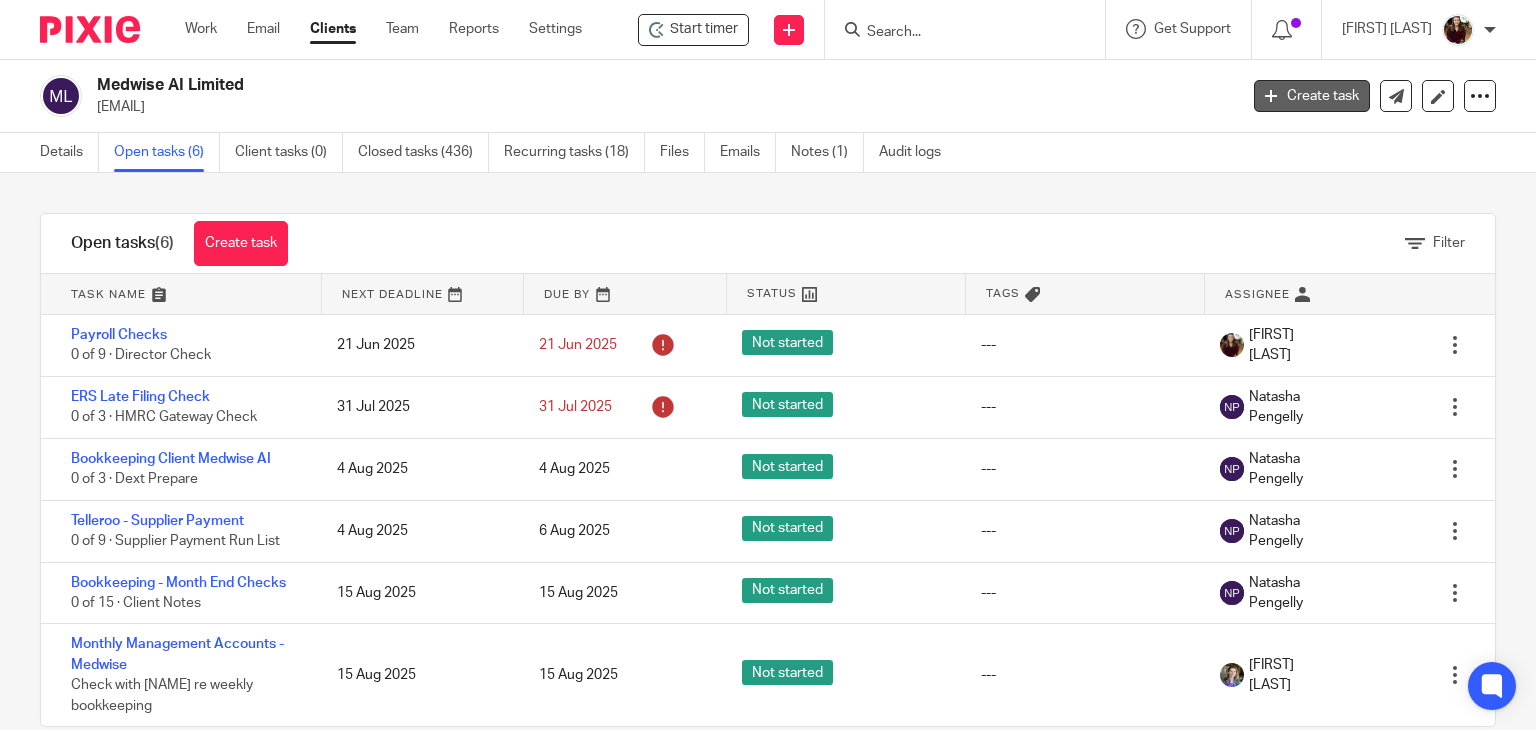 click on "Create task" at bounding box center [1312, 96] 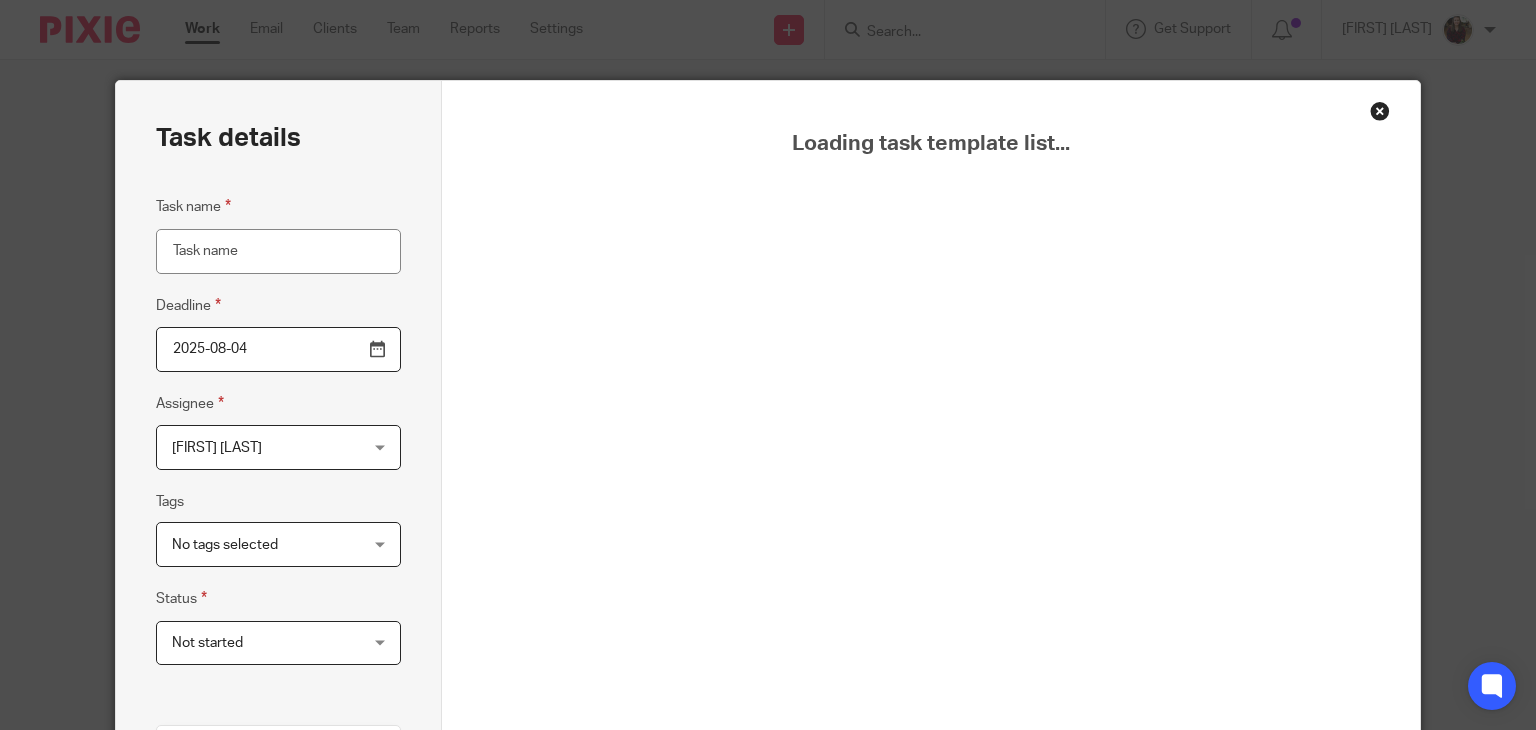 scroll, scrollTop: 0, scrollLeft: 0, axis: both 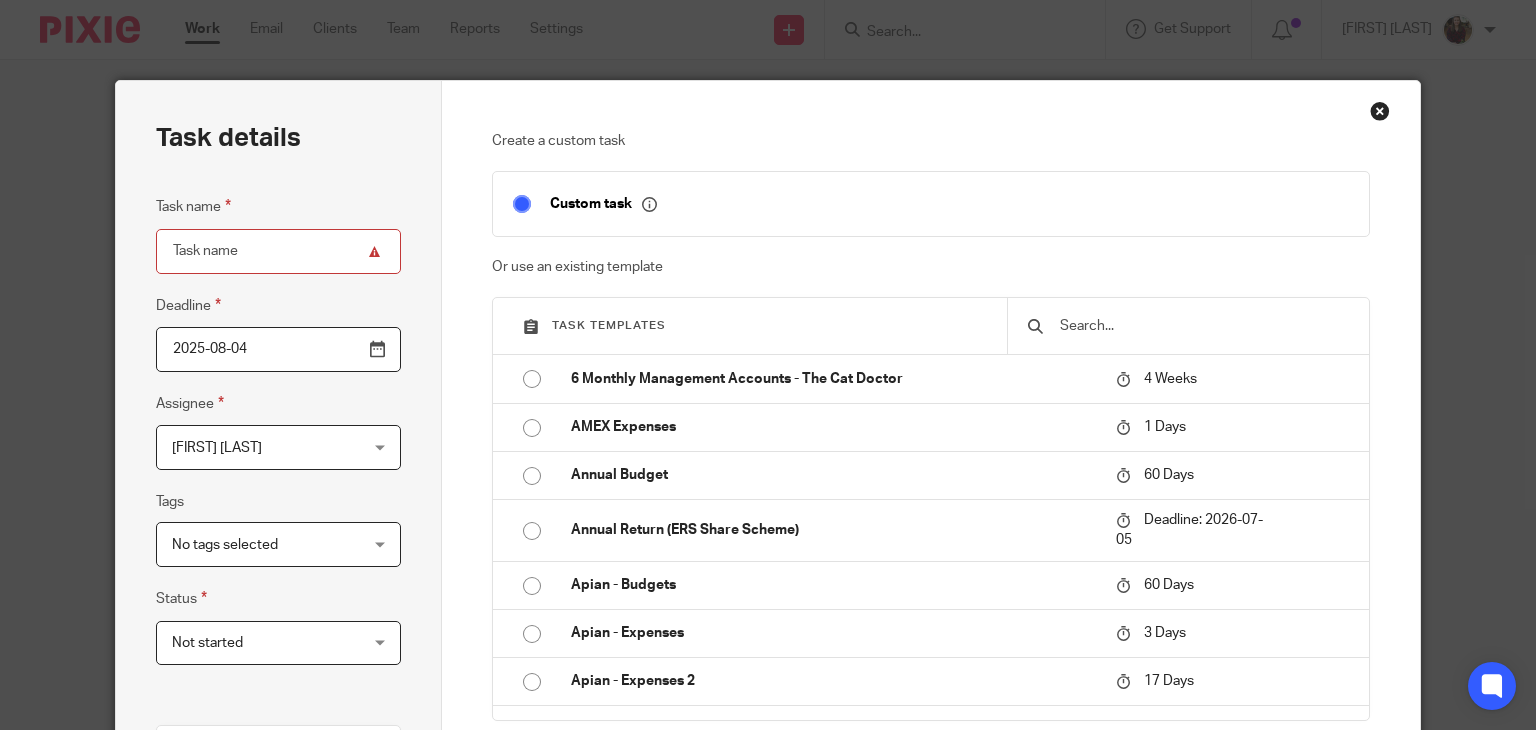 drag, startPoint x: 1098, startPoint y: 337, endPoint x: 1102, endPoint y: 313, distance: 24.33105 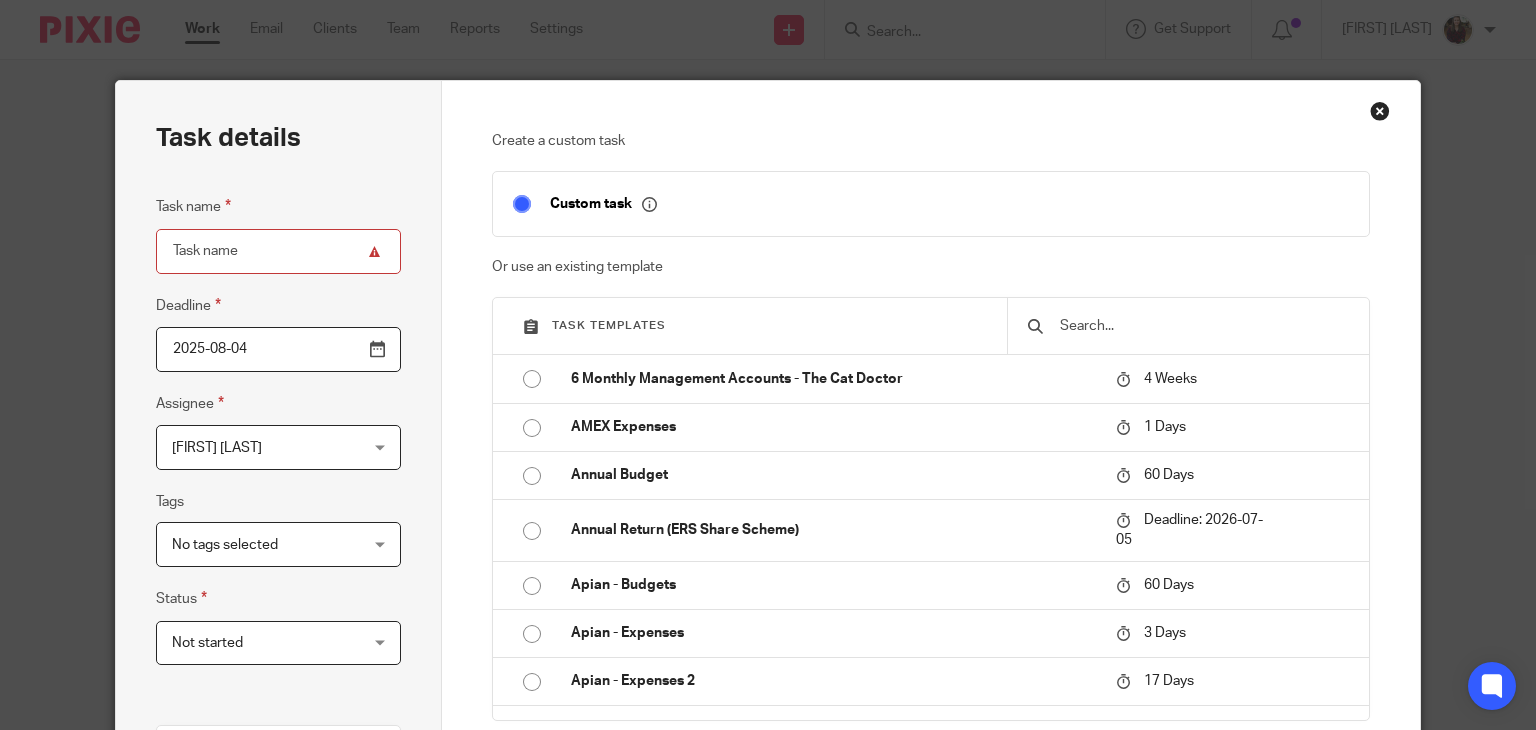 click at bounding box center (1188, 326) 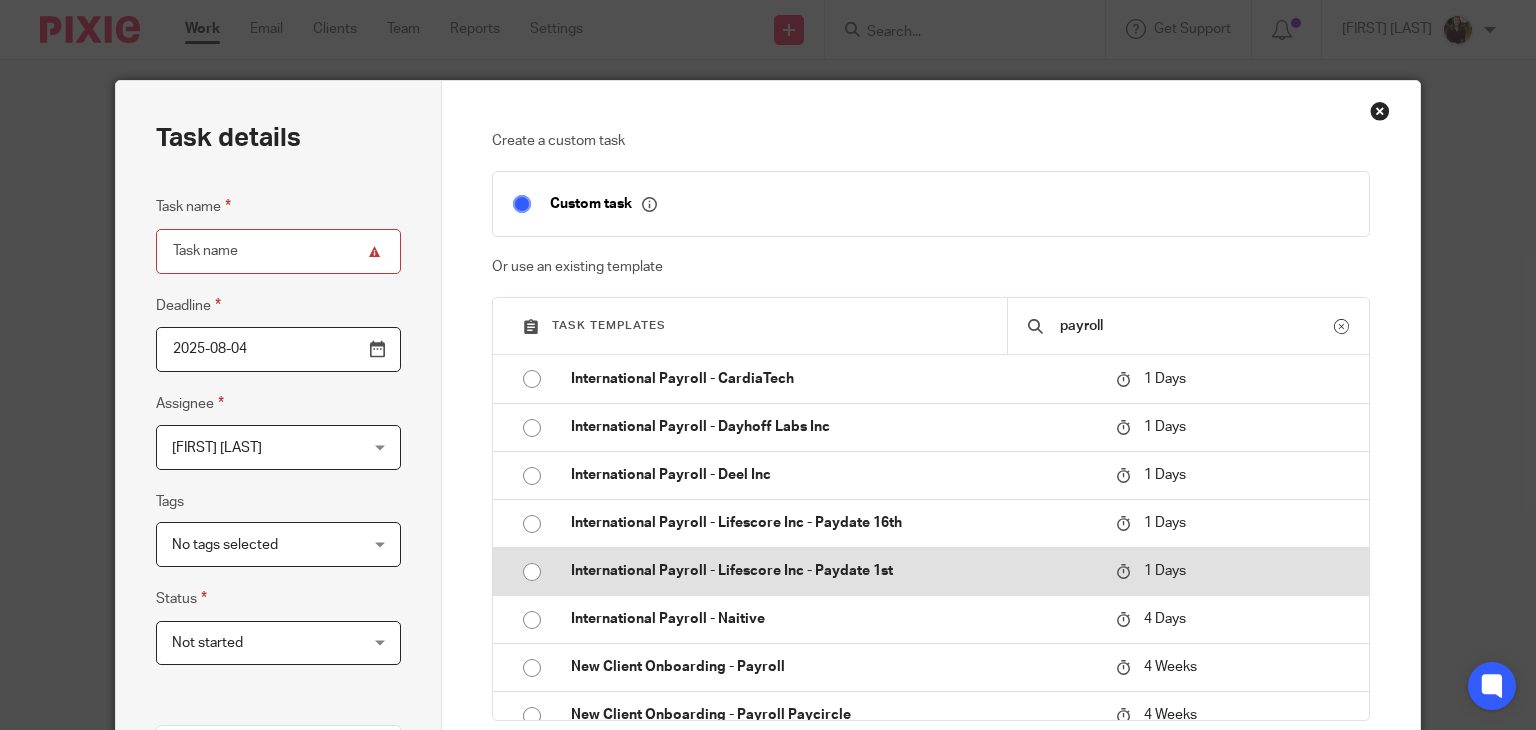 scroll, scrollTop: 100, scrollLeft: 0, axis: vertical 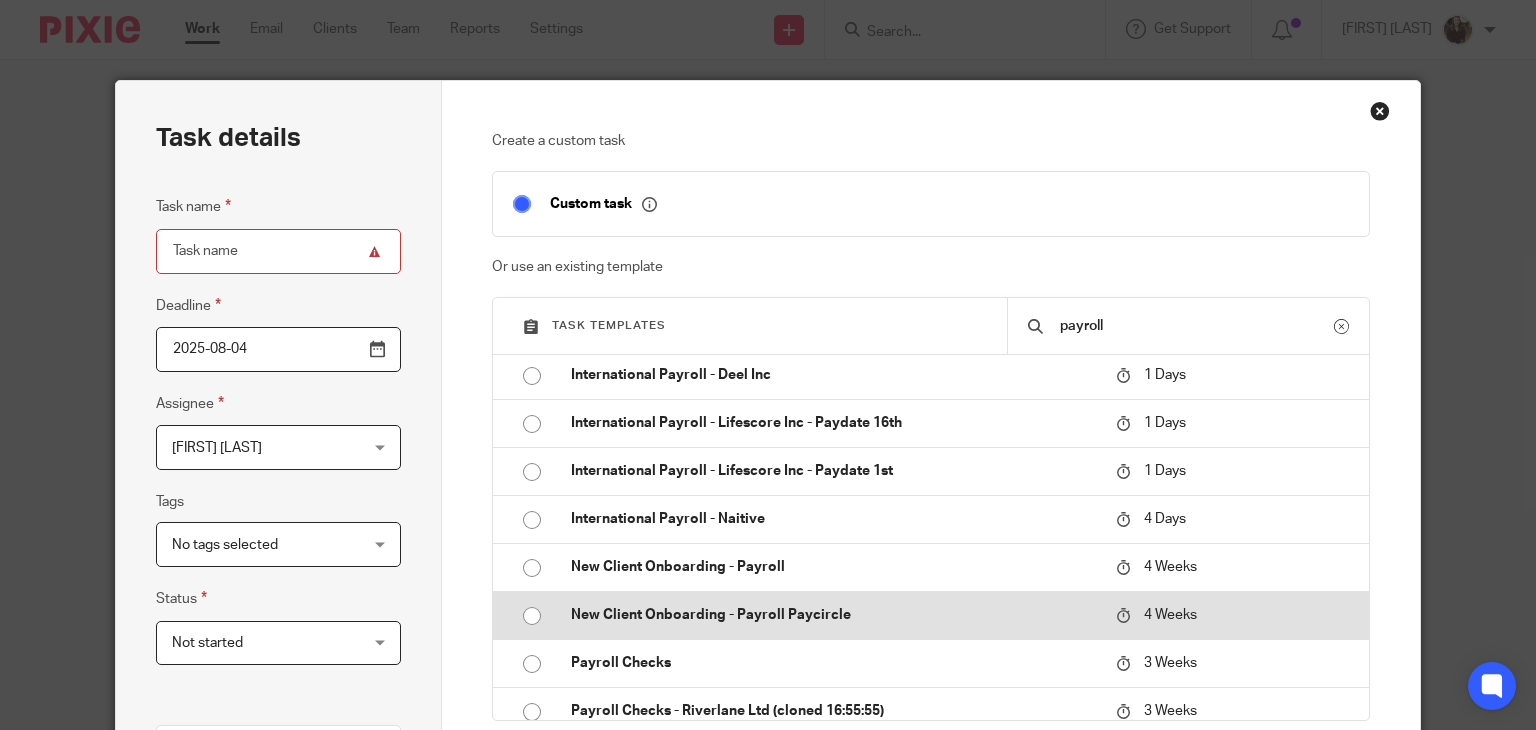 type on "payroll" 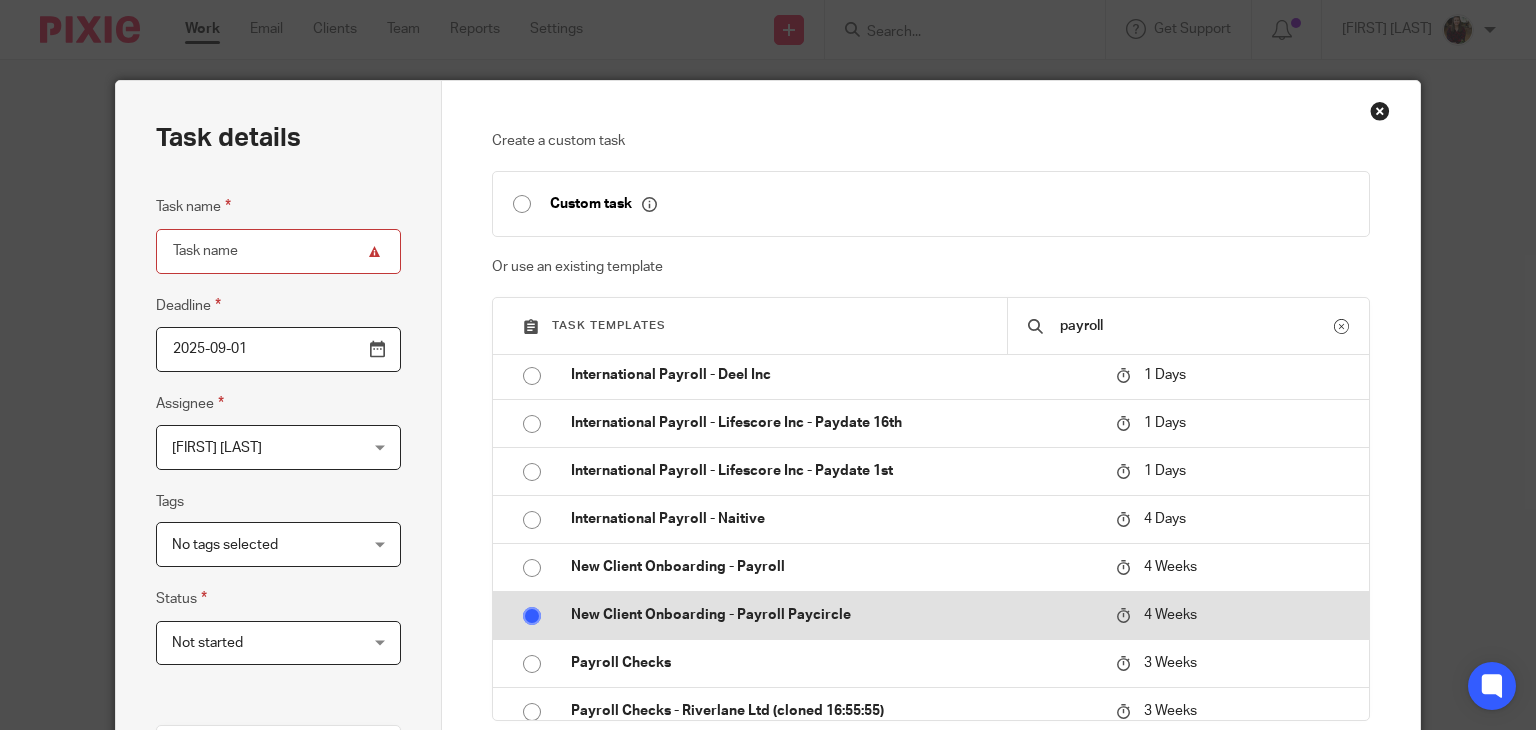 type on "New Client Onboarding - Payroll Paycircle" 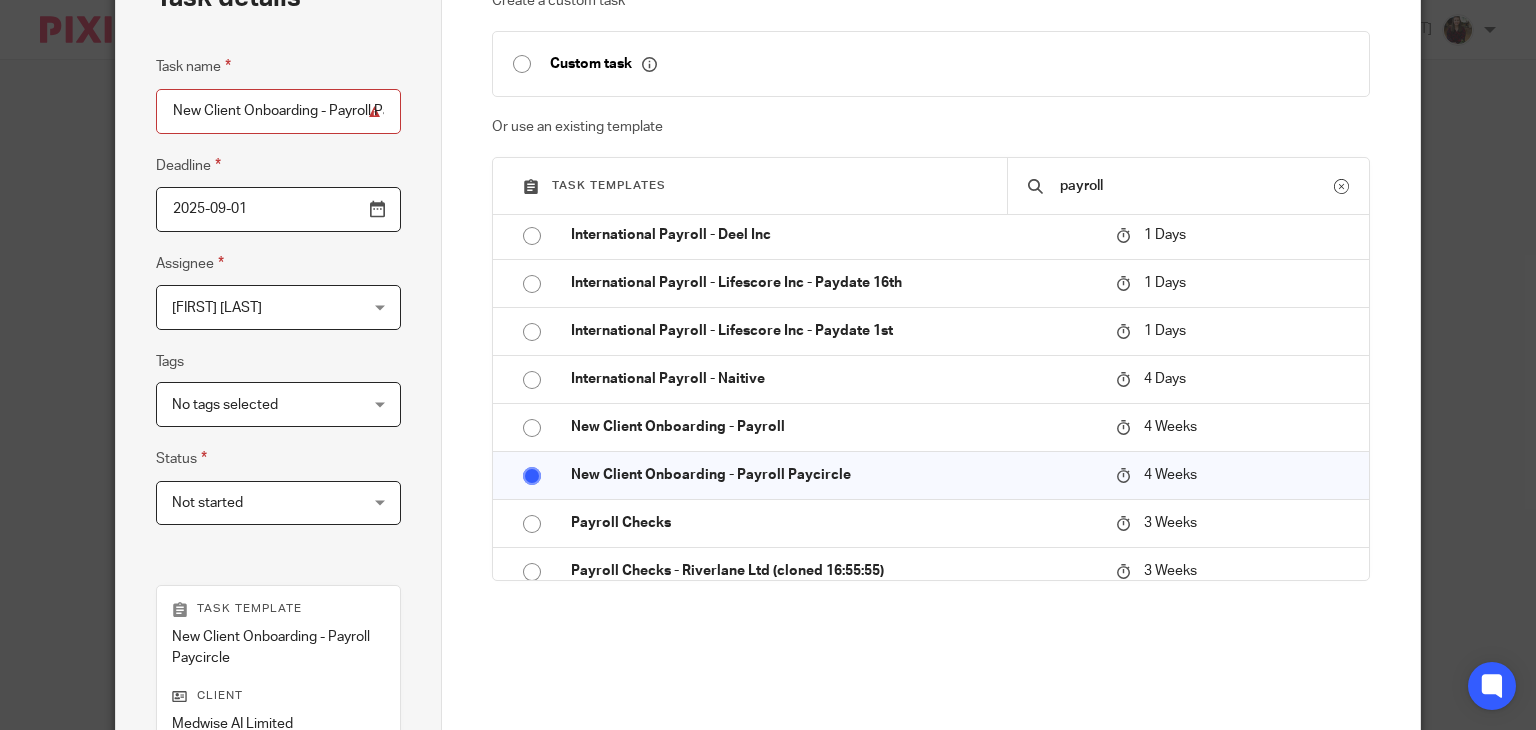 scroll, scrollTop: 400, scrollLeft: 0, axis: vertical 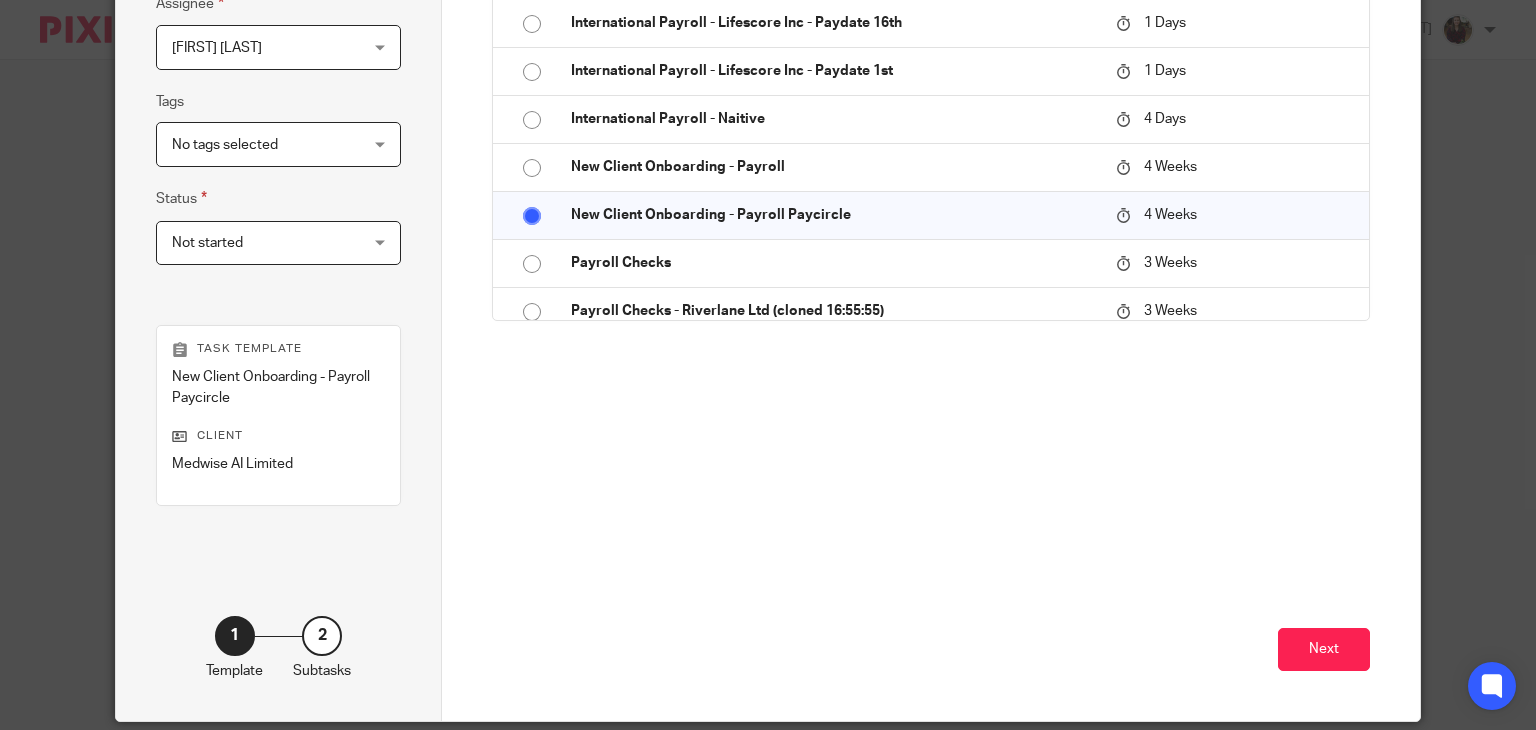 click on "Next" at bounding box center [931, 603] 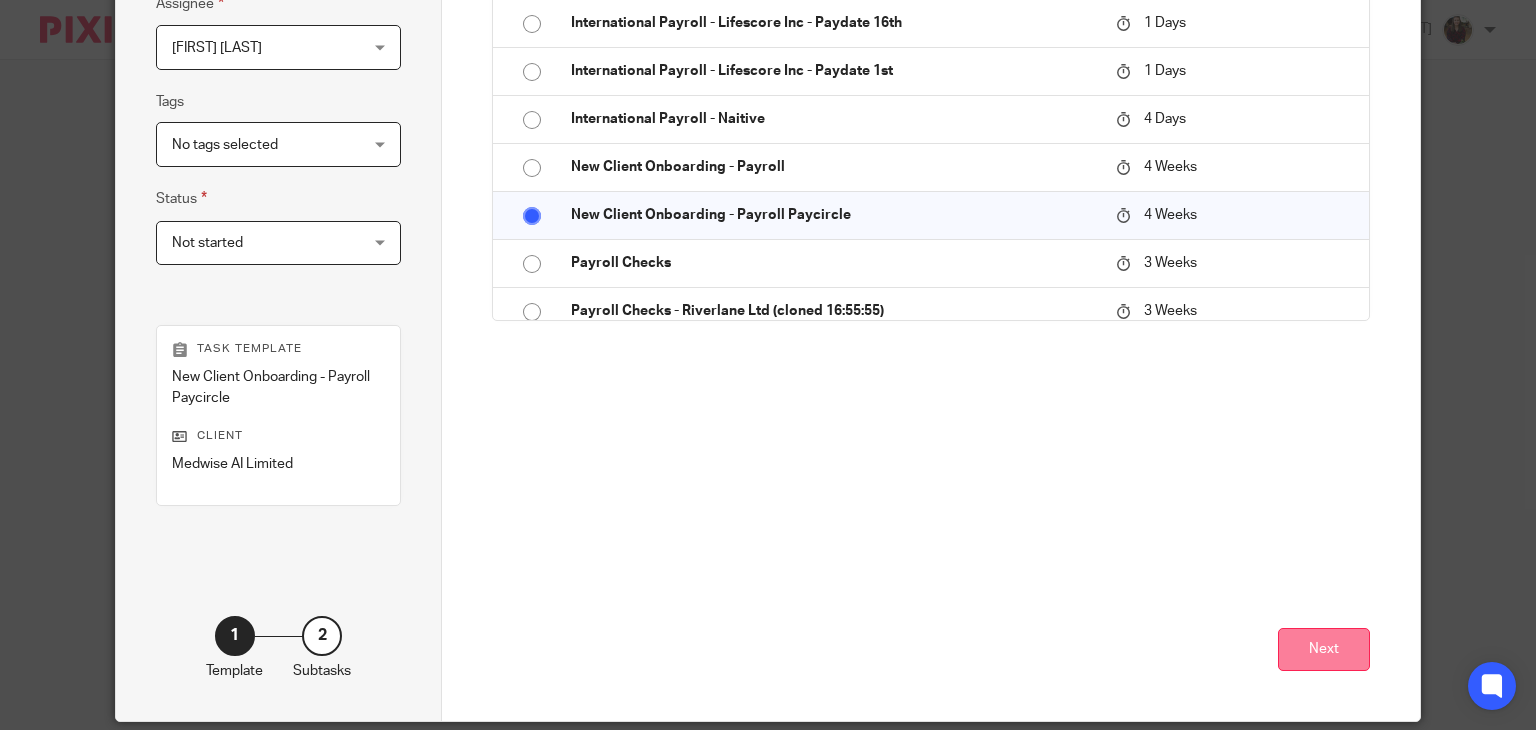 click on "Next" at bounding box center [1324, 649] 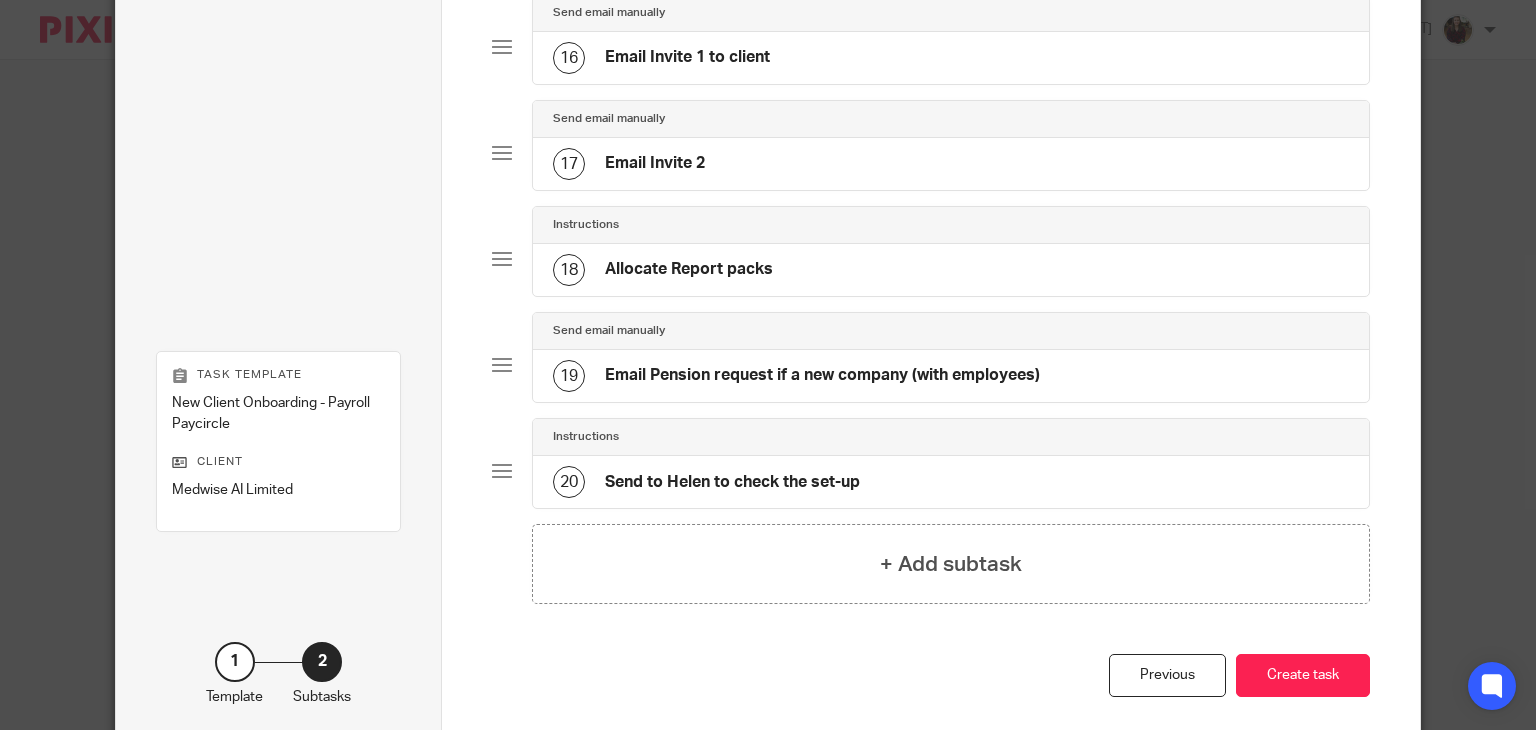 scroll, scrollTop: 1866, scrollLeft: 0, axis: vertical 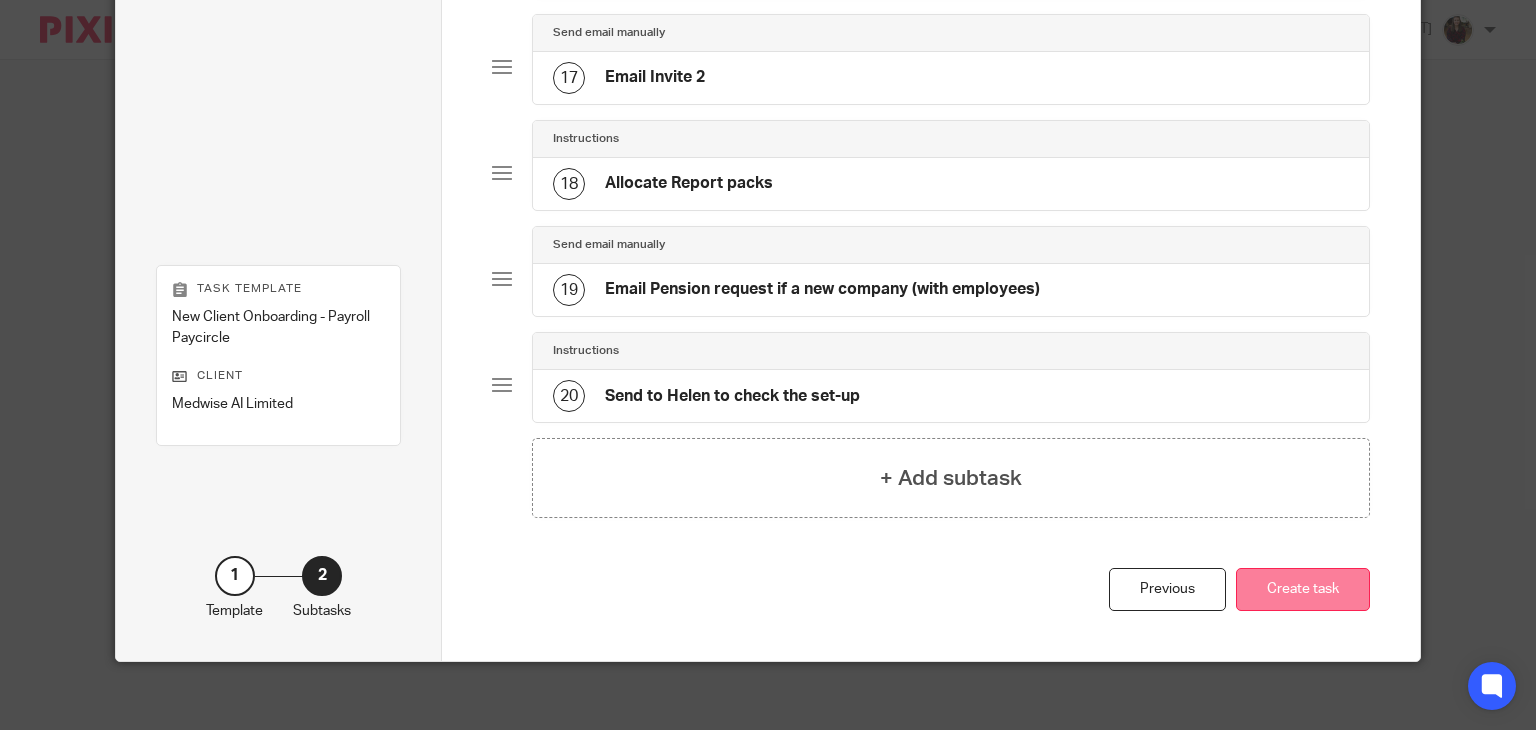 click on "Create task" at bounding box center [1303, 589] 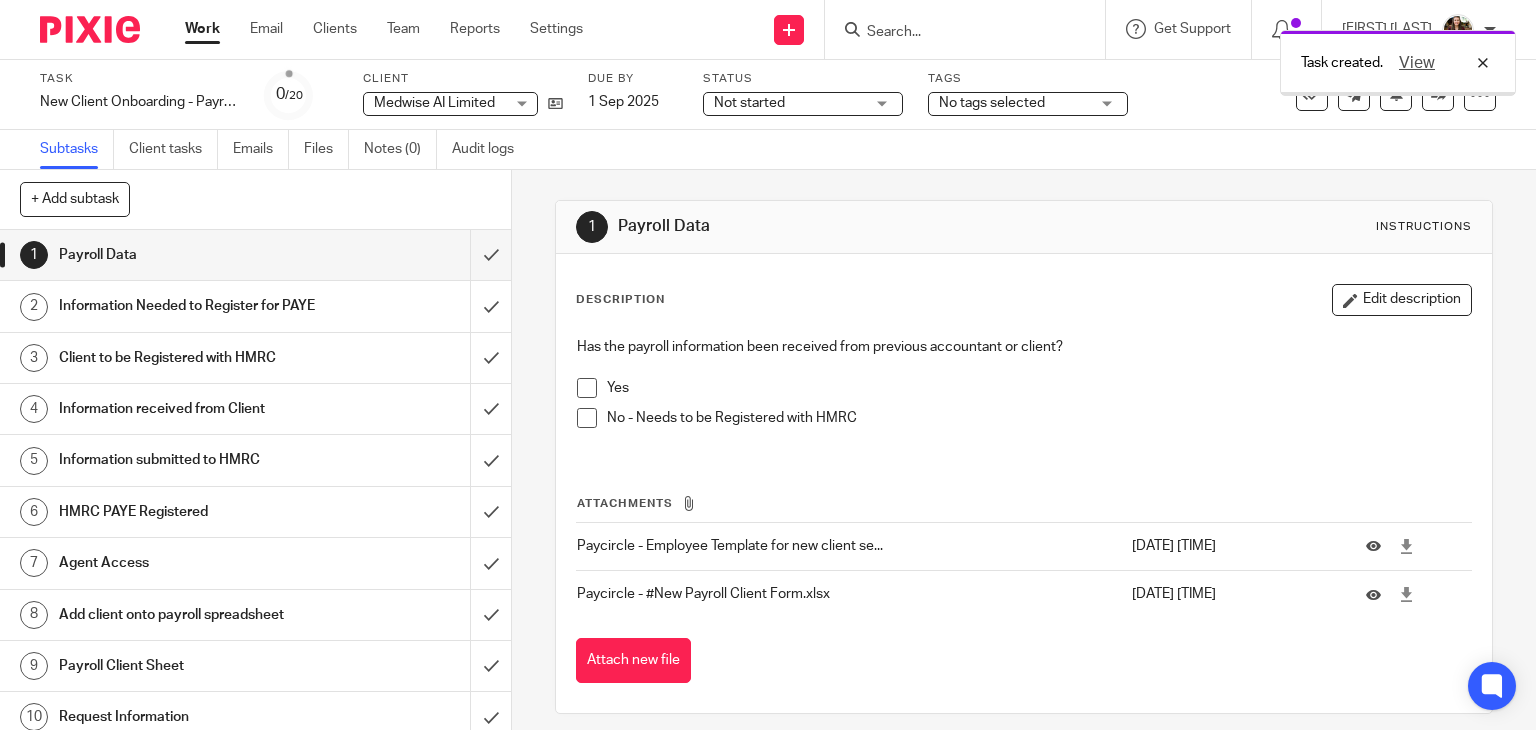 scroll, scrollTop: 0, scrollLeft: 0, axis: both 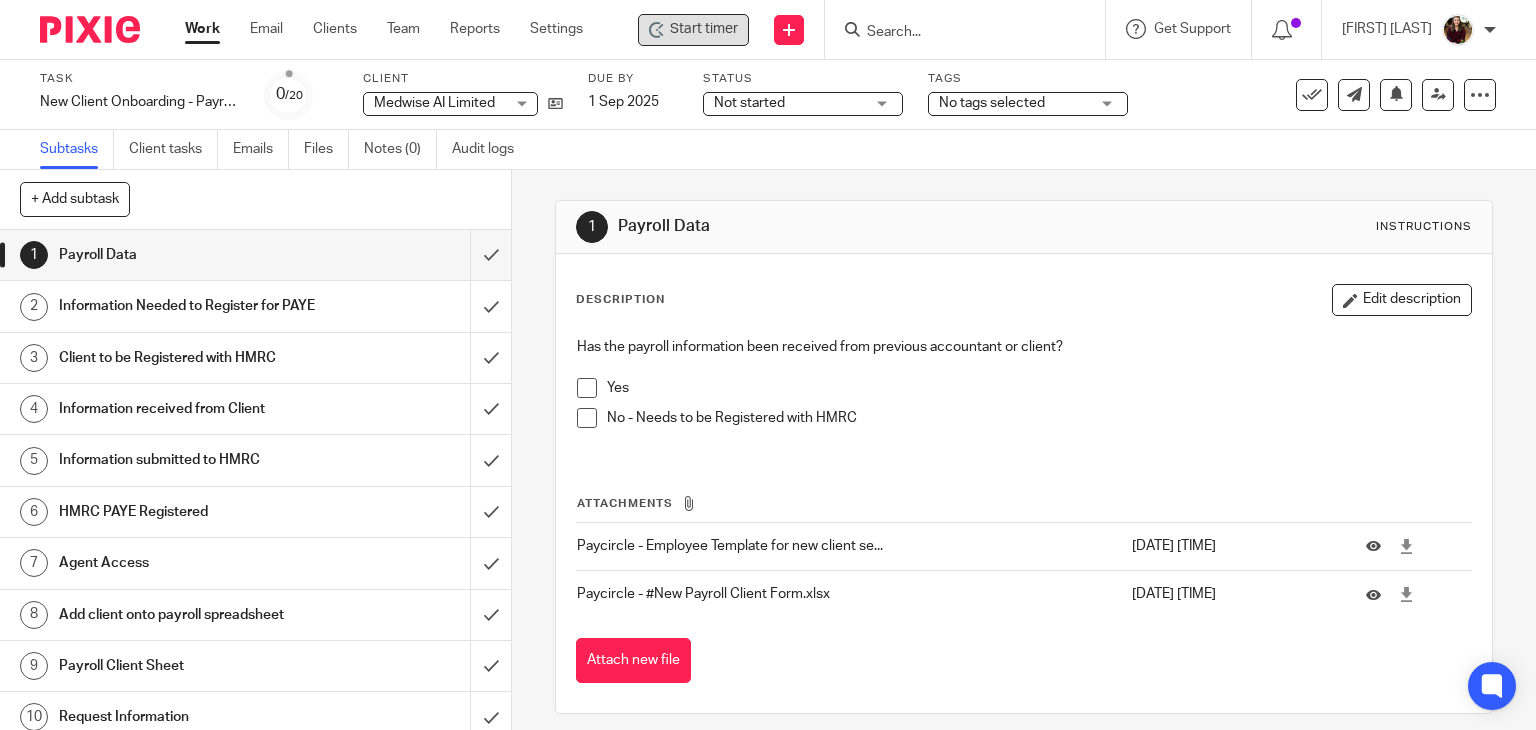 click on "Start timer" at bounding box center [704, 29] 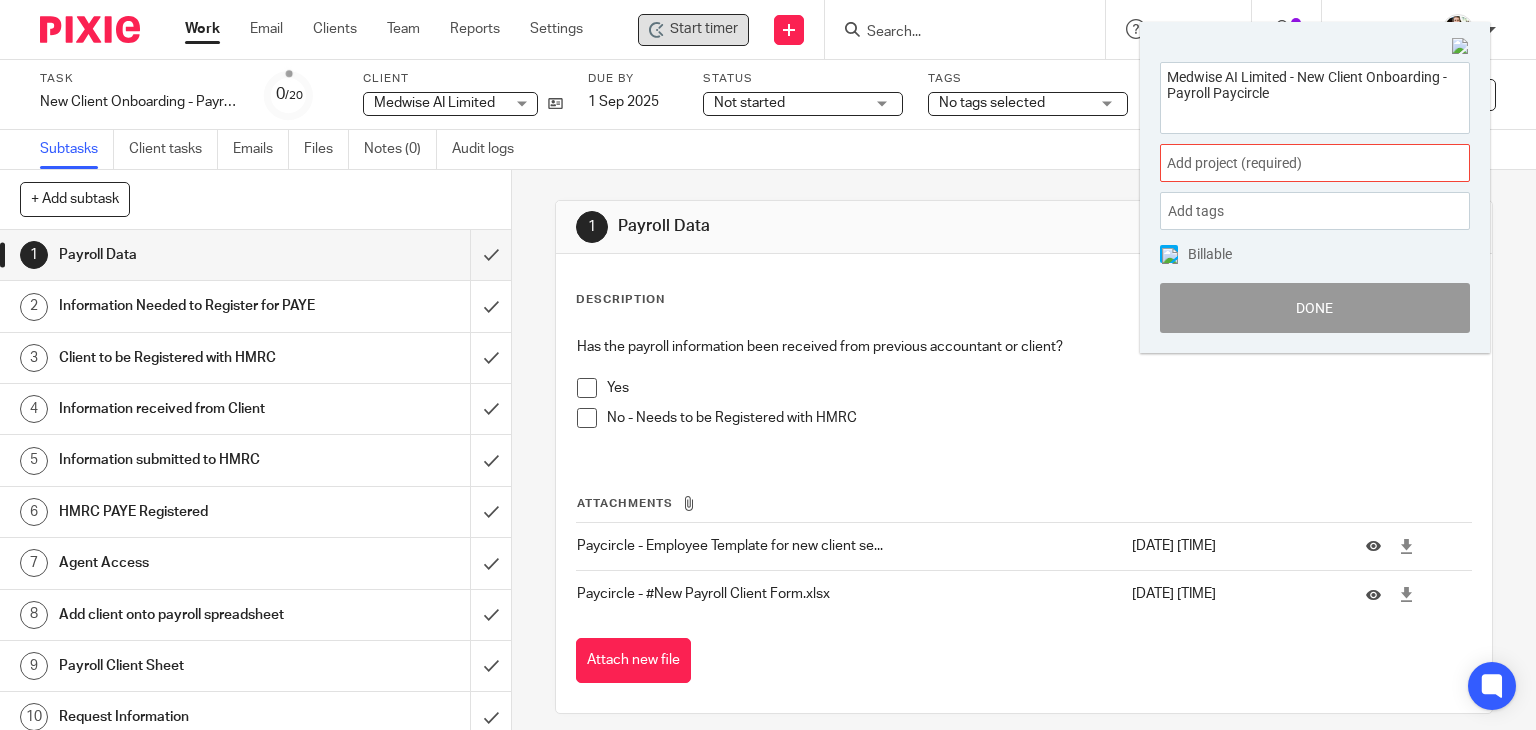 click on "Add project (required) :" at bounding box center (1293, 163) 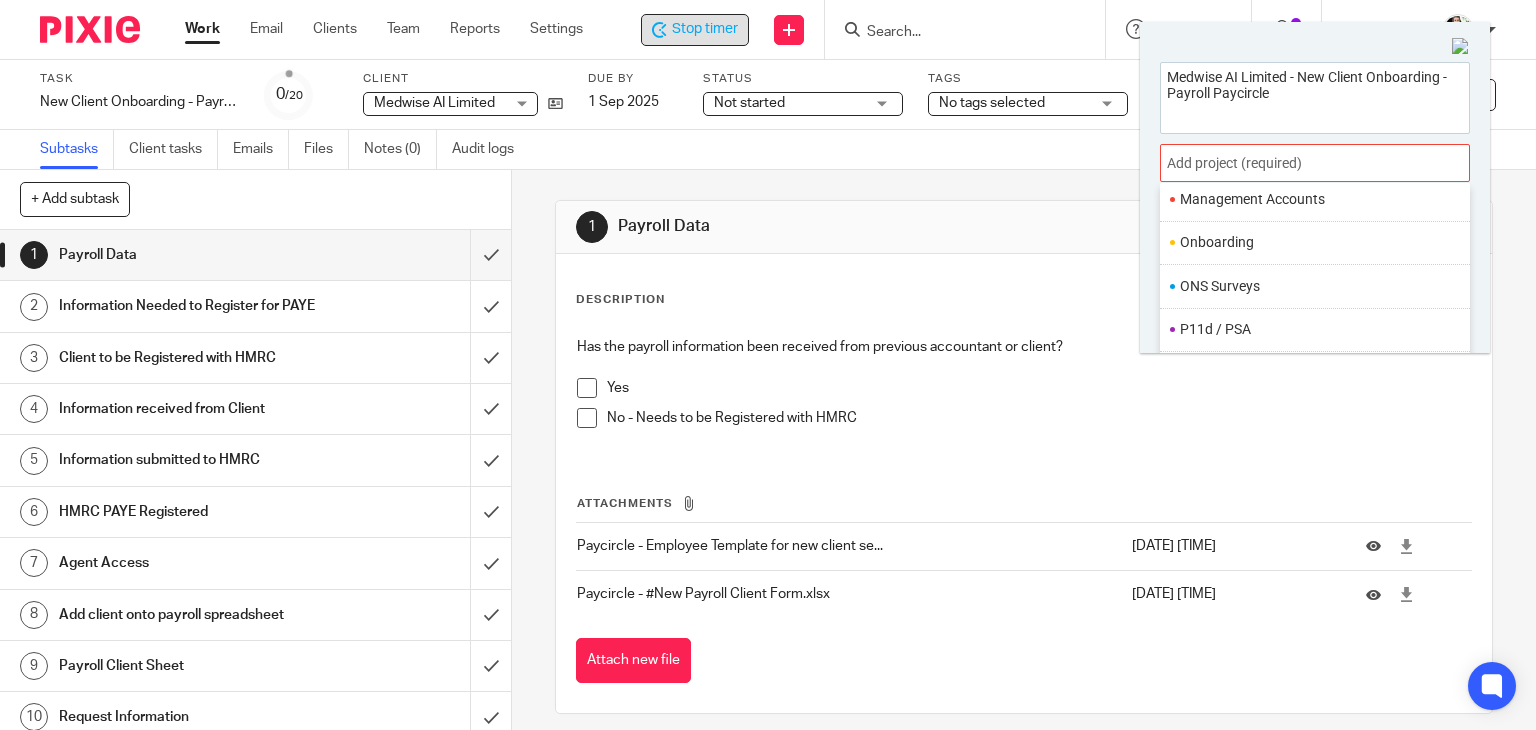 scroll, scrollTop: 748, scrollLeft: 0, axis: vertical 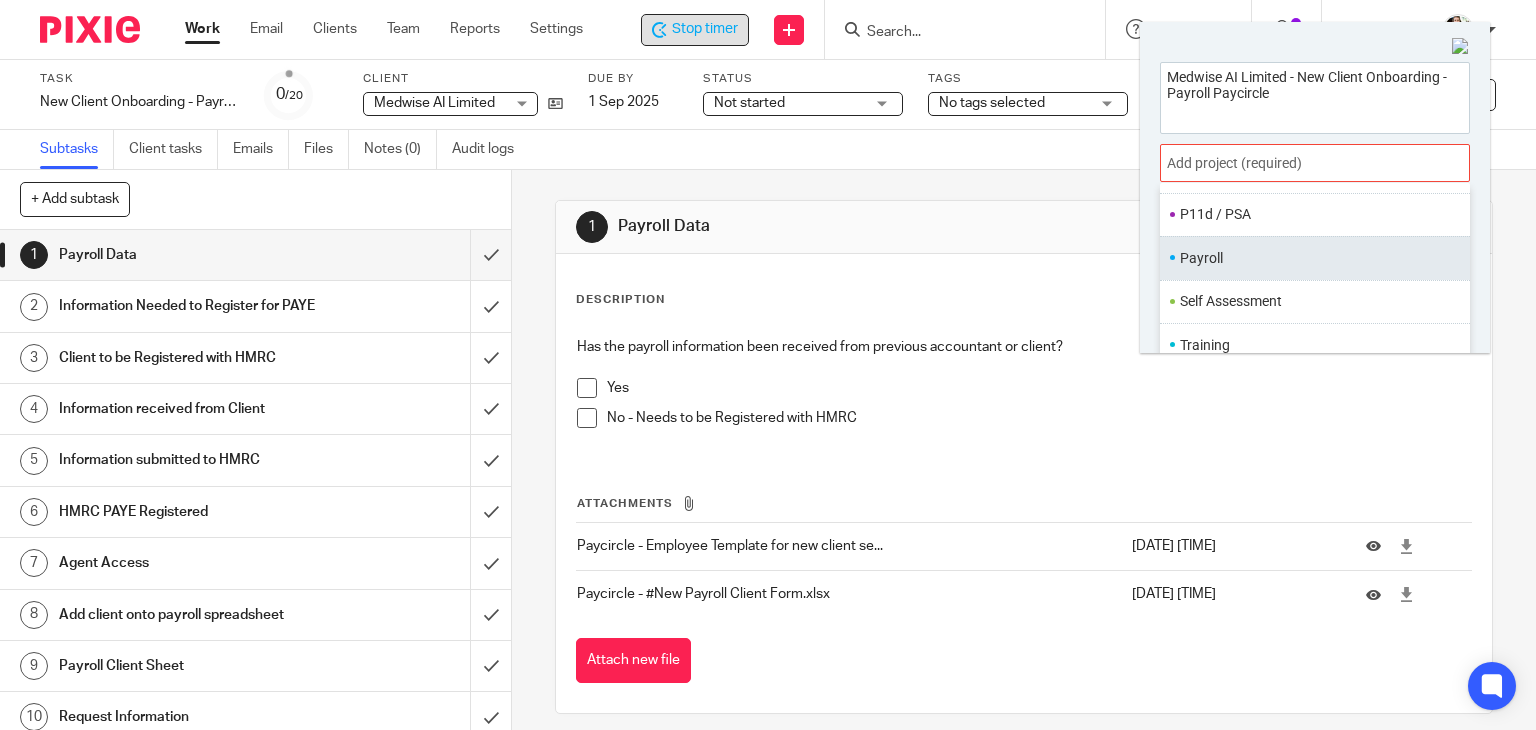 click on "Payroll" at bounding box center (1315, 257) 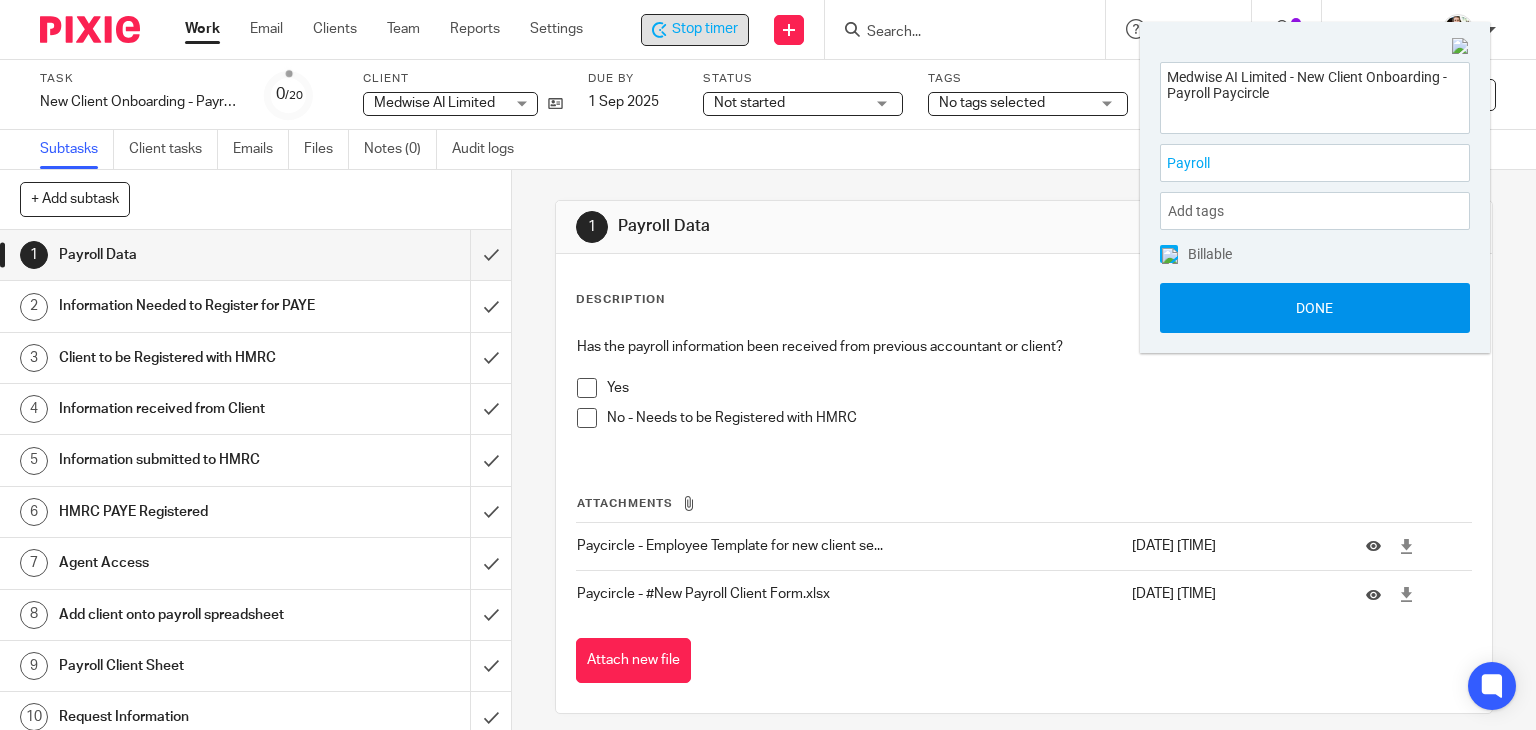 click on "Done" at bounding box center (1315, 308) 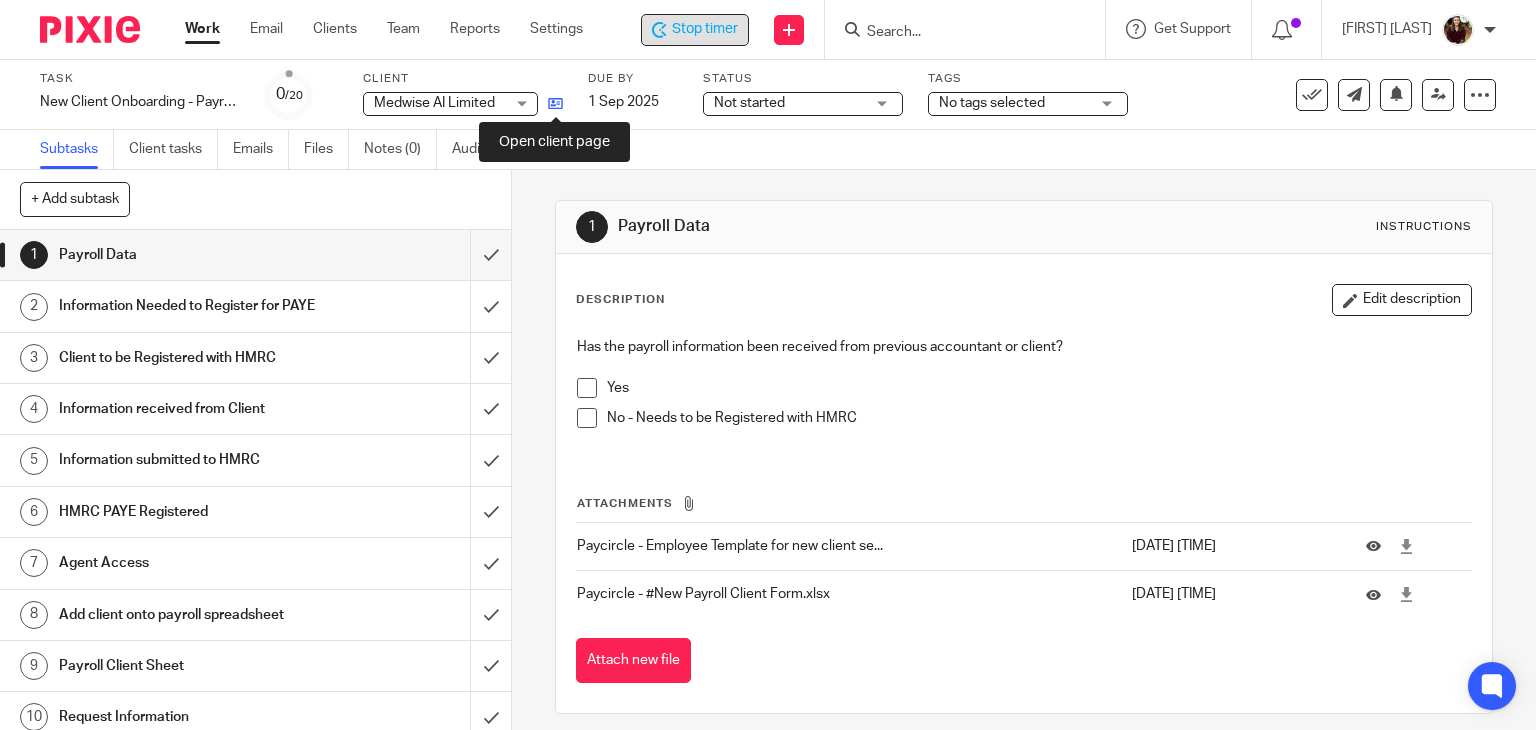 click at bounding box center [555, 103] 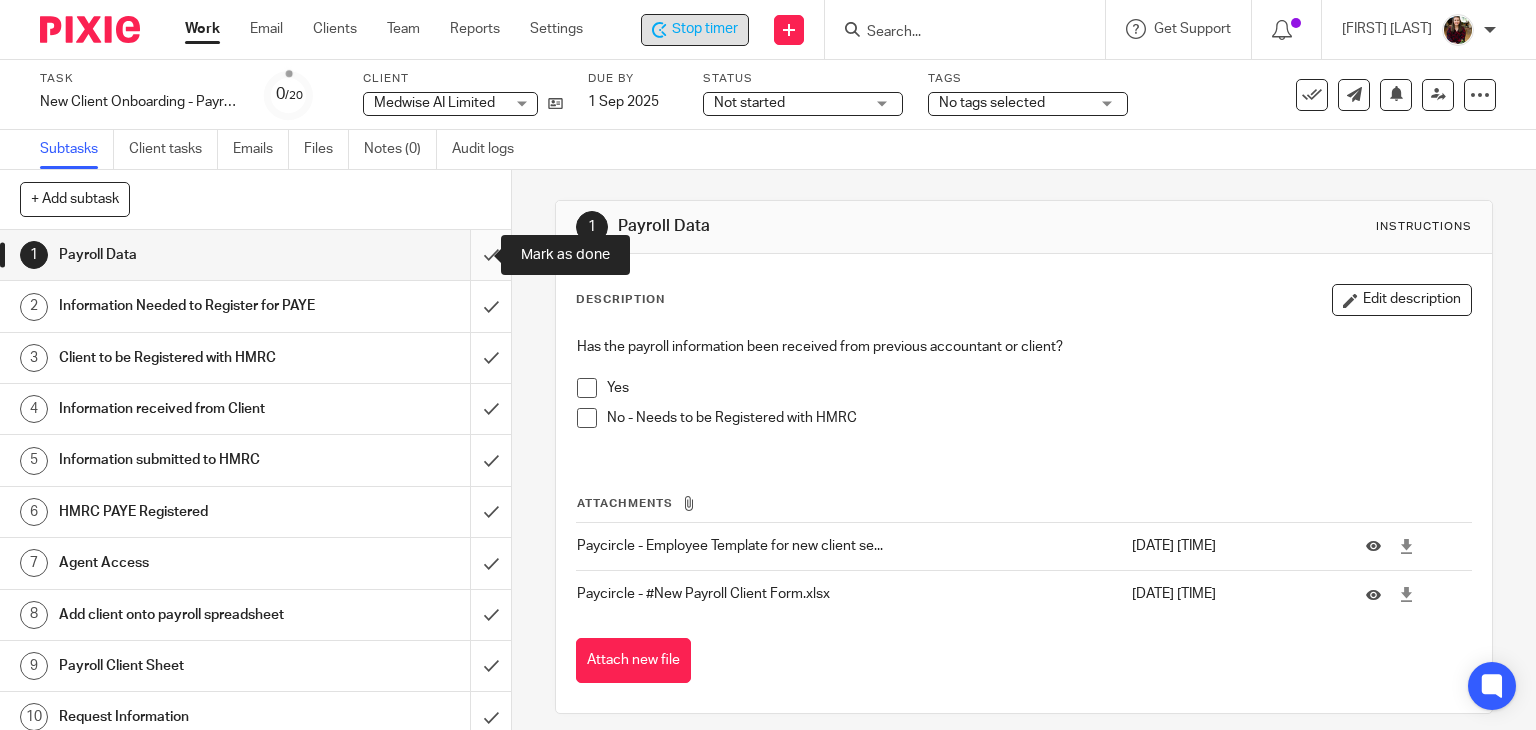 click at bounding box center [255, 255] 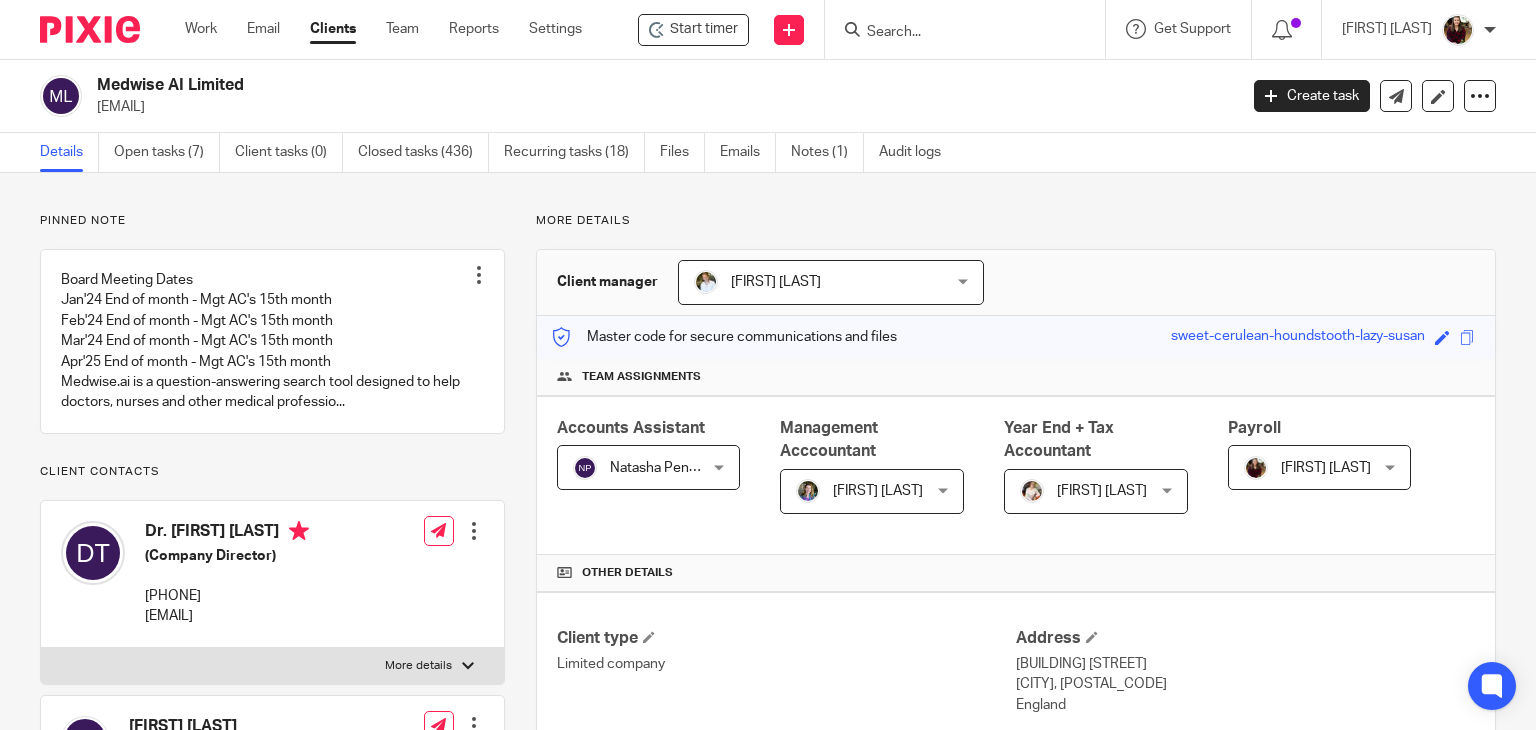 scroll, scrollTop: 0, scrollLeft: 0, axis: both 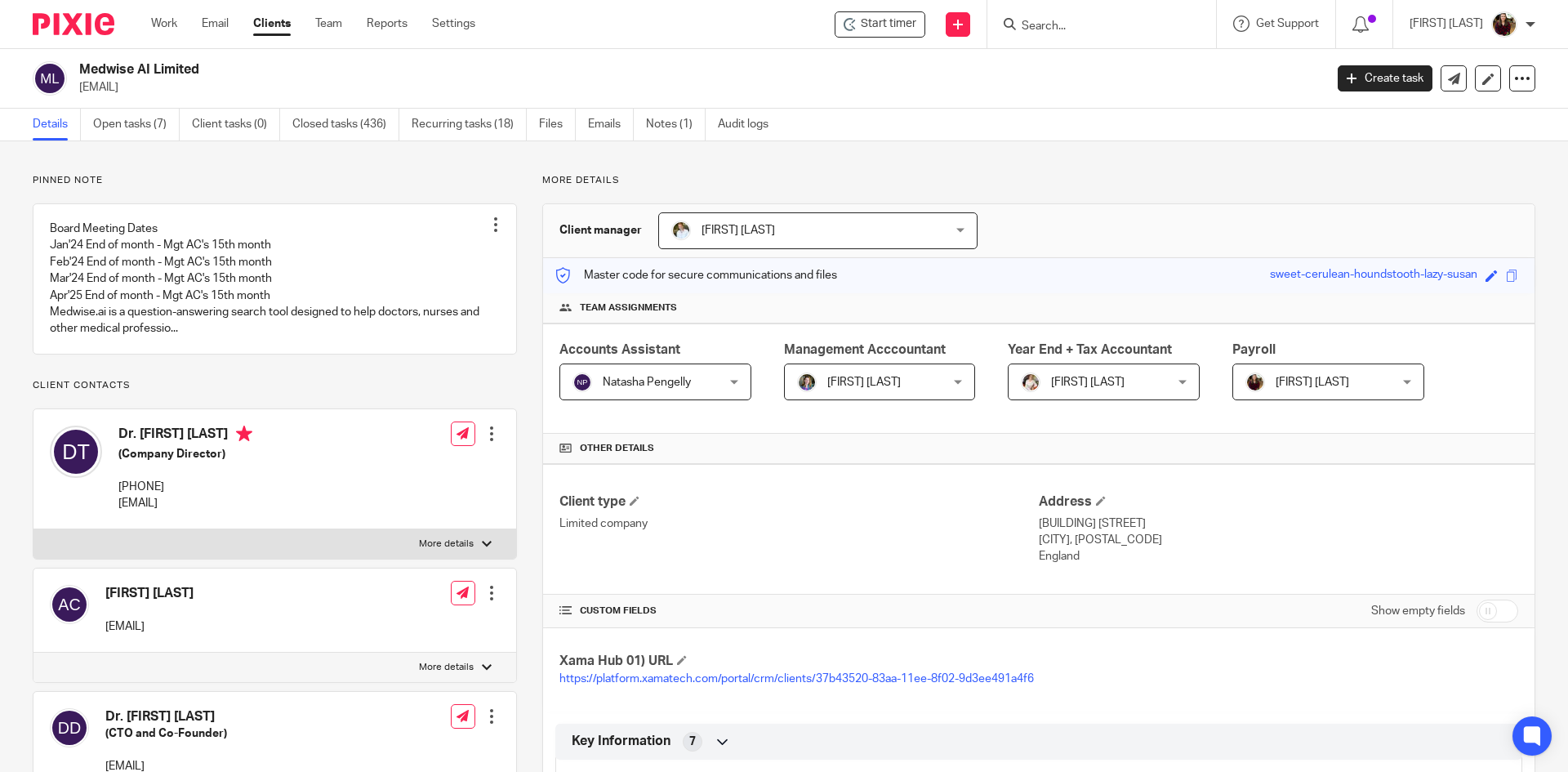 drag, startPoint x: 203, startPoint y: 70, endPoint x: 74, endPoint y: 65, distance: 129.09686 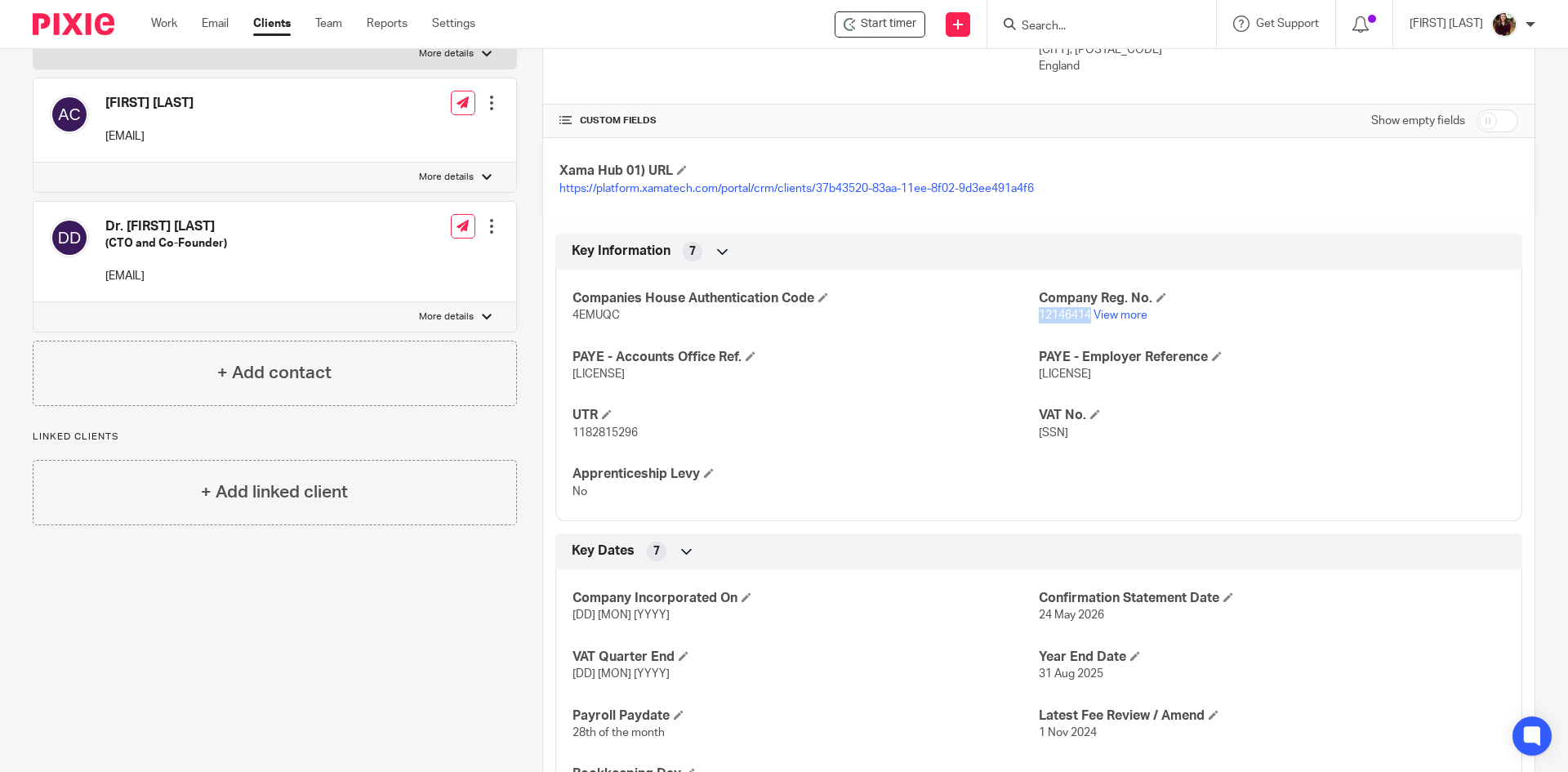 drag, startPoint x: 1081, startPoint y: 331, endPoint x: 1031, endPoint y: 333, distance: 50.039984 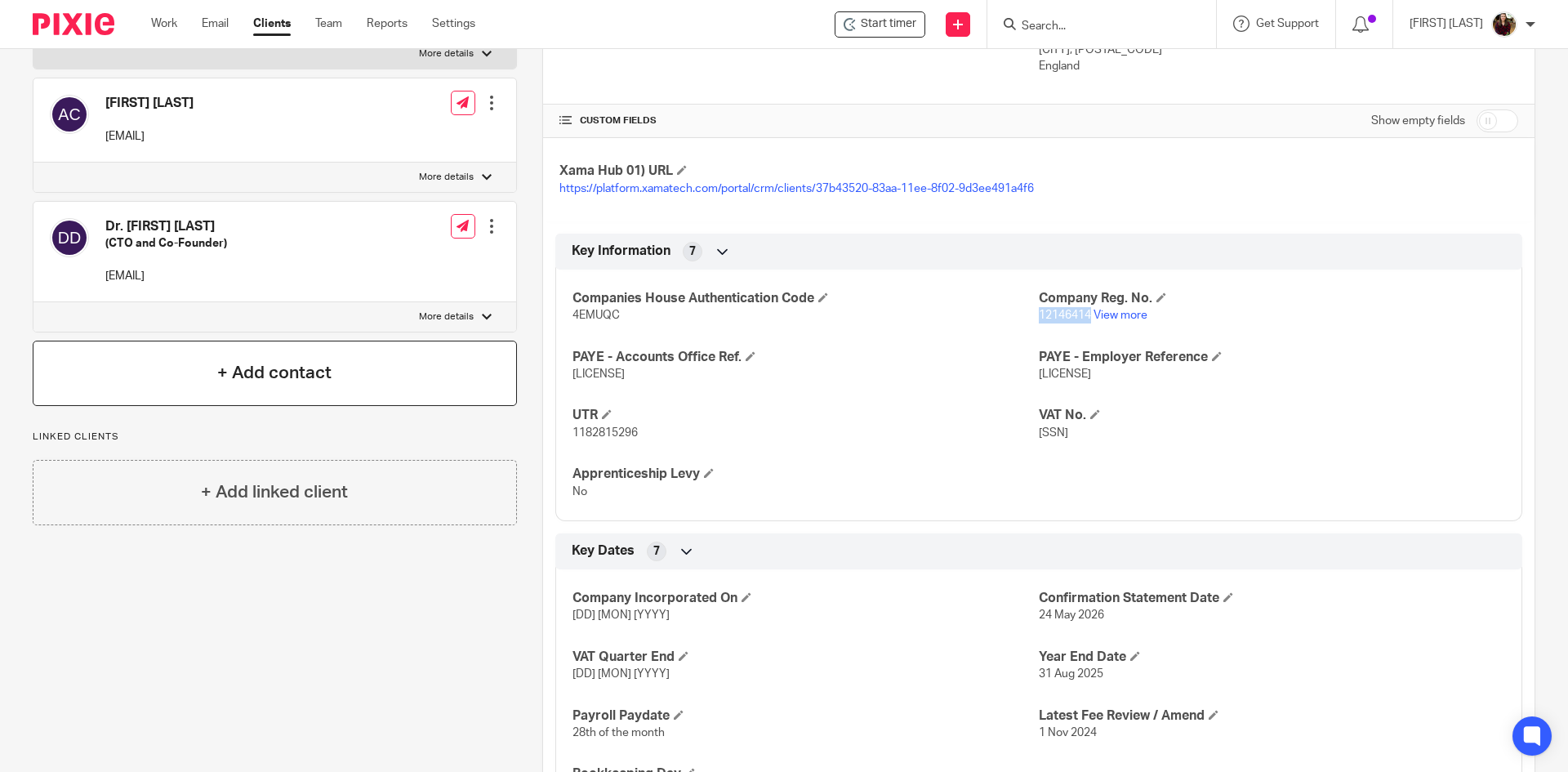 copy on "12146414" 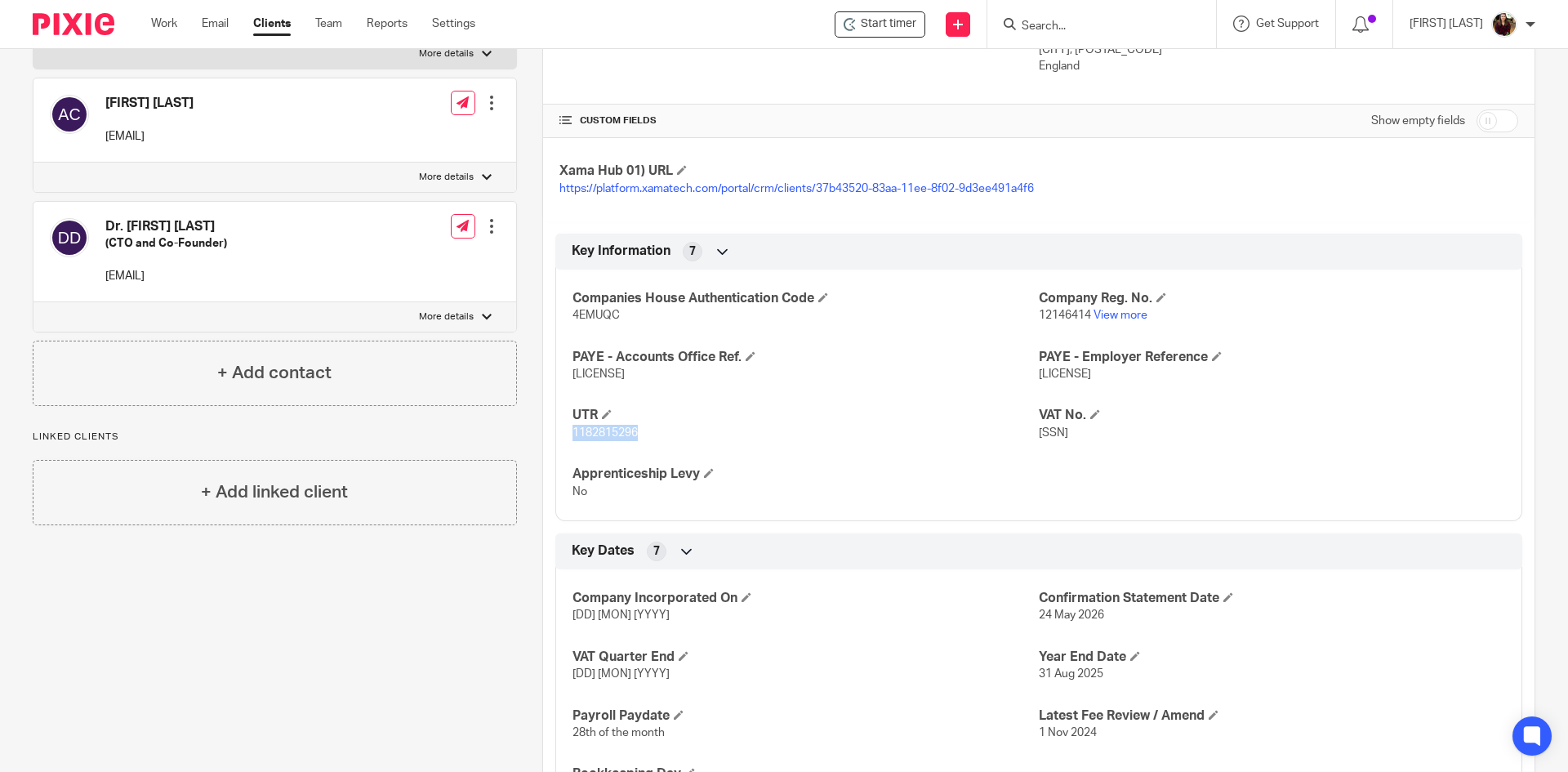 drag, startPoint x: 636, startPoint y: 447, endPoint x: 552, endPoint y: 444, distance: 84.05355 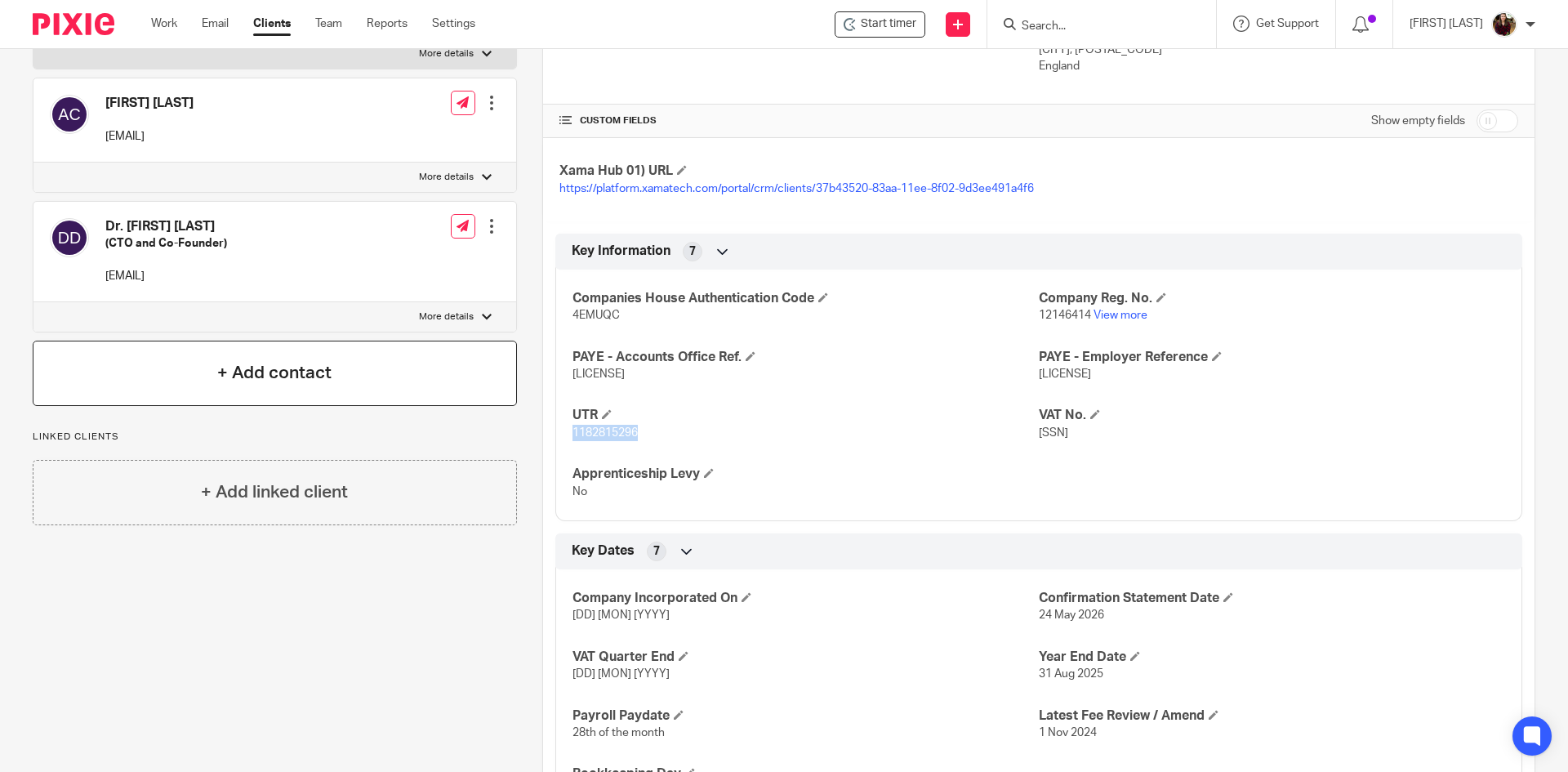 copy on "1182815296" 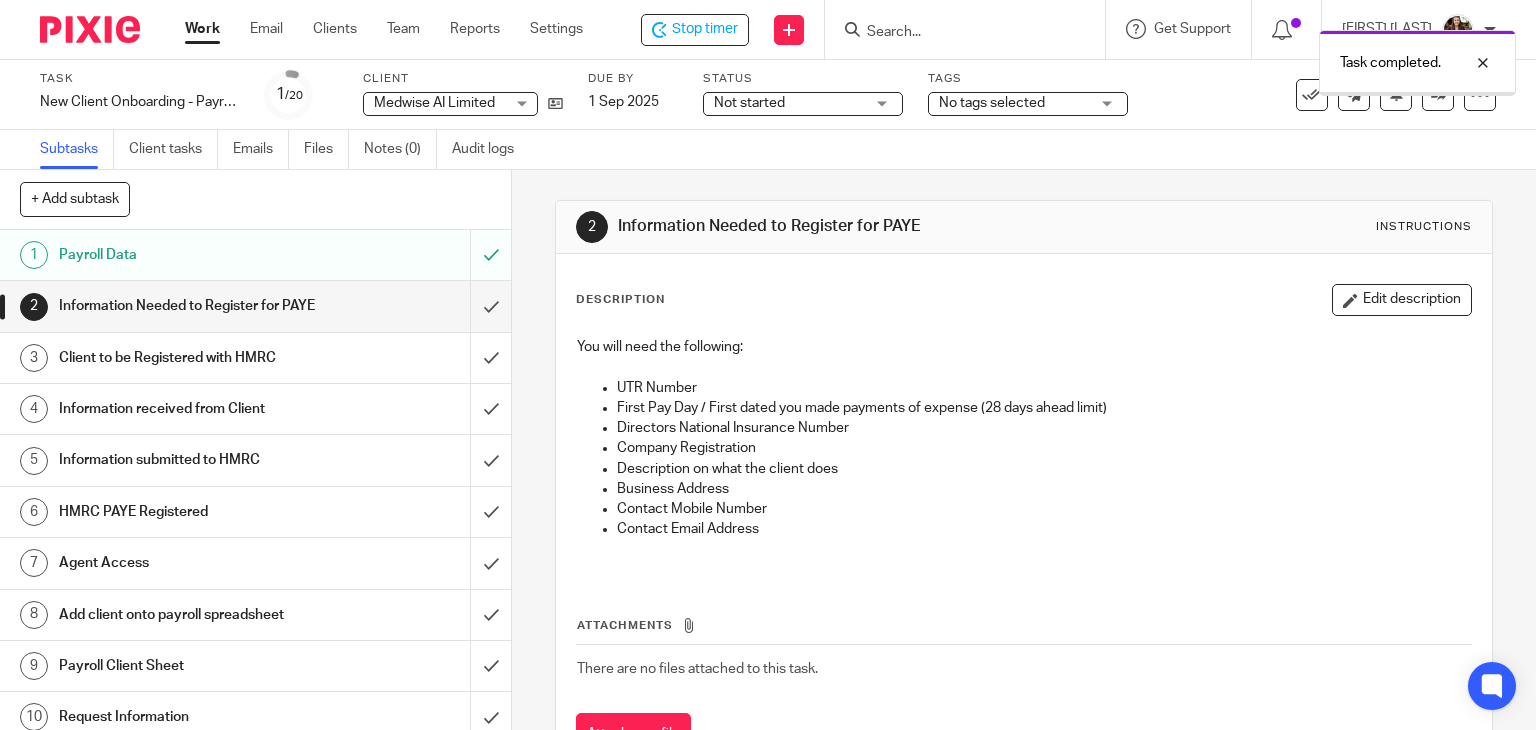 scroll, scrollTop: 0, scrollLeft: 0, axis: both 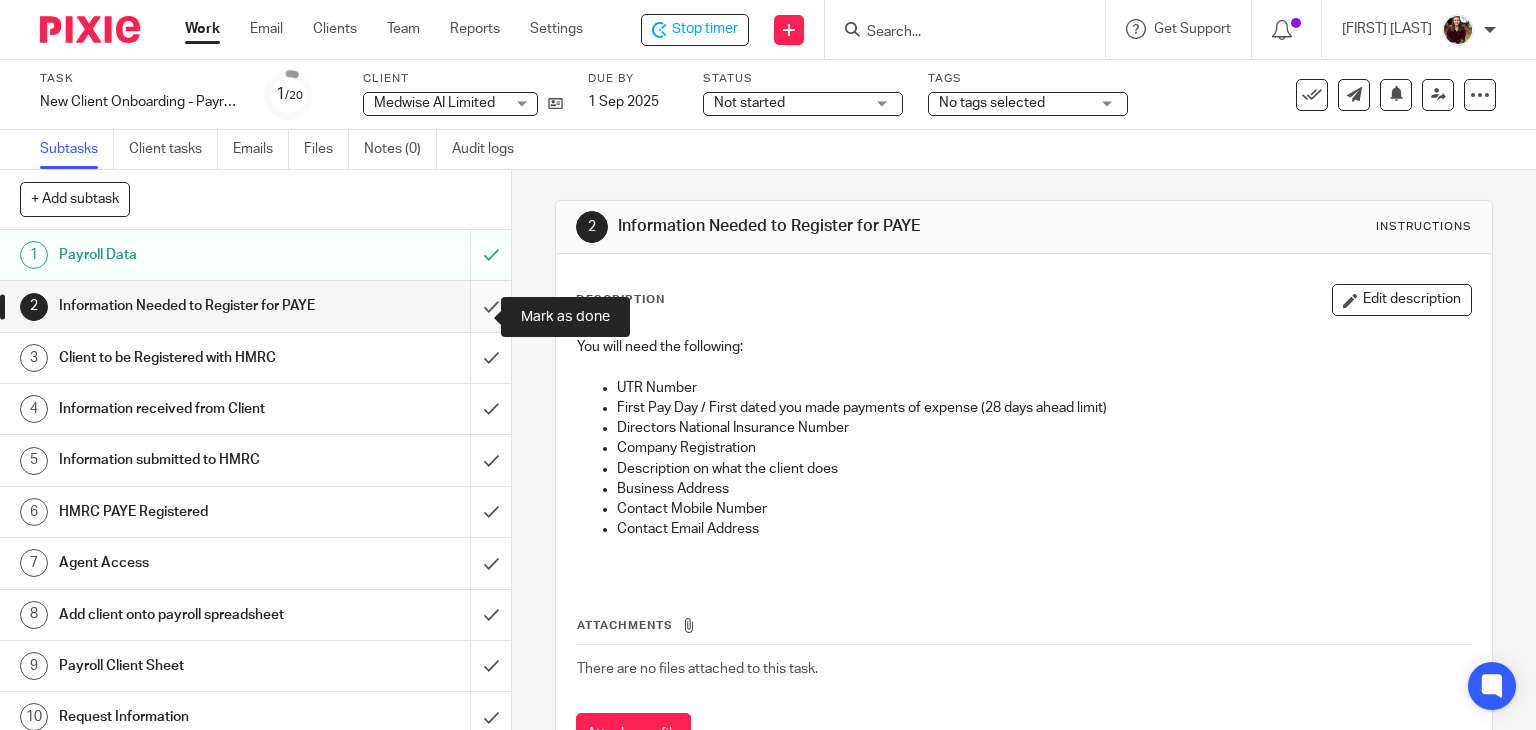 click at bounding box center [255, 306] 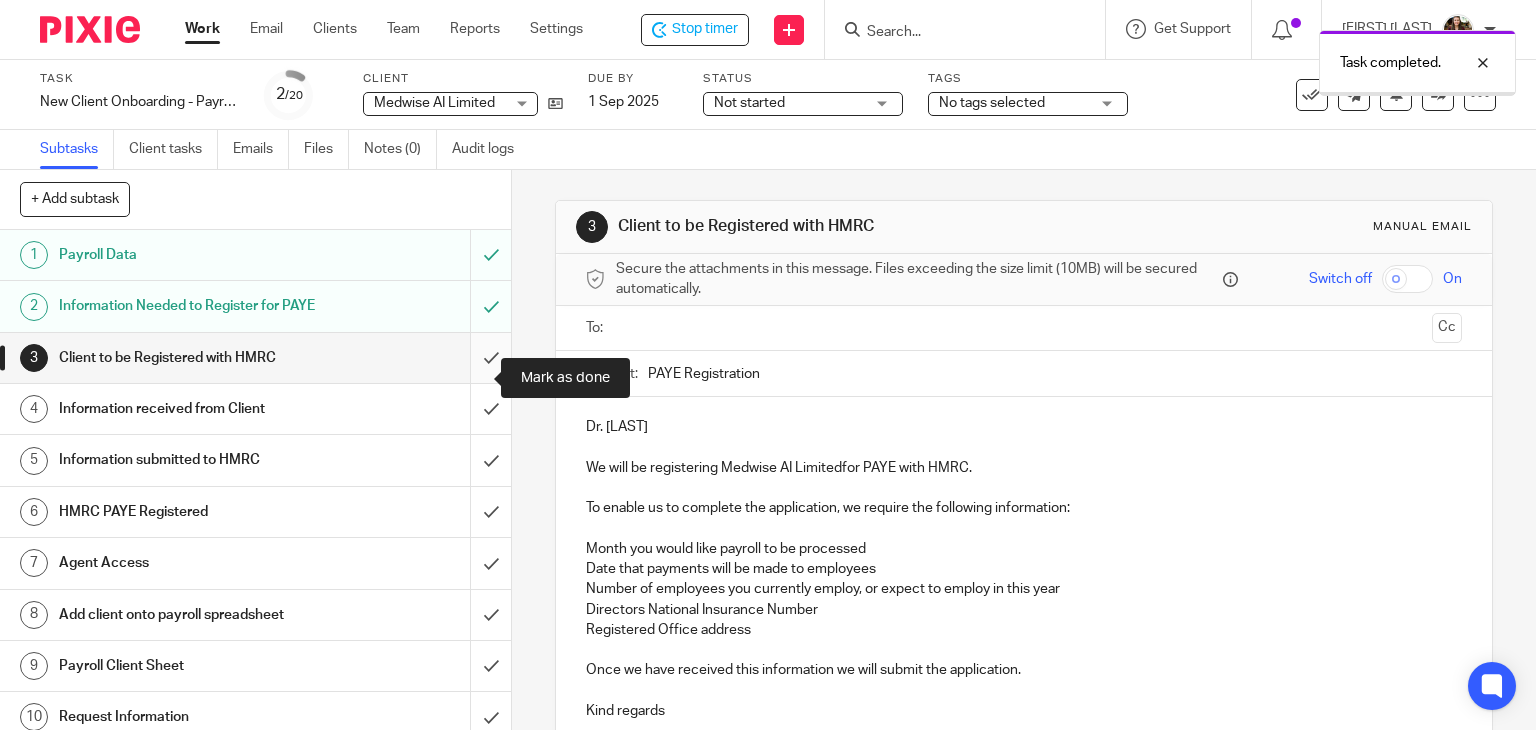 scroll, scrollTop: 0, scrollLeft: 0, axis: both 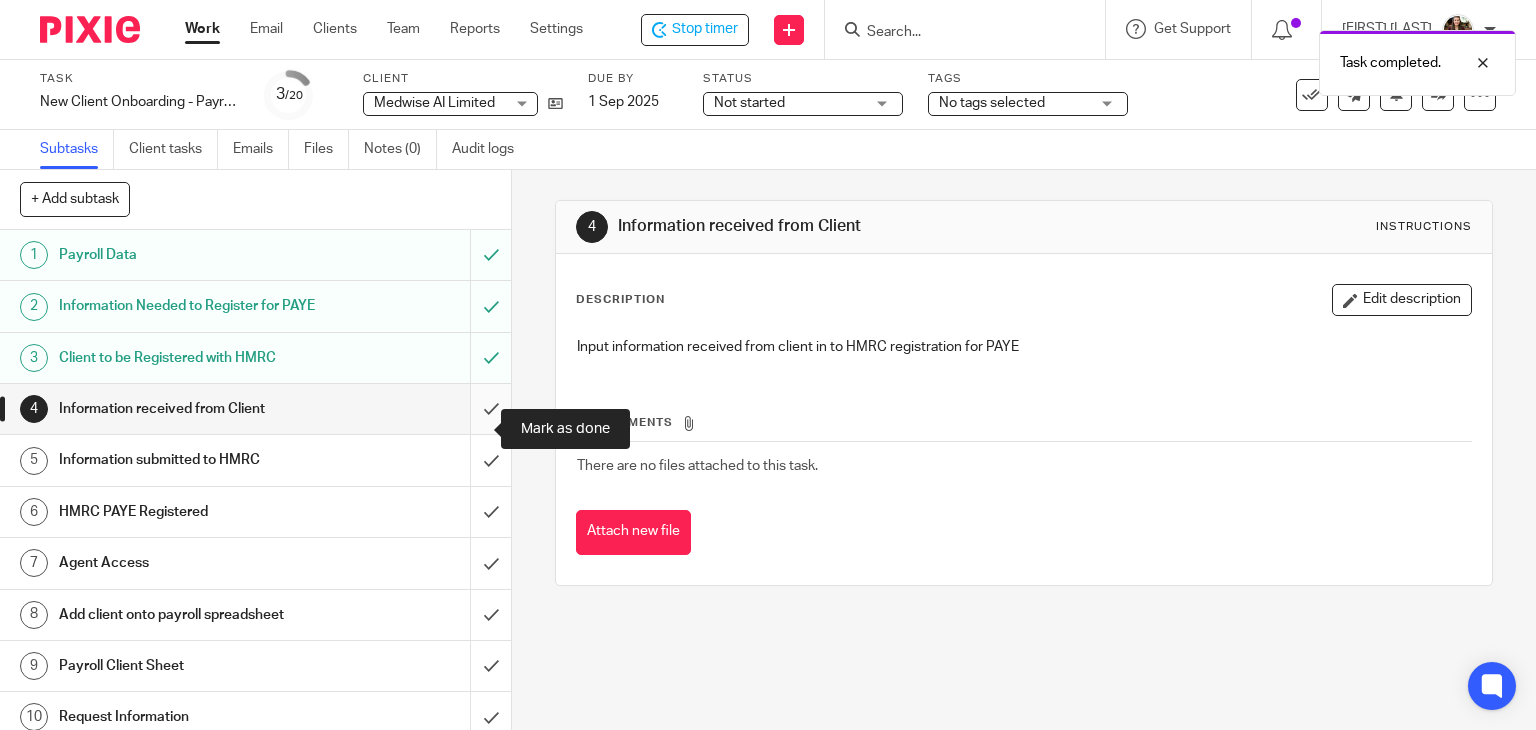 click at bounding box center (255, 409) 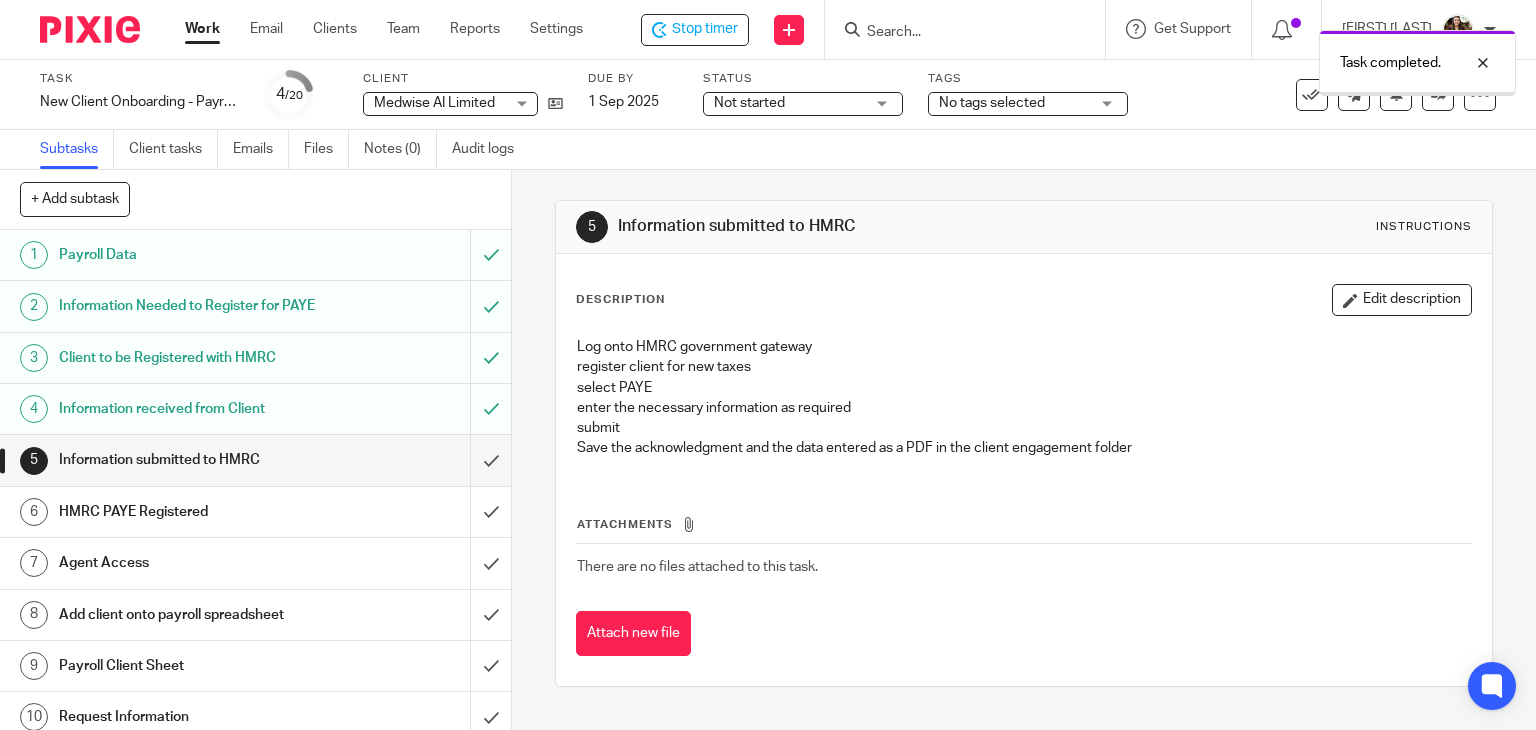 scroll, scrollTop: 0, scrollLeft: 0, axis: both 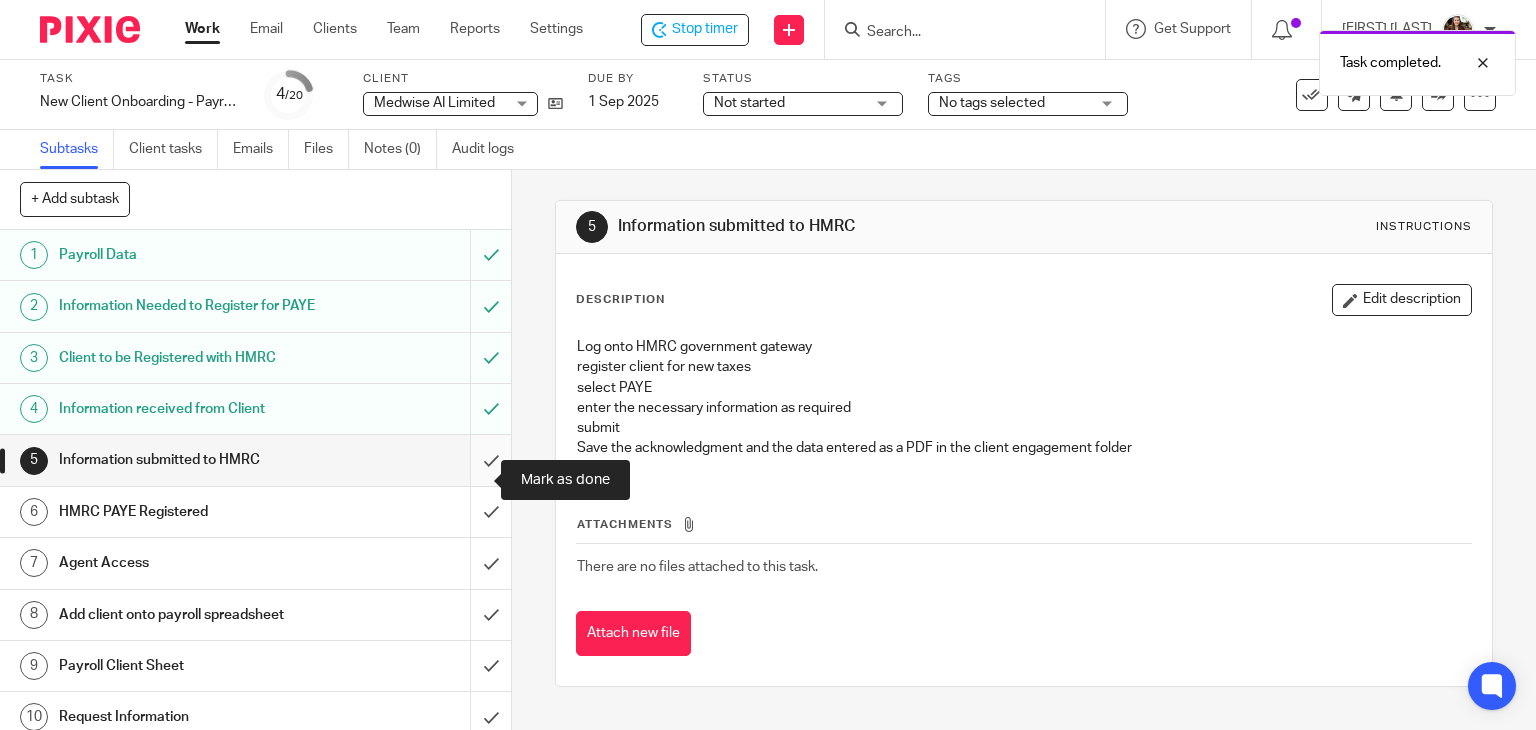 click at bounding box center (255, 460) 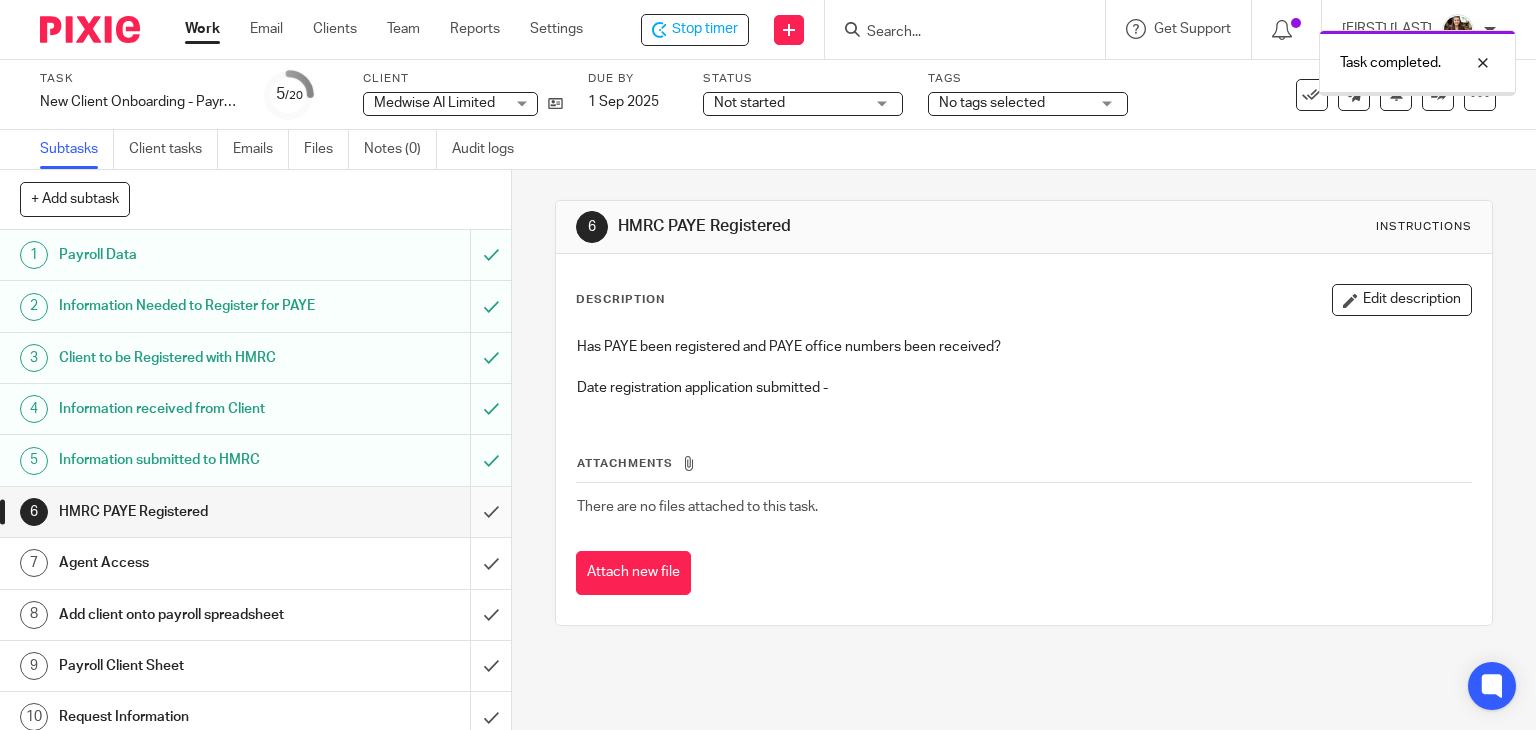 scroll, scrollTop: 0, scrollLeft: 0, axis: both 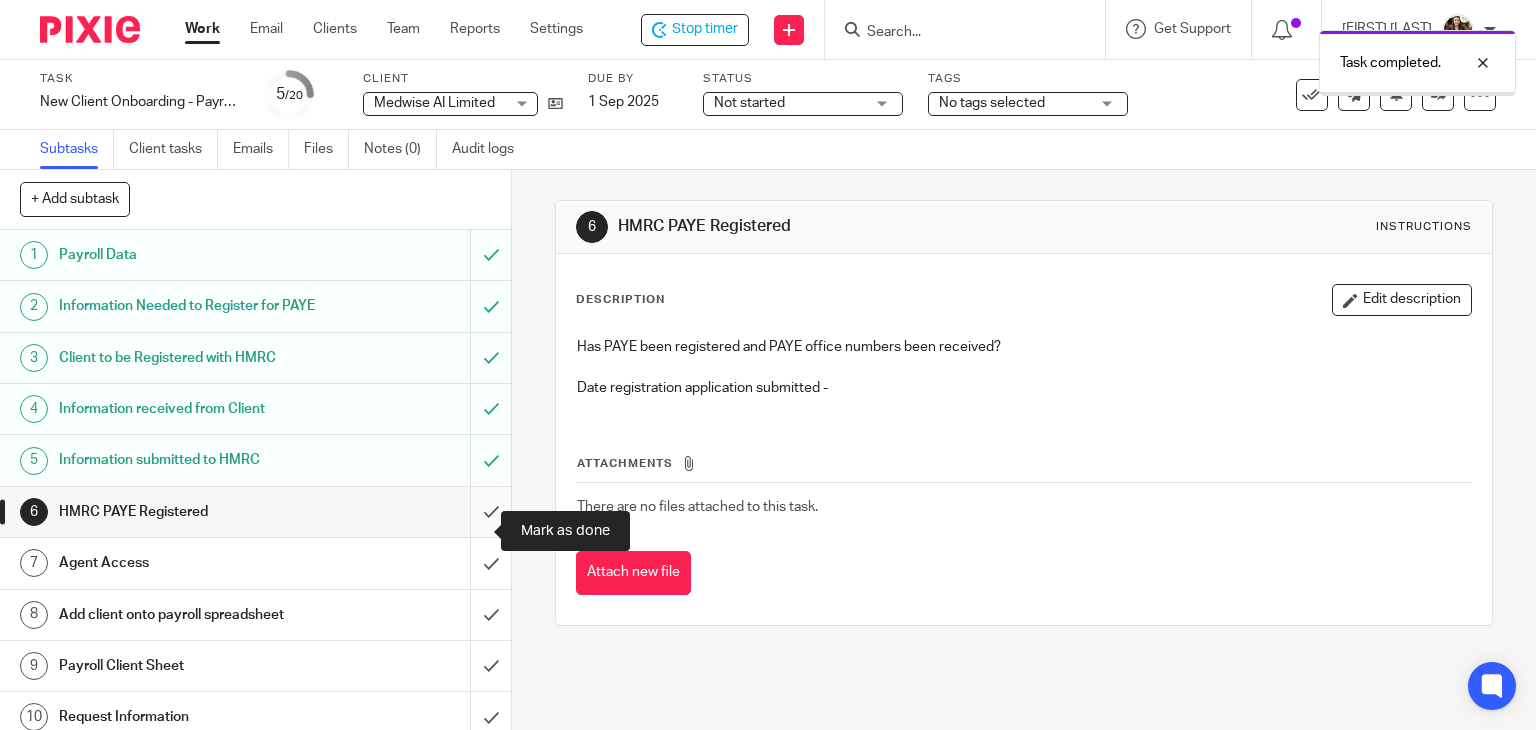 click at bounding box center [255, 512] 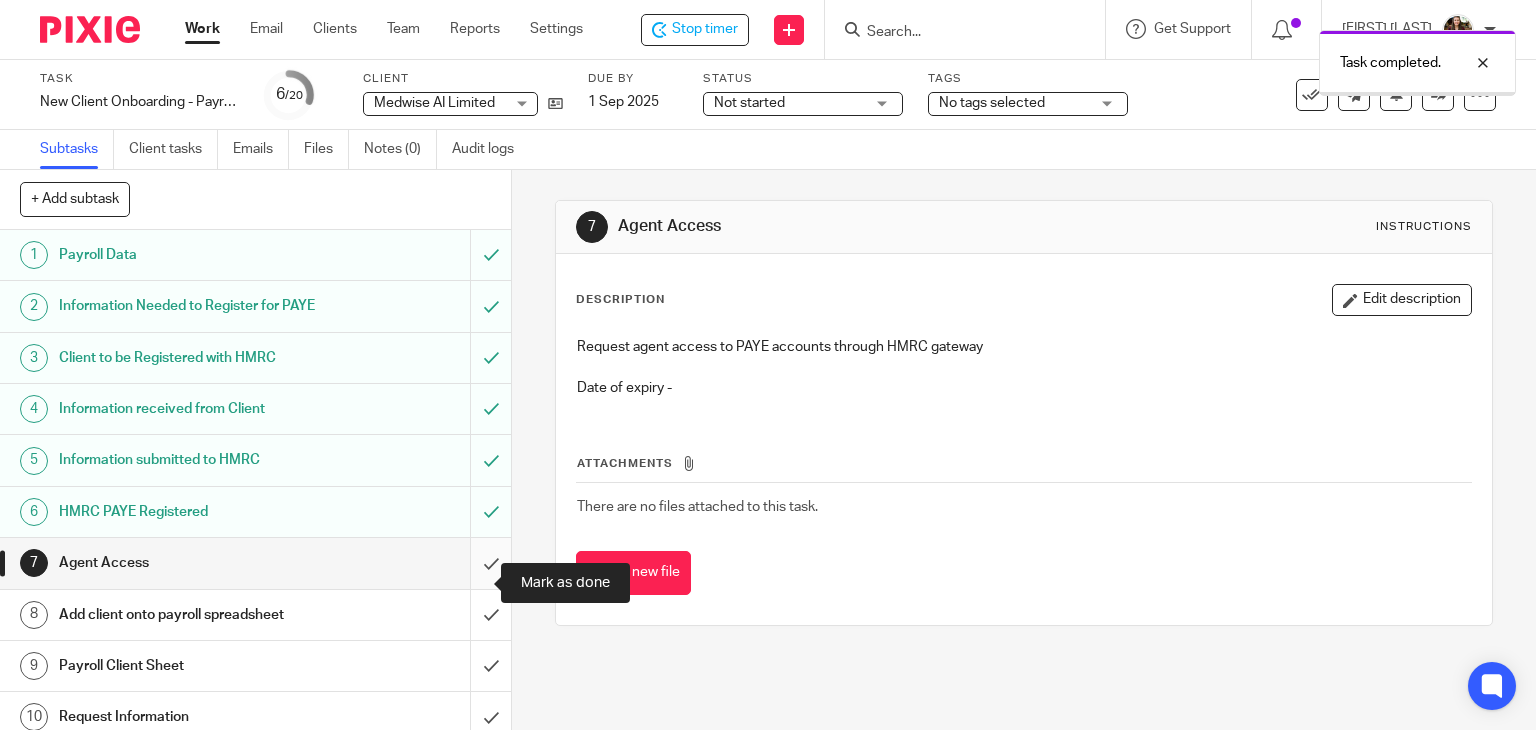 scroll, scrollTop: 0, scrollLeft: 0, axis: both 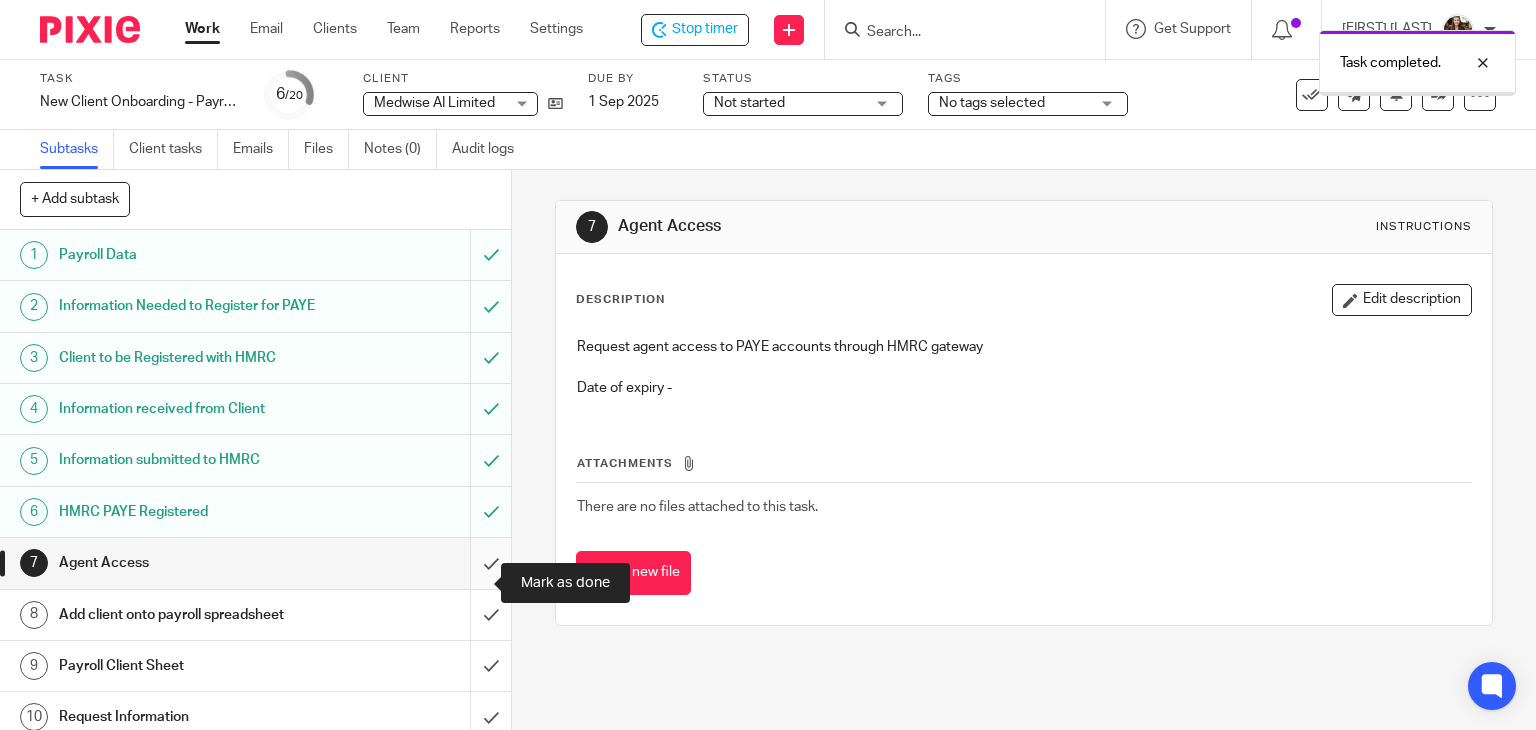 click at bounding box center [255, 563] 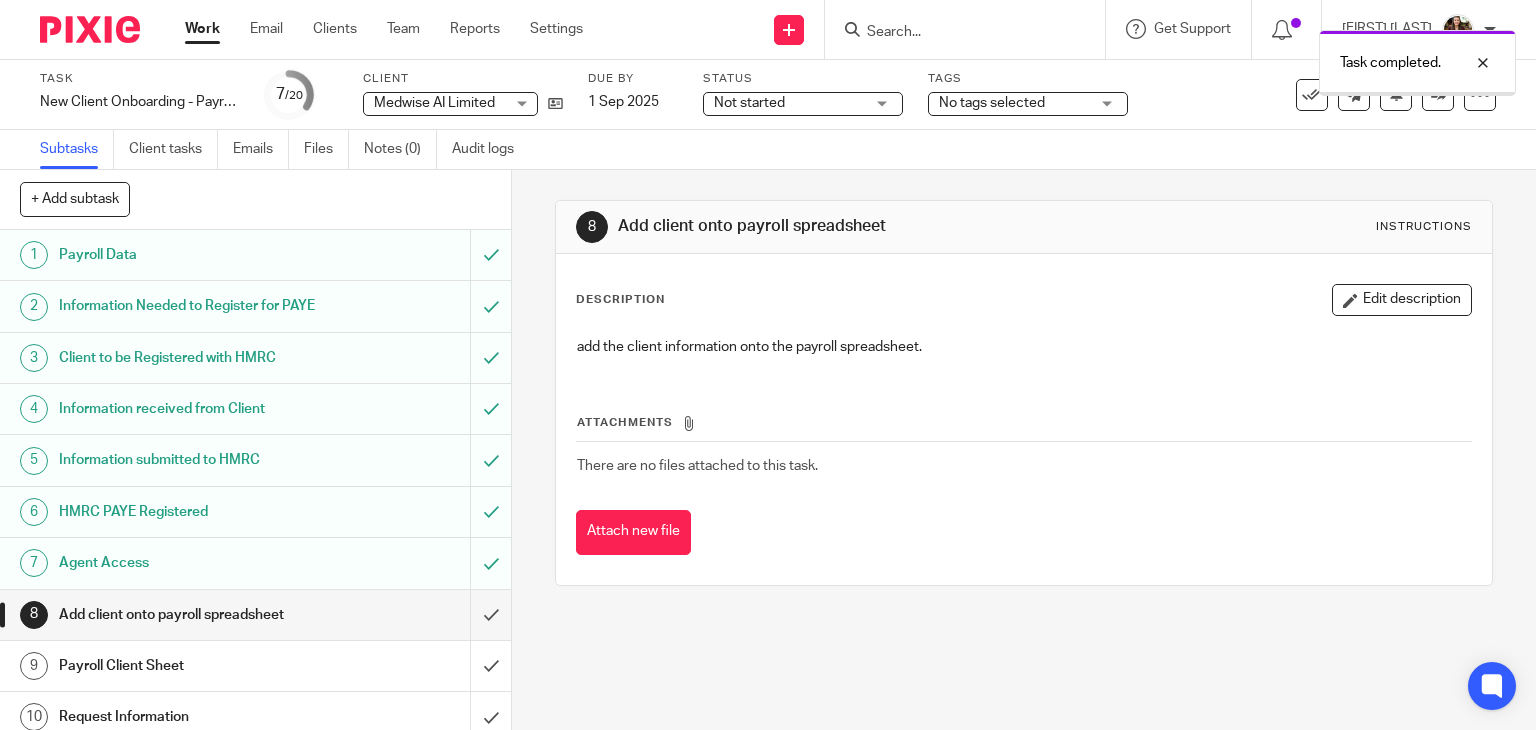 click at bounding box center [255, 615] 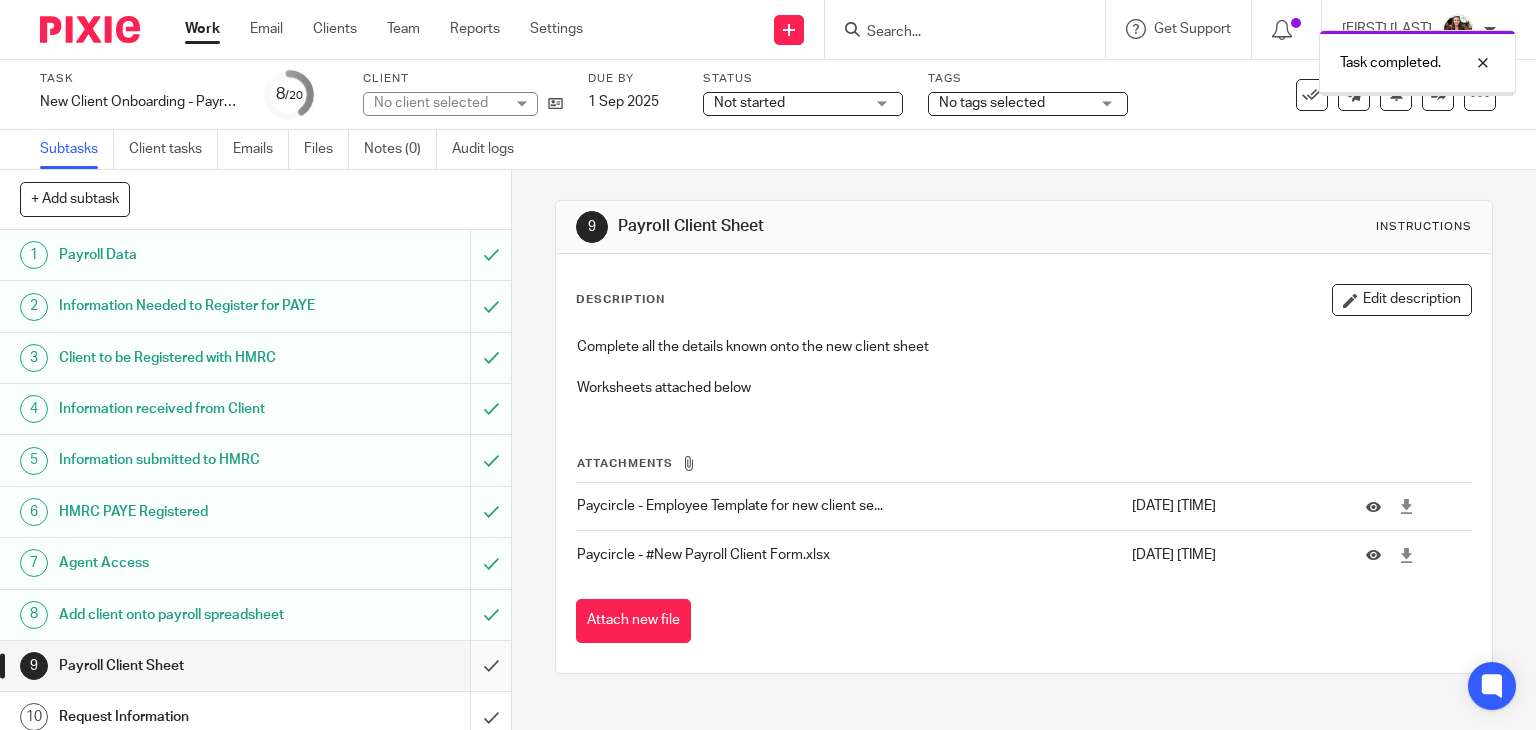 scroll, scrollTop: 0, scrollLeft: 0, axis: both 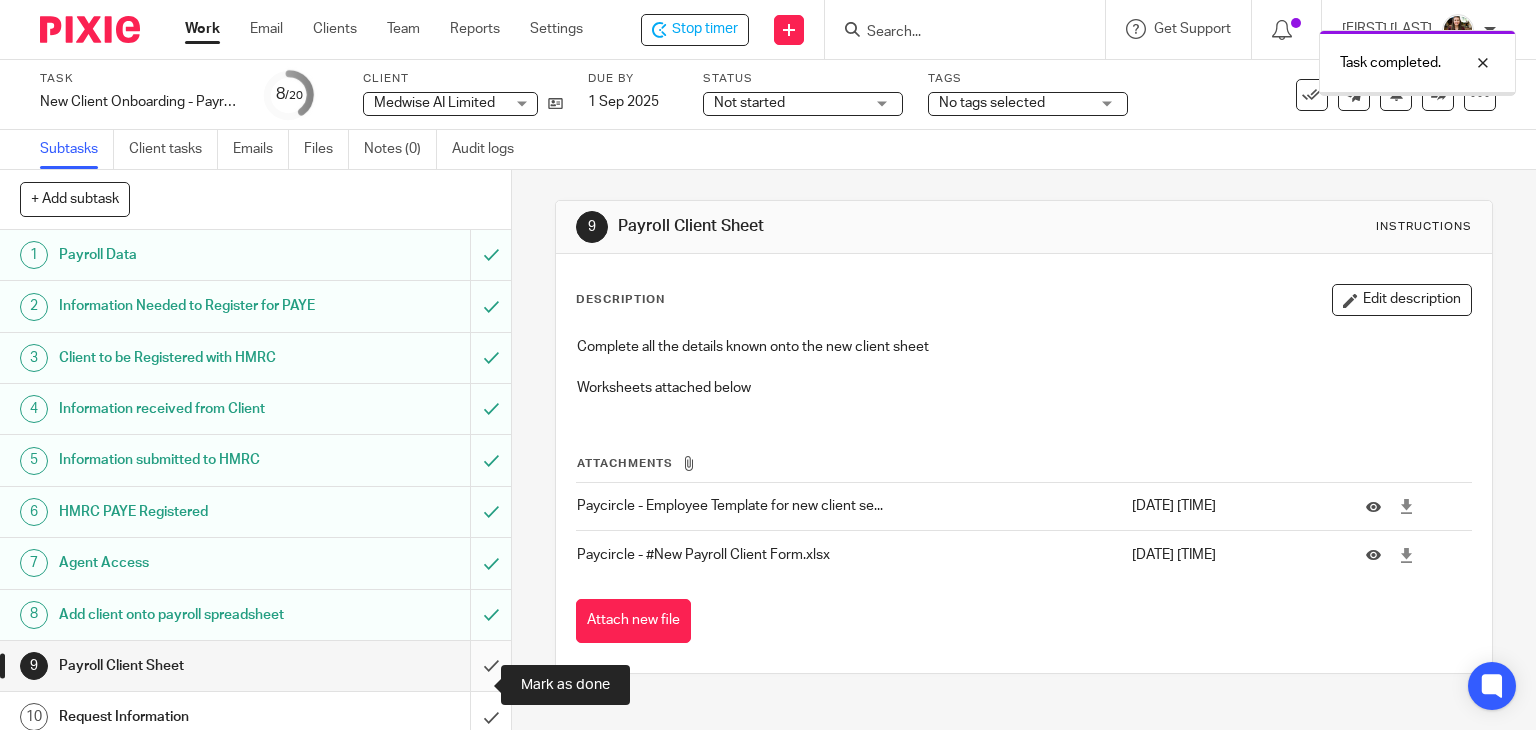 click at bounding box center (255, 666) 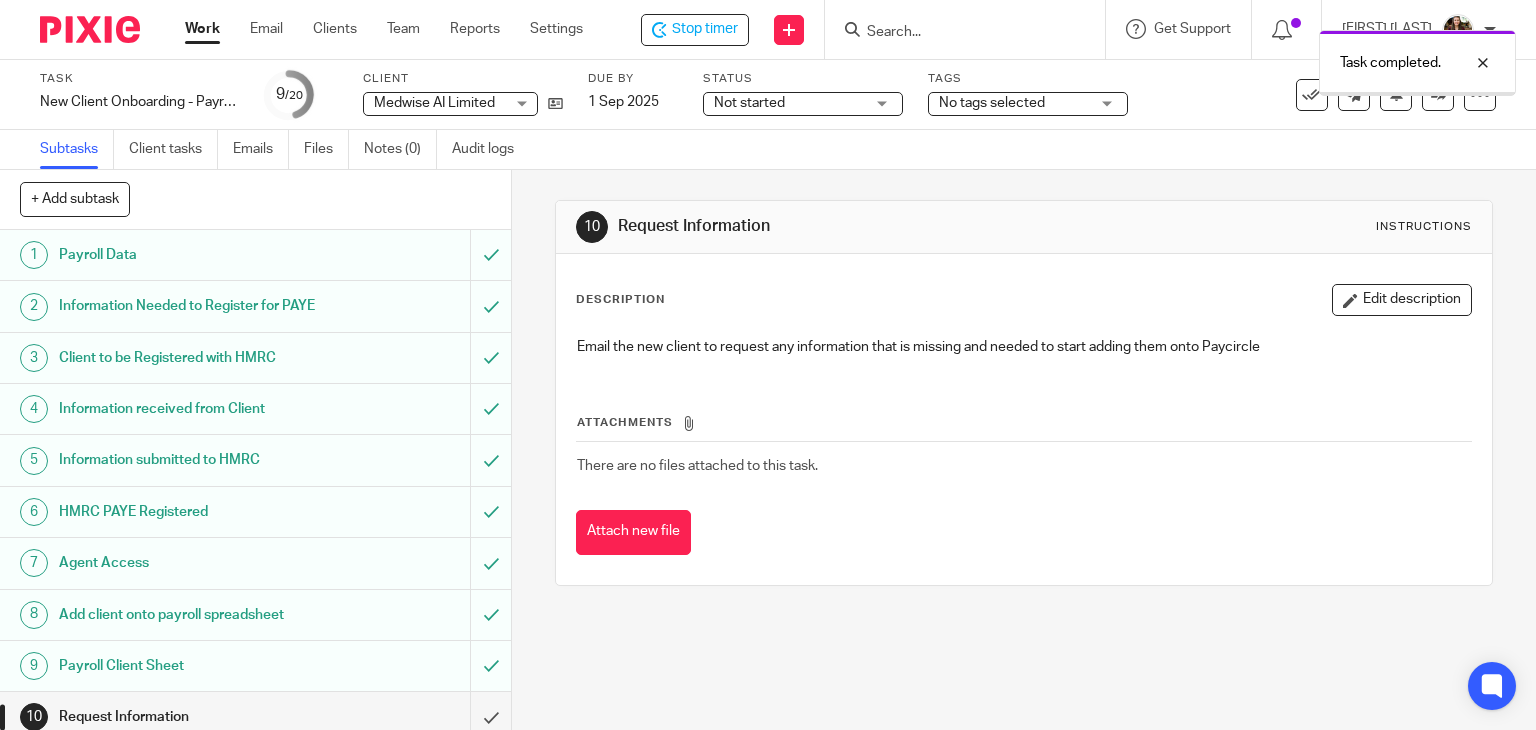 scroll, scrollTop: 0, scrollLeft: 0, axis: both 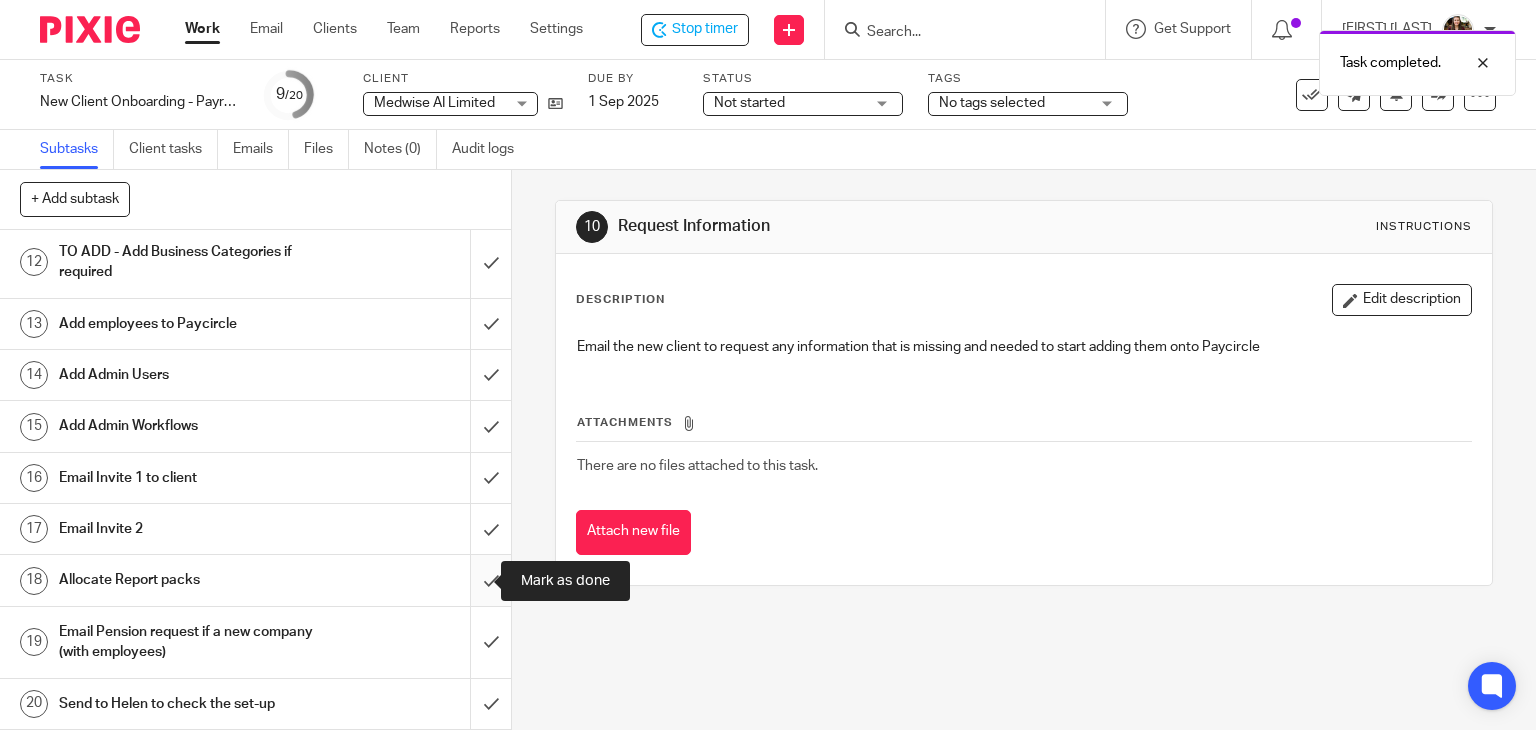 click at bounding box center (255, 580) 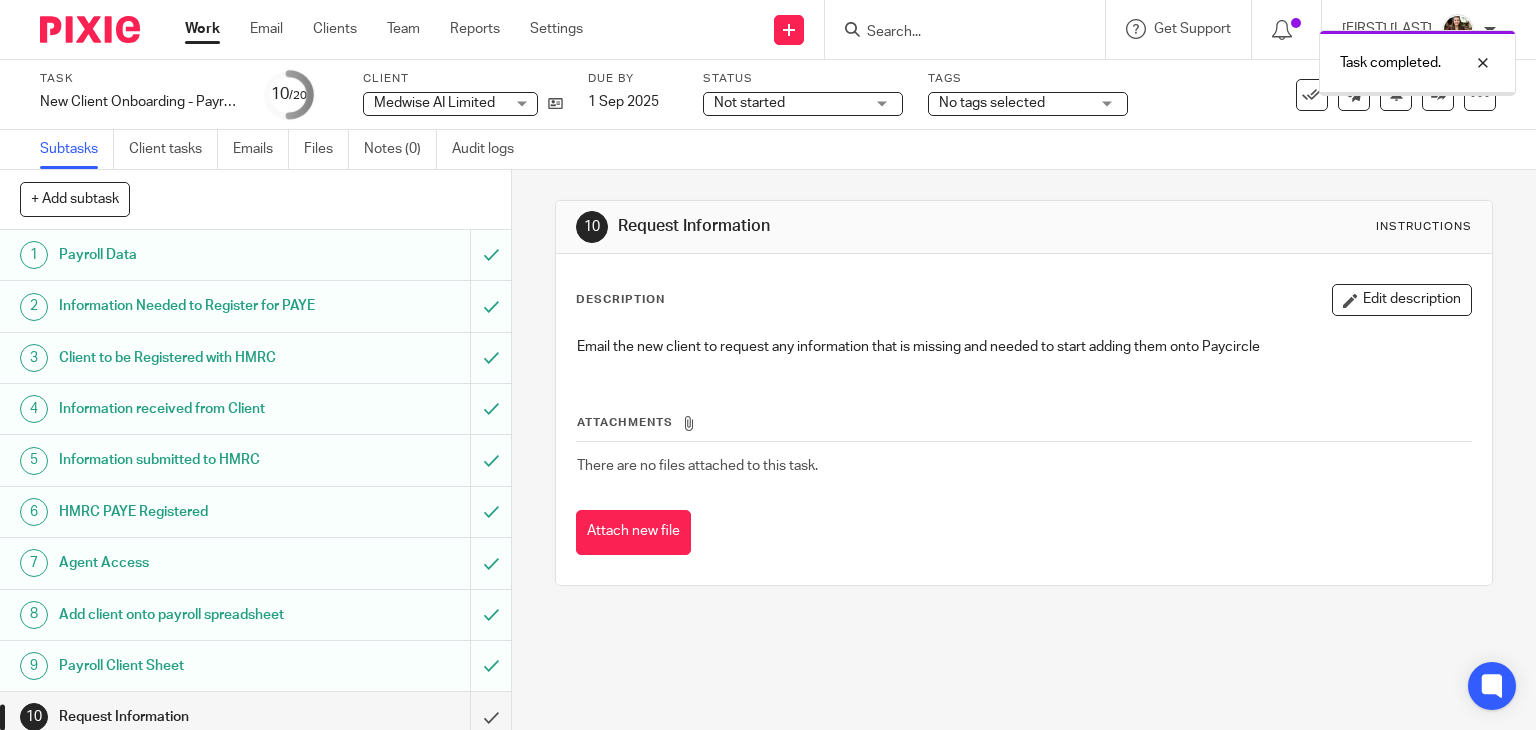 scroll, scrollTop: 0, scrollLeft: 0, axis: both 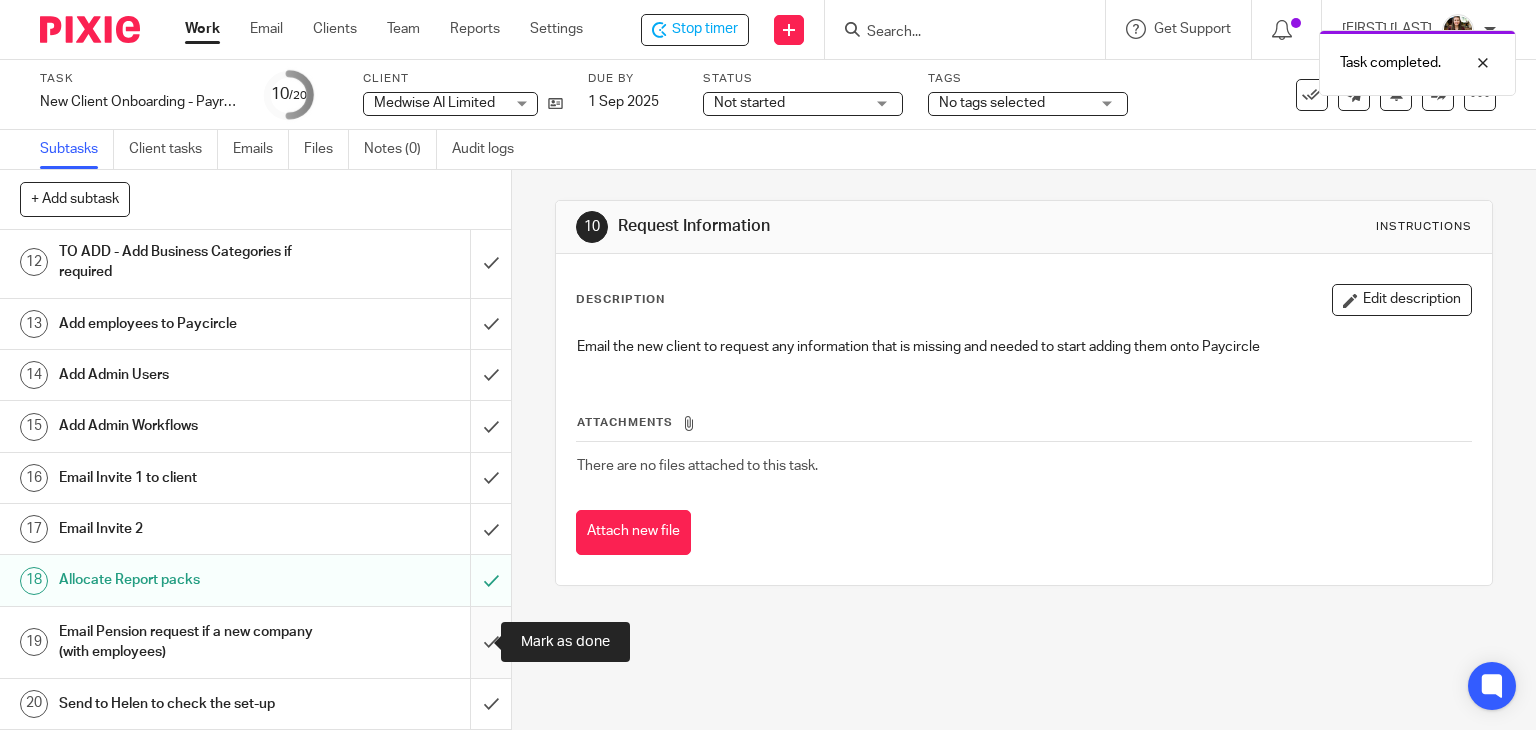 click at bounding box center [255, 642] 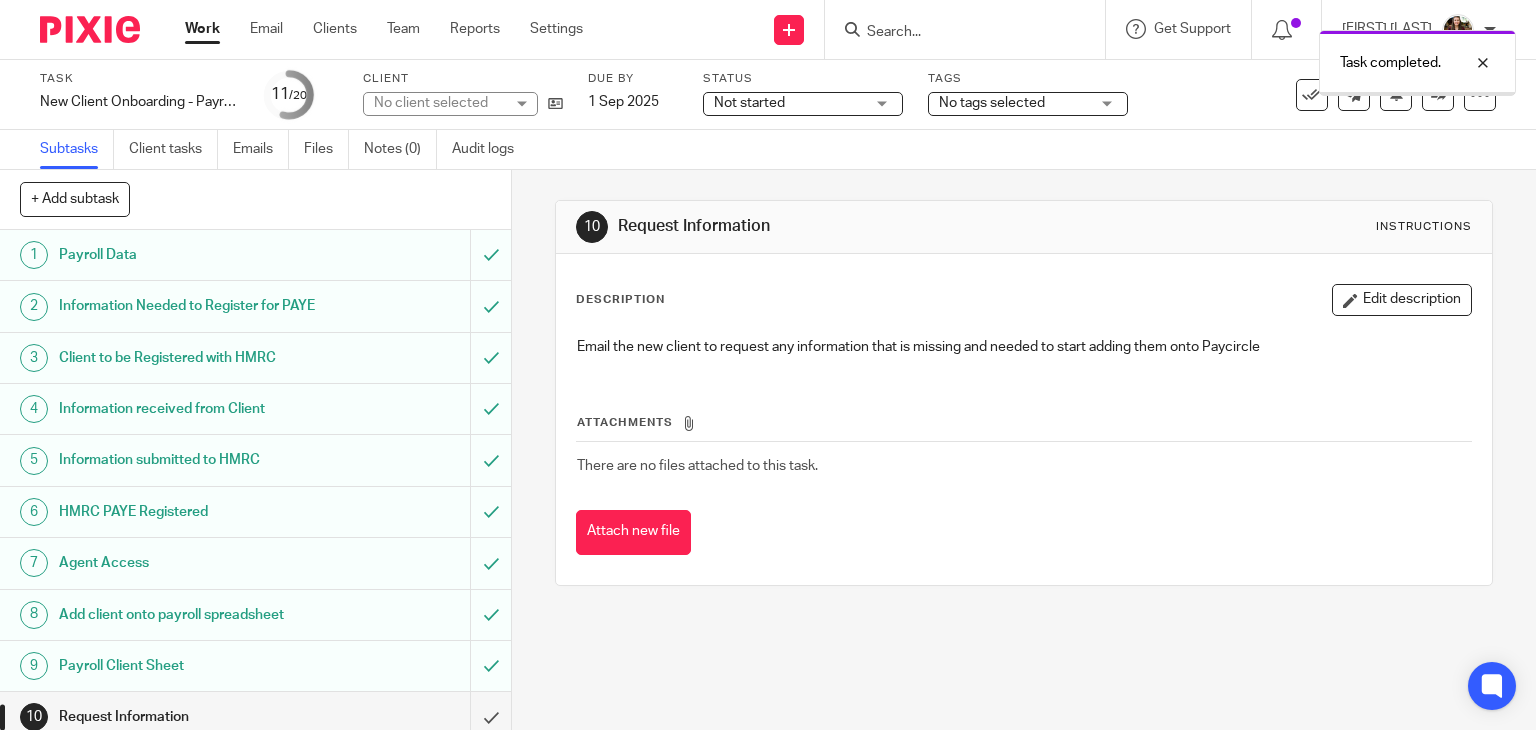 scroll, scrollTop: 0, scrollLeft: 0, axis: both 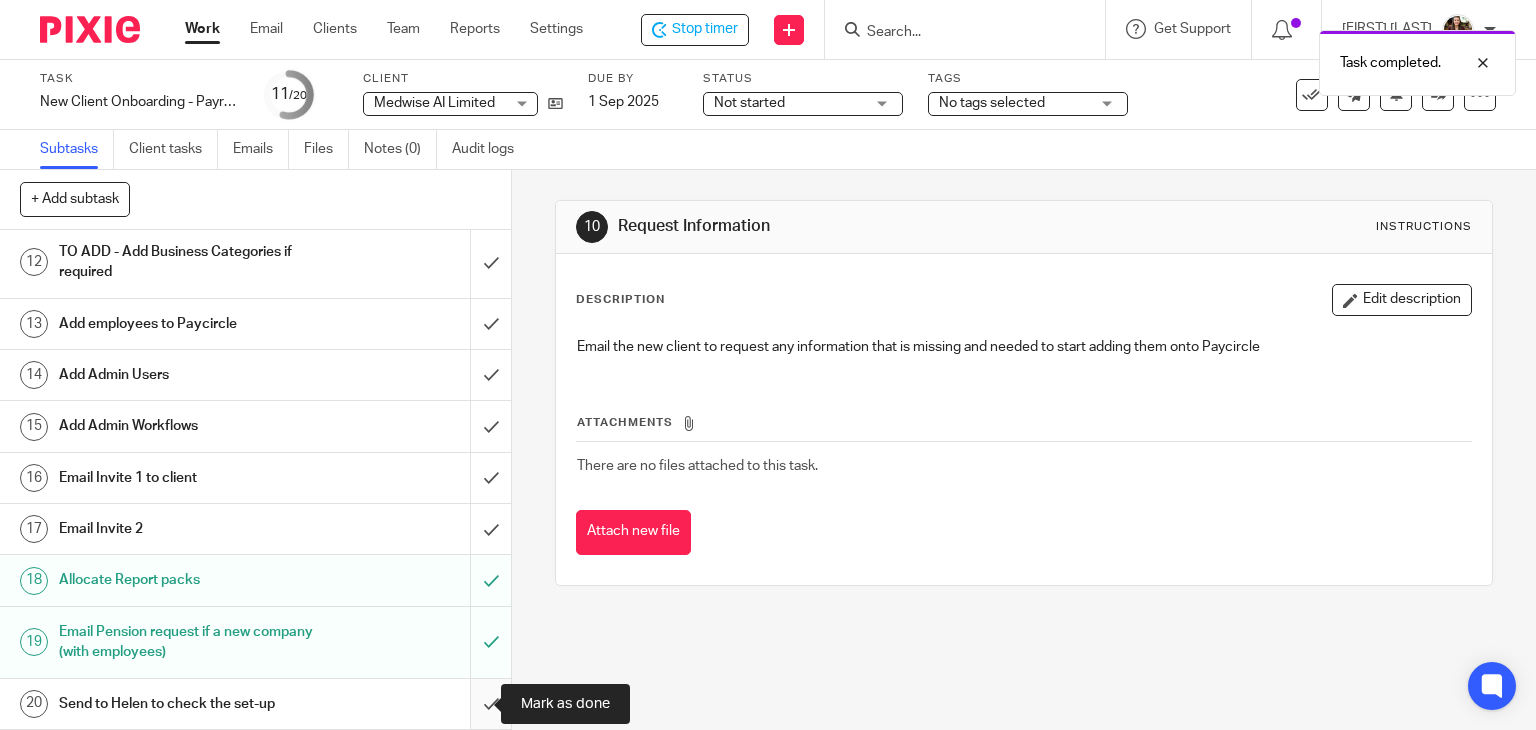 click at bounding box center (255, 704) 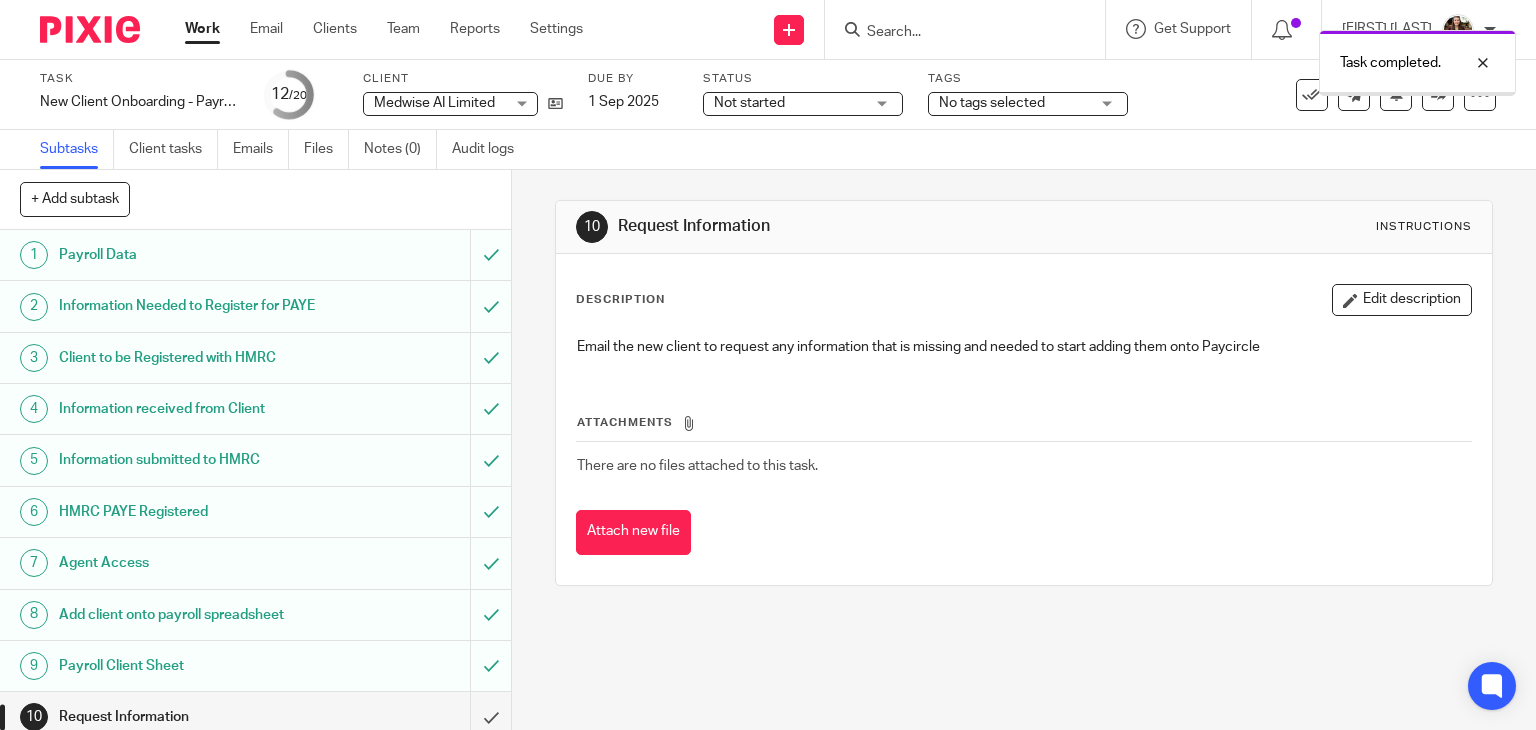 scroll, scrollTop: 0, scrollLeft: 0, axis: both 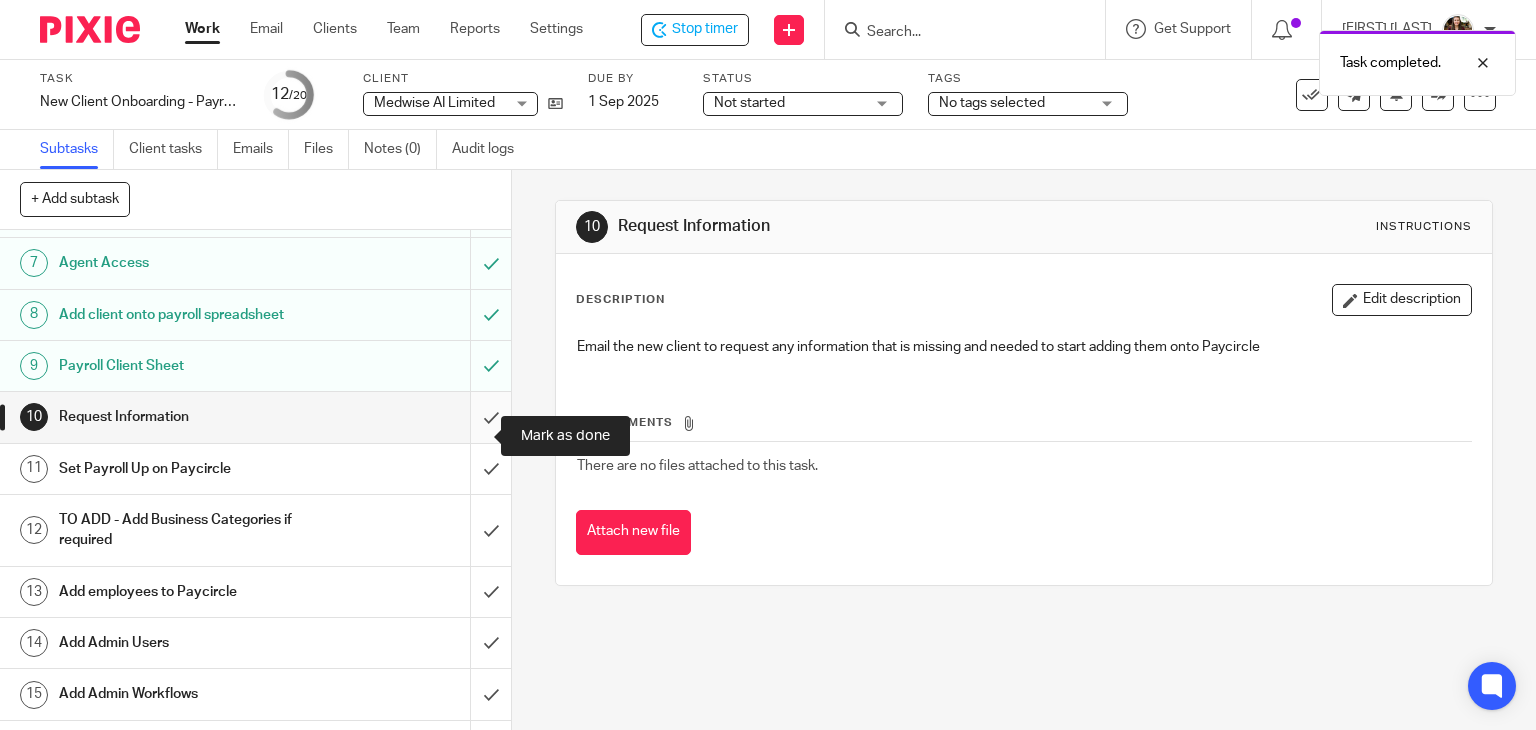 click at bounding box center [255, 417] 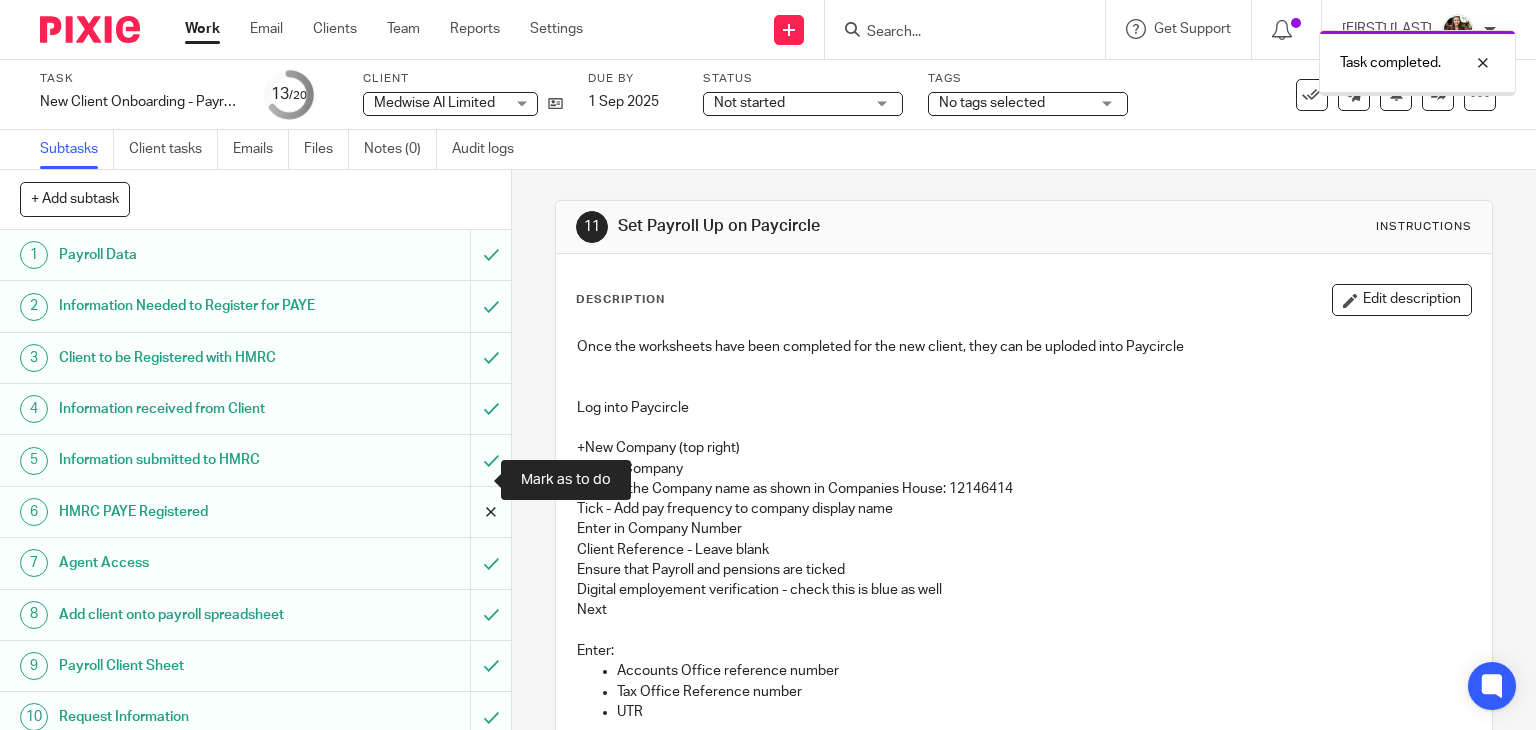scroll, scrollTop: 0, scrollLeft: 0, axis: both 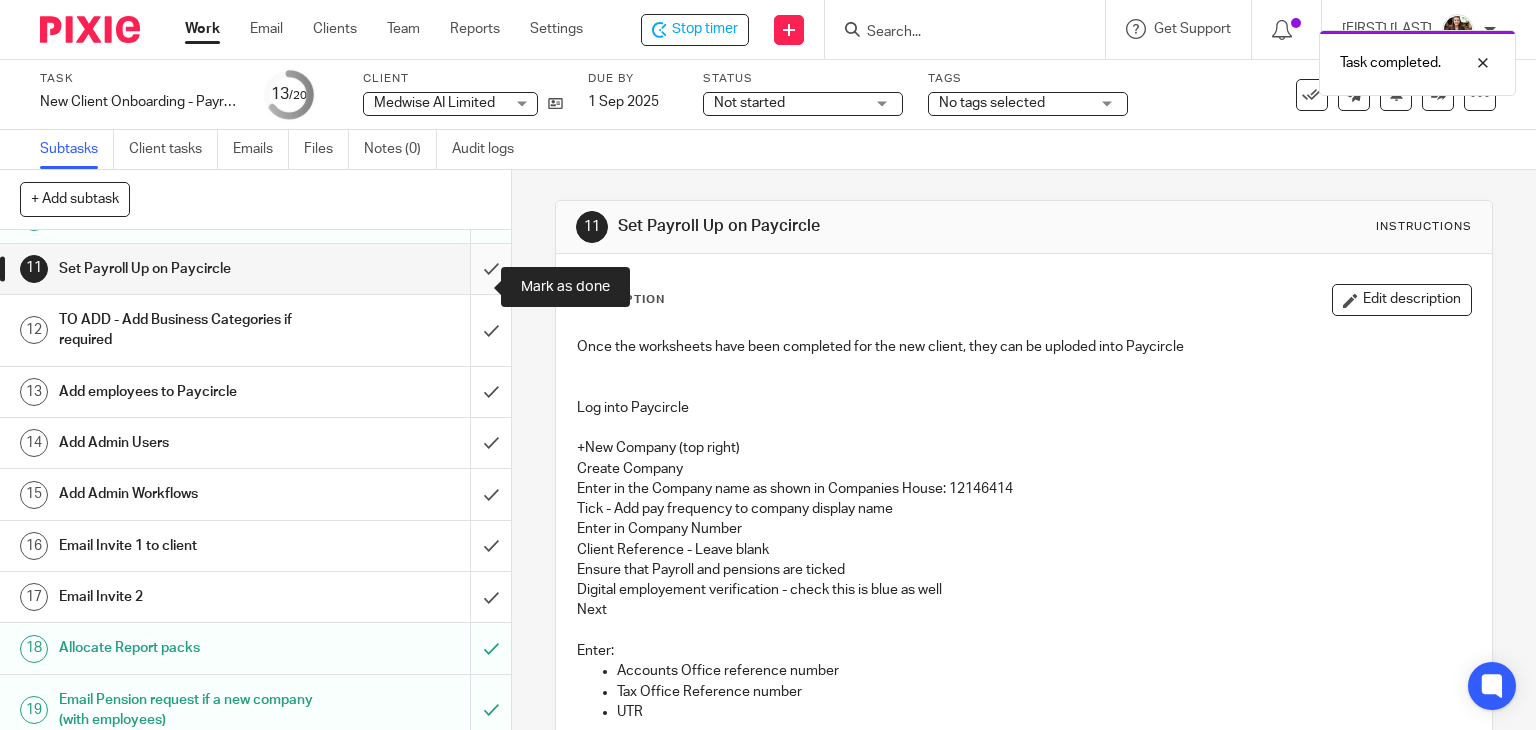 click at bounding box center (255, 269) 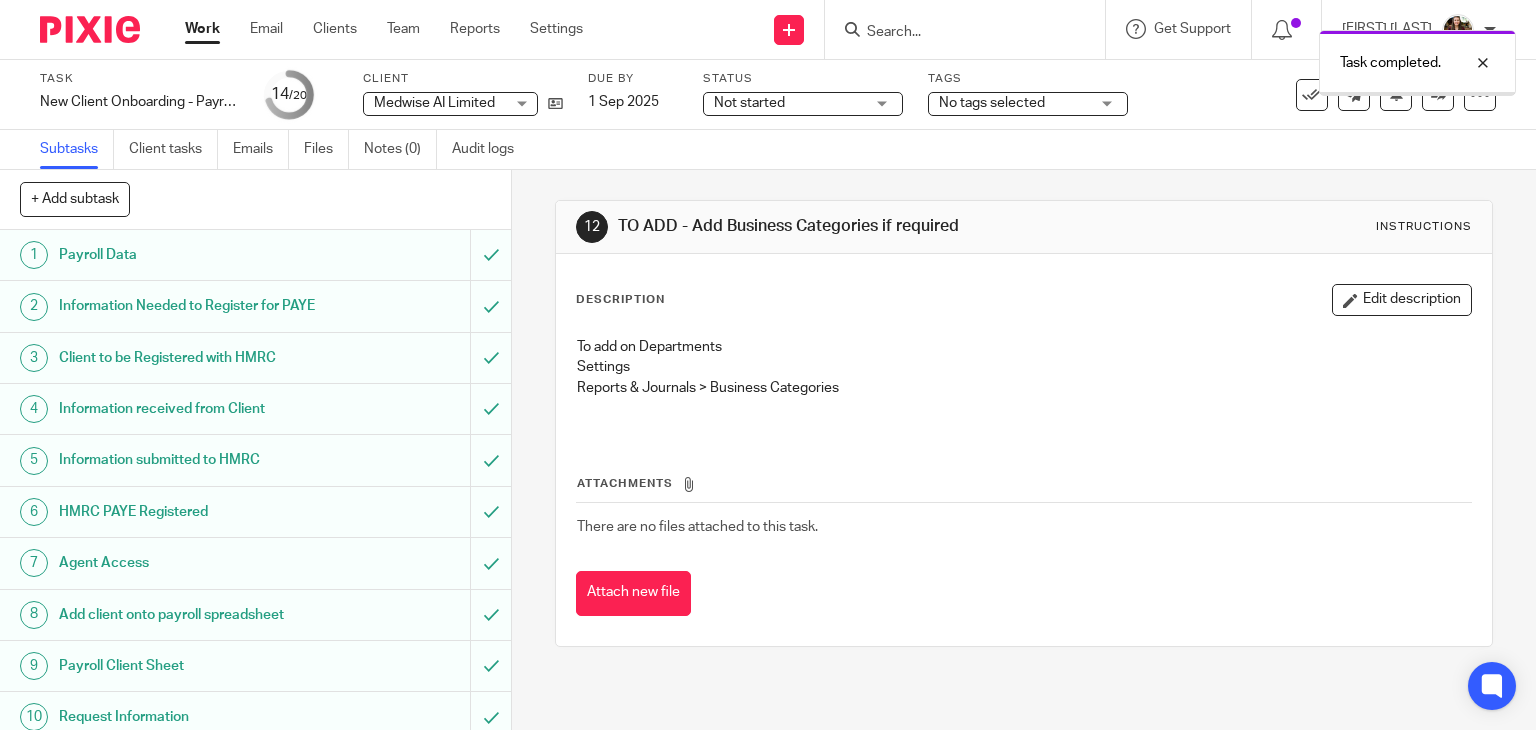 scroll, scrollTop: 0, scrollLeft: 0, axis: both 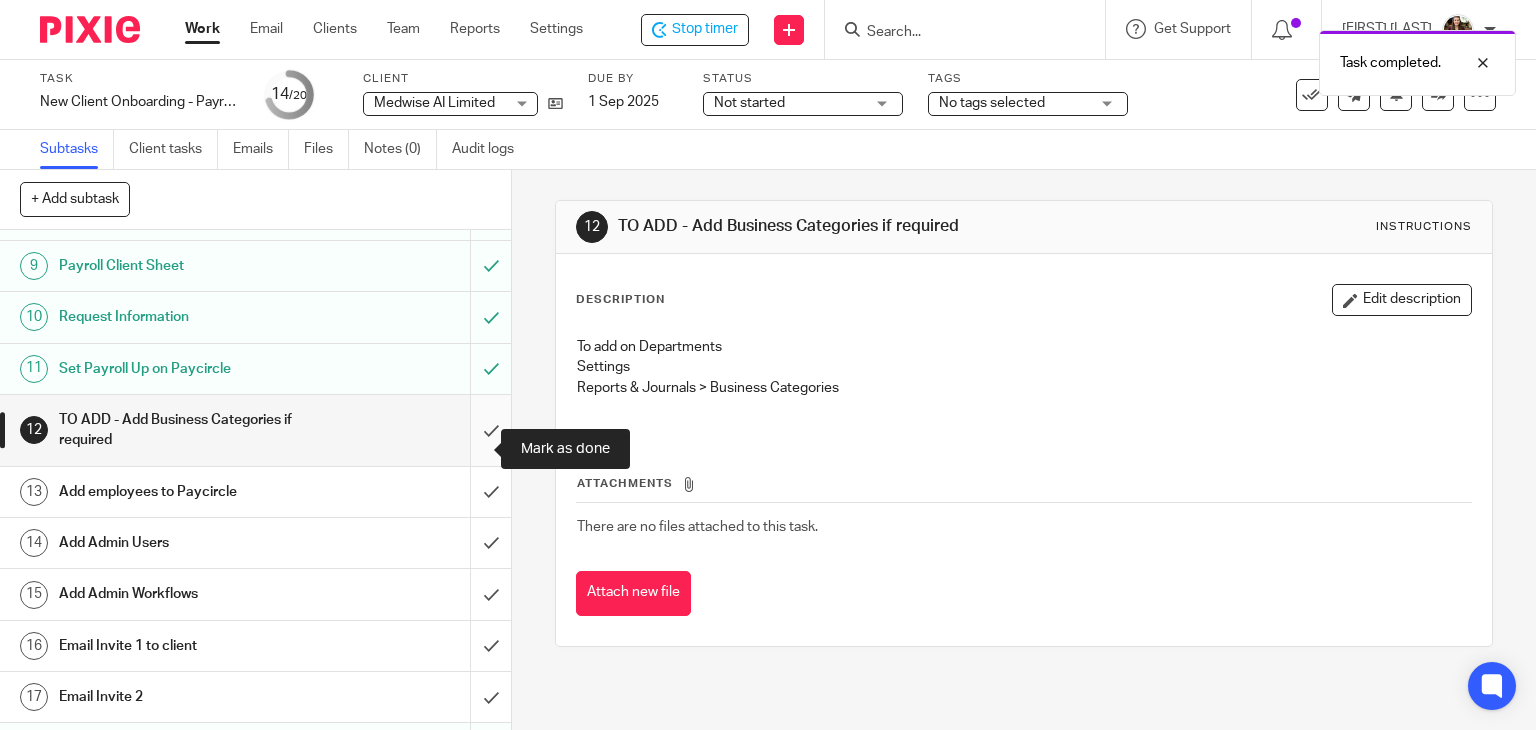 click at bounding box center (255, 430) 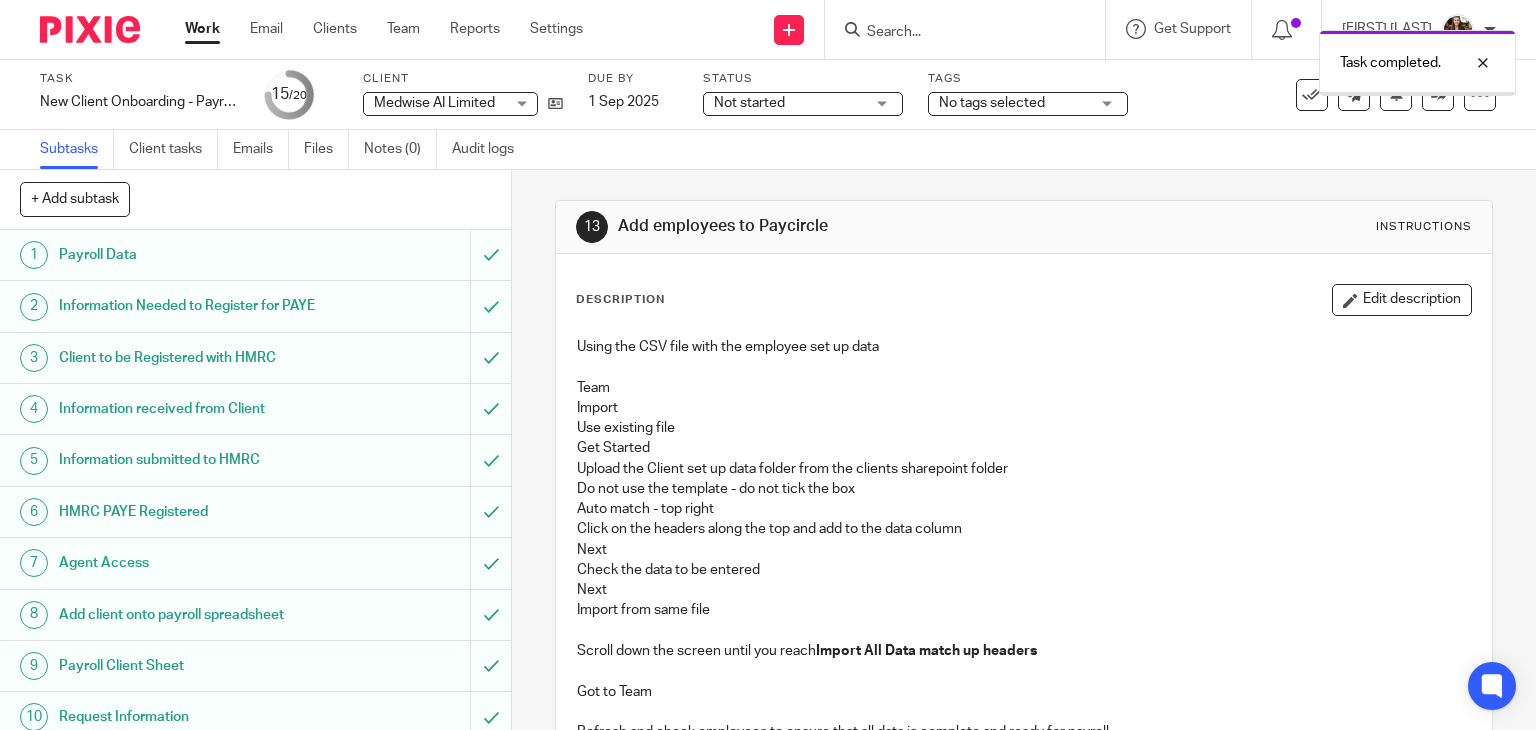 scroll, scrollTop: 0, scrollLeft: 0, axis: both 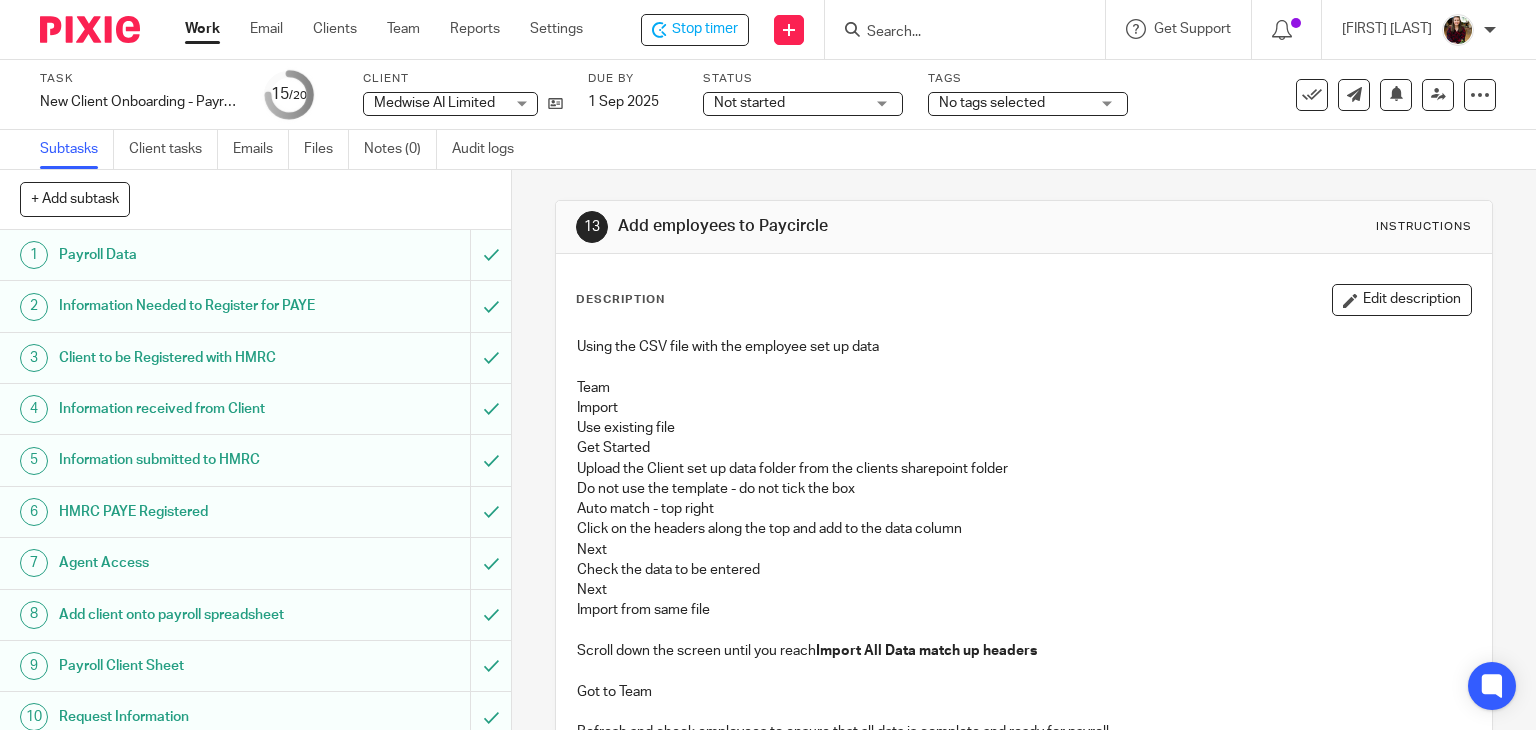 click on "No tags selected" at bounding box center (1014, 103) 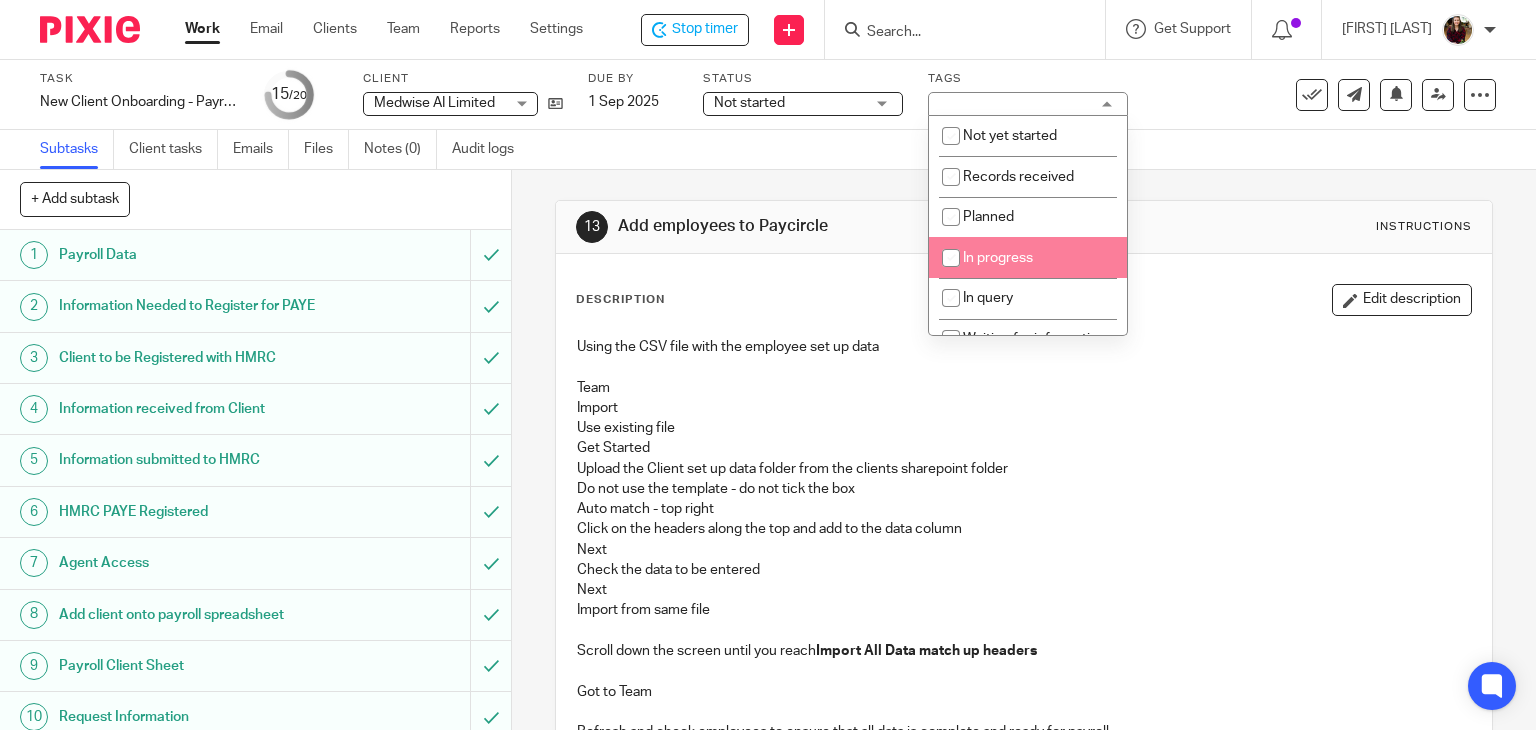 click on "In progress" at bounding box center (998, 258) 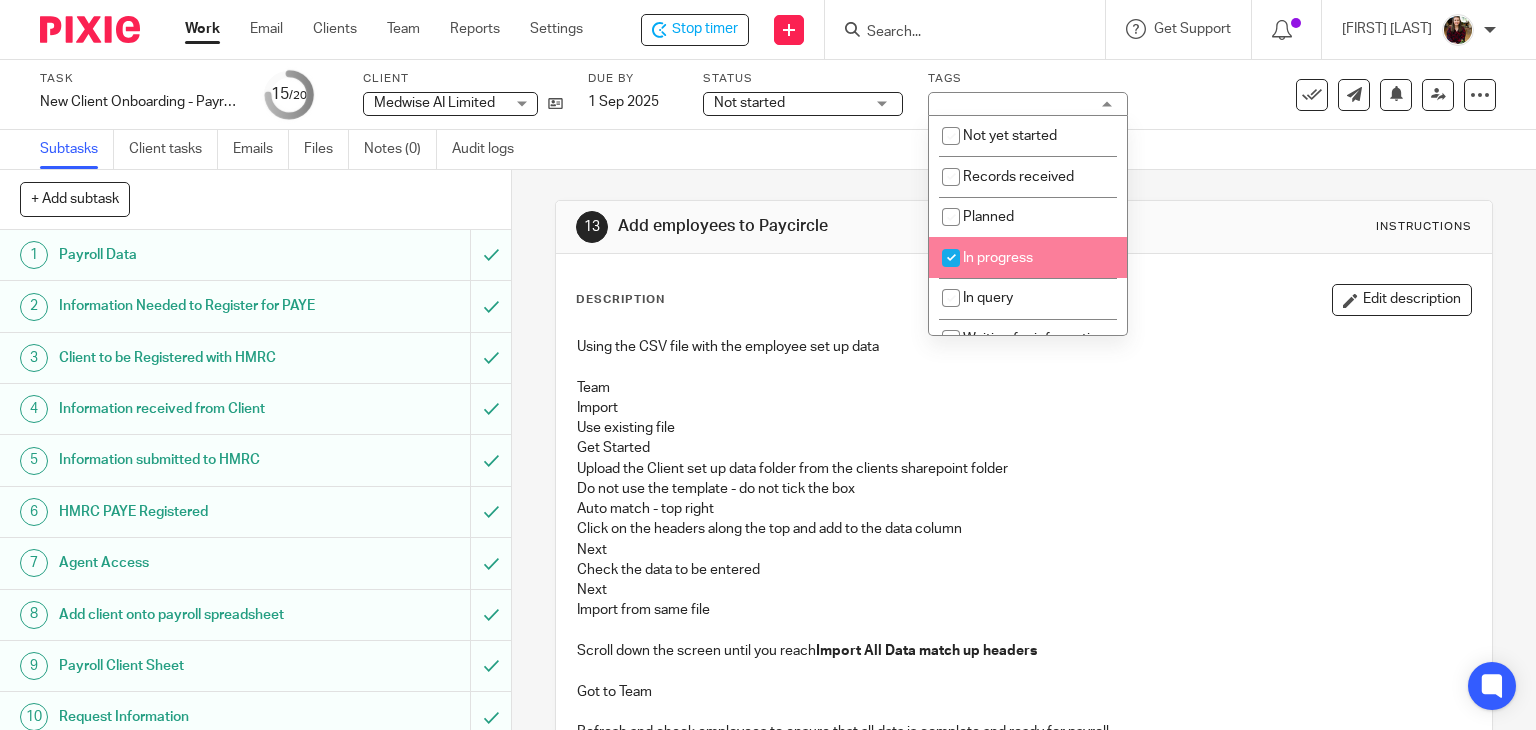 checkbox on "true" 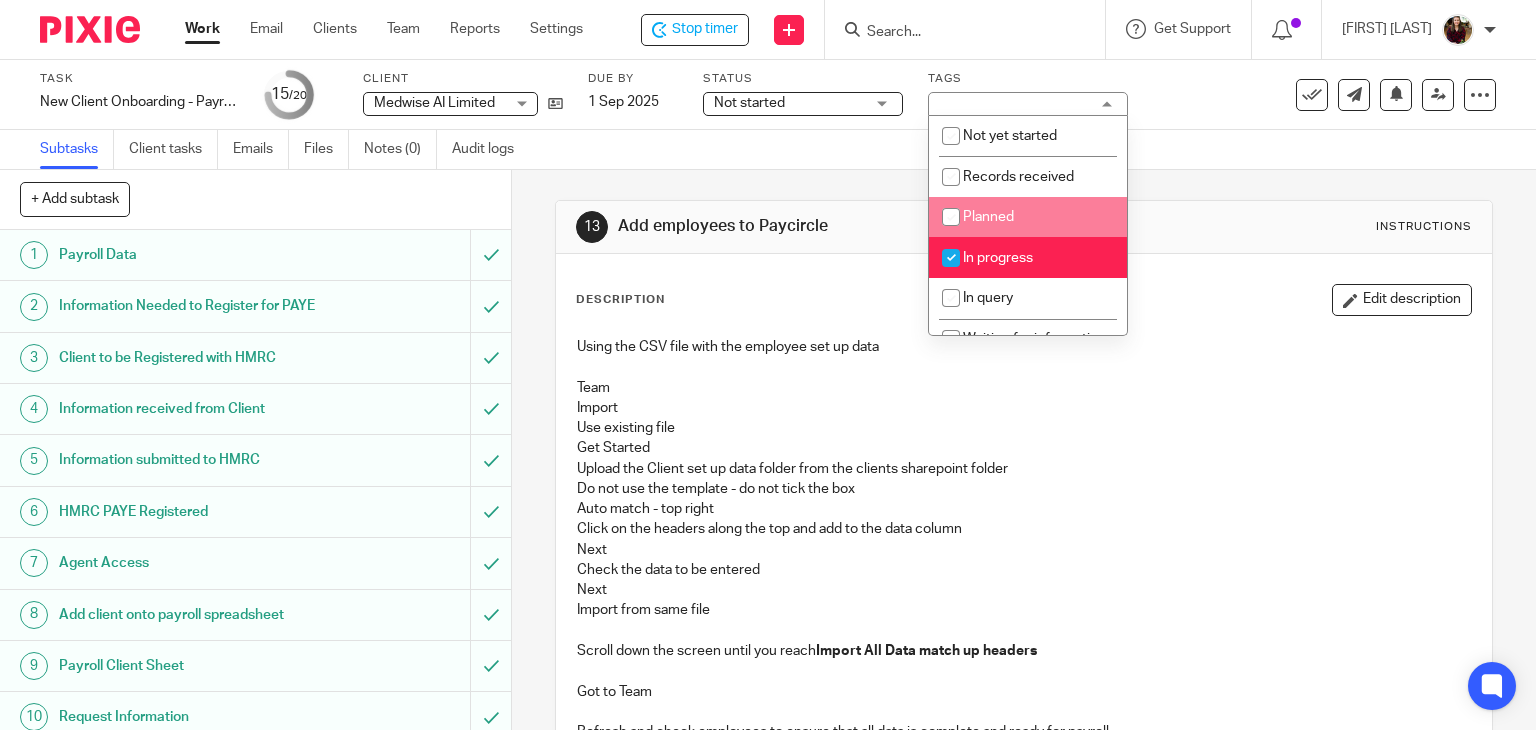 click on "Task
New Client Onboarding - Payroll Paycircle   Save
New Client Onboarding - Payroll Paycircle
15 /20
Client
Medwise AI Limited
Medwise AI Limited
No client selected
52 North Health Ltd
Accelercomm Ltd
Advanced Machinery Services Limited
Ad Venturist Ltd
Agaricus Robotics Ltd
Aivivo Ltd
AlgoDynamix Ltd
Allfocal Optics Ltd
Almanac Ventures Limited
Analytica Resources Ltd
Apian Limited
Artlogic International Limited
Atlas Labs Ltd T/A Popp
Audelation Ltd" at bounding box center (768, 95) 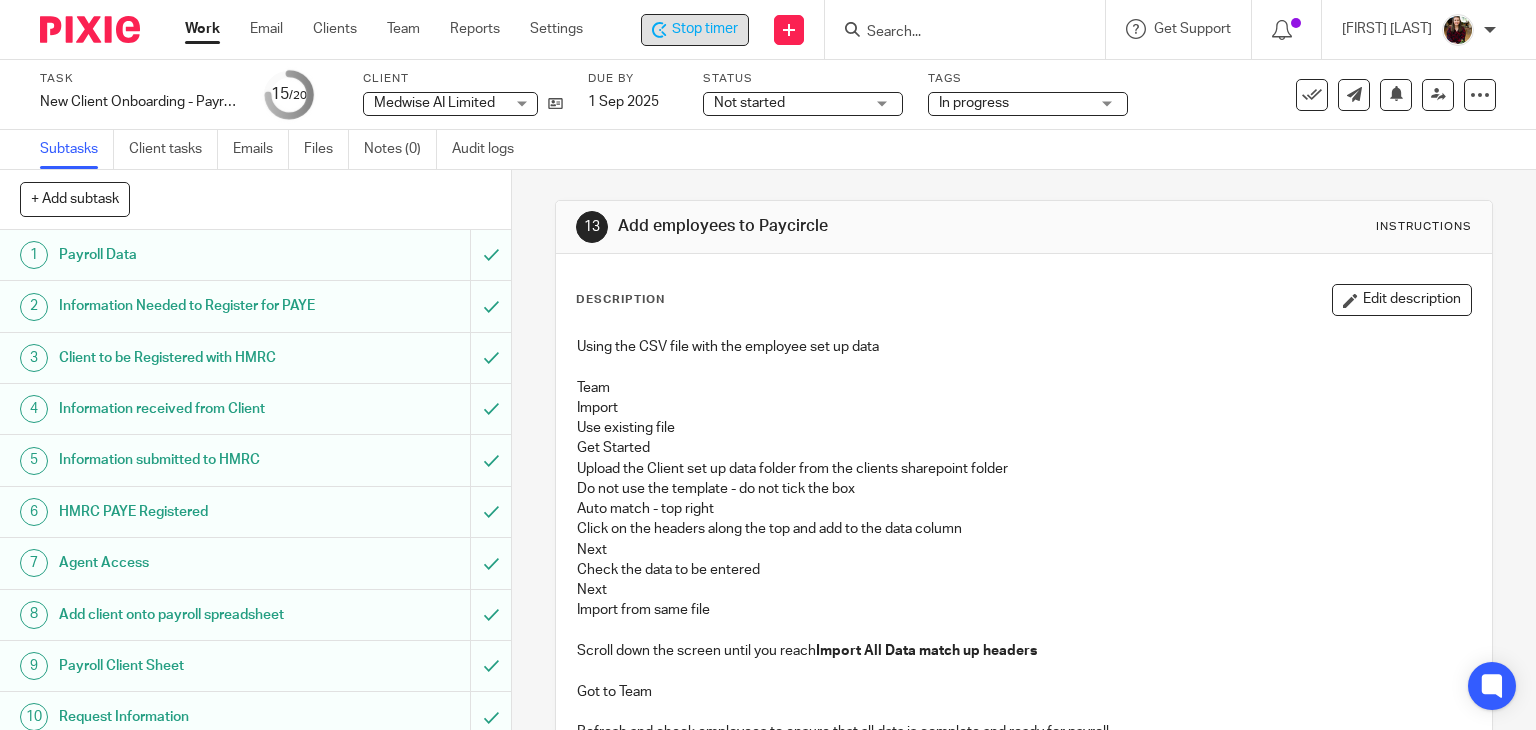 click on "Stop timer" at bounding box center [705, 29] 